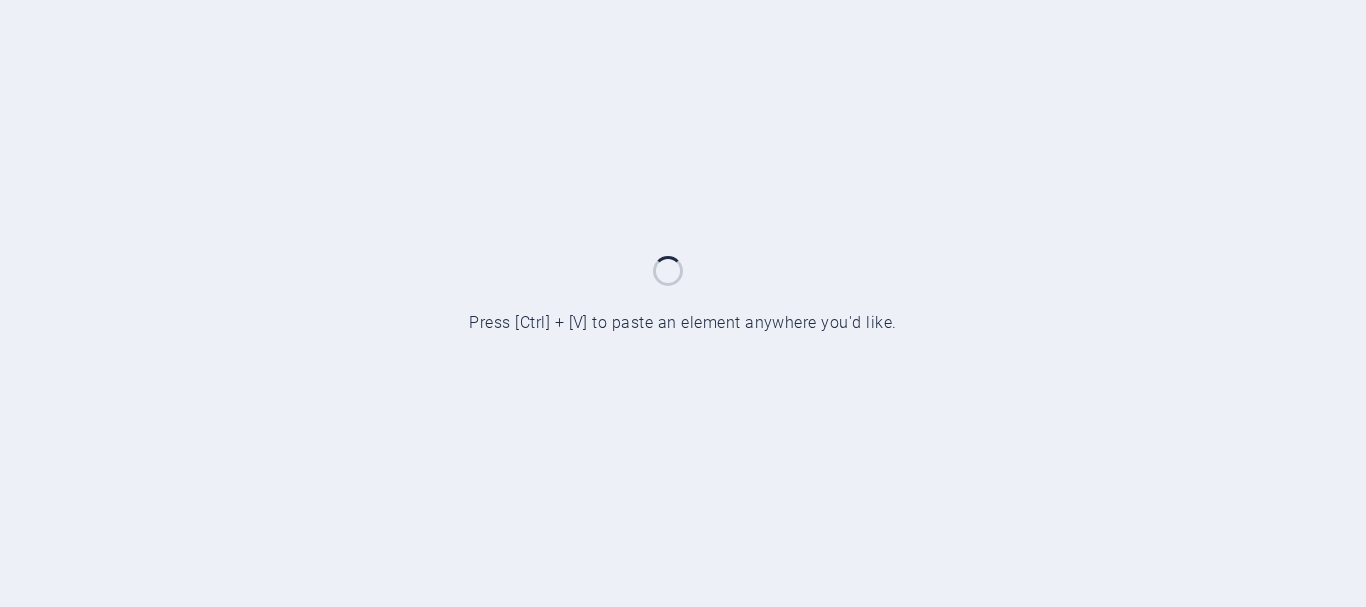 scroll, scrollTop: 0, scrollLeft: 0, axis: both 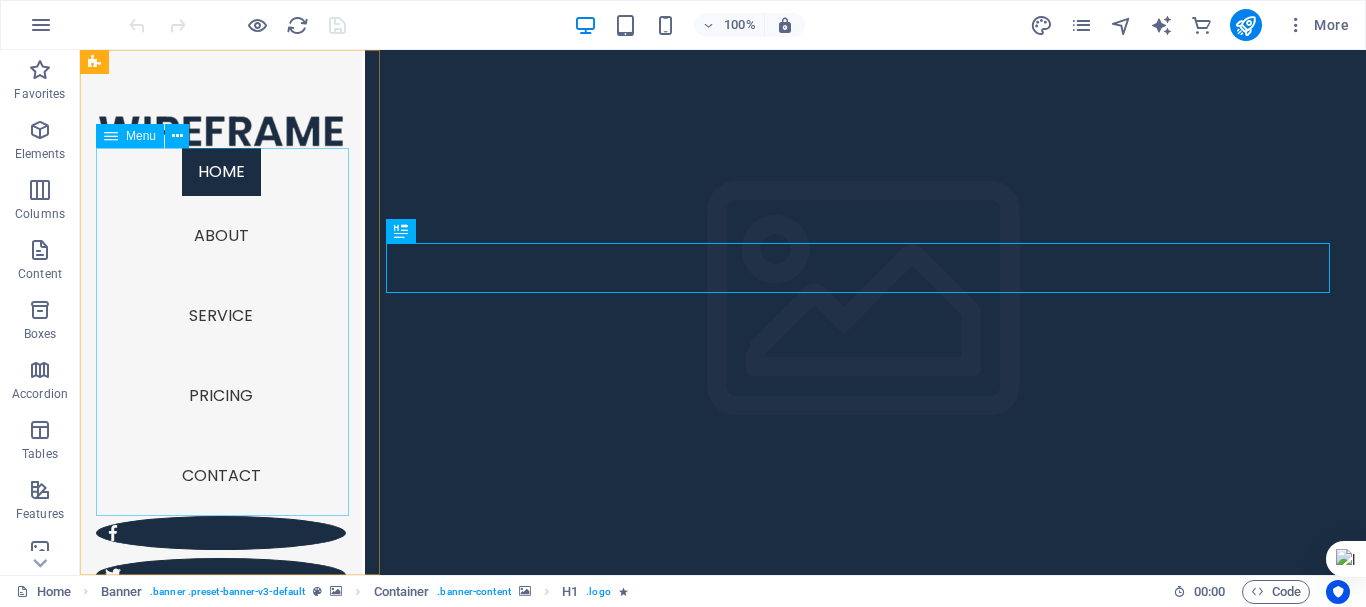 click on "Home About Service Pricing Contact" at bounding box center [221, 332] 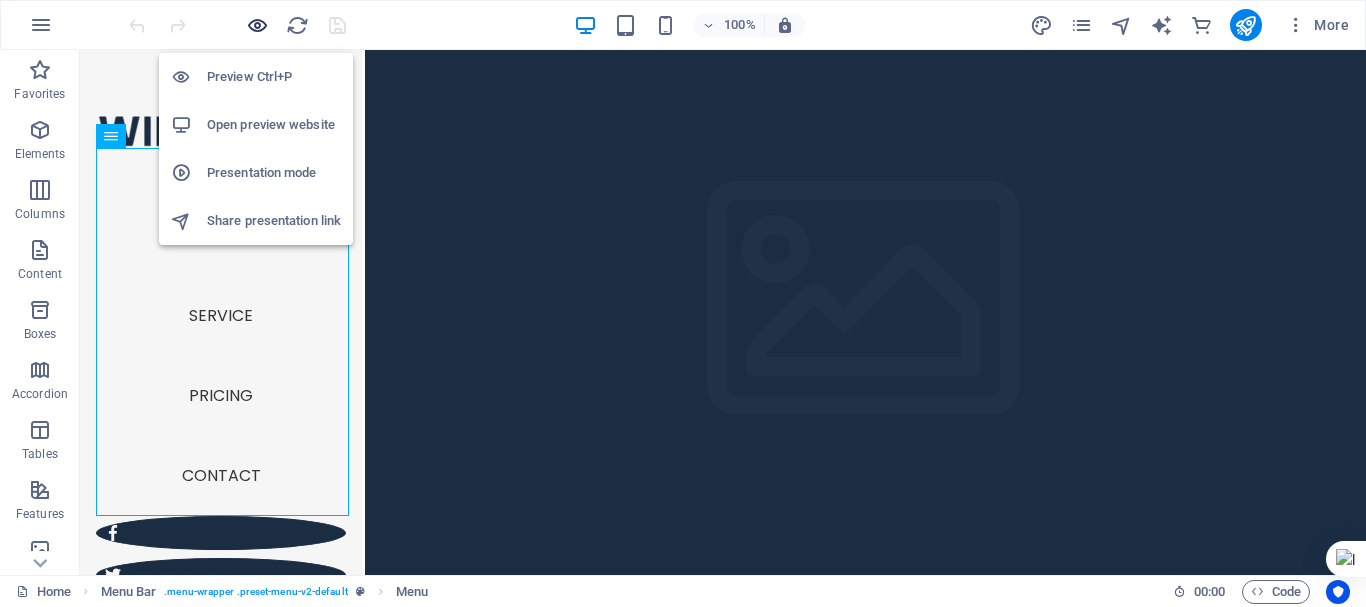 click at bounding box center (257, 25) 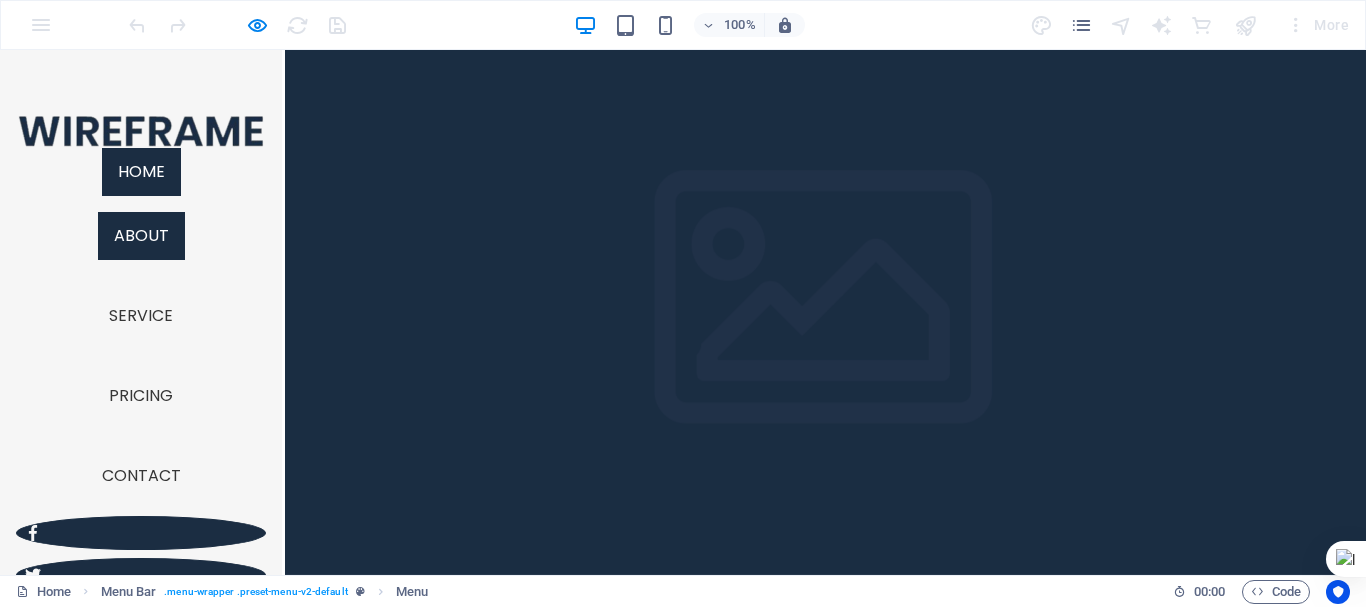 click on "About" at bounding box center [141, 236] 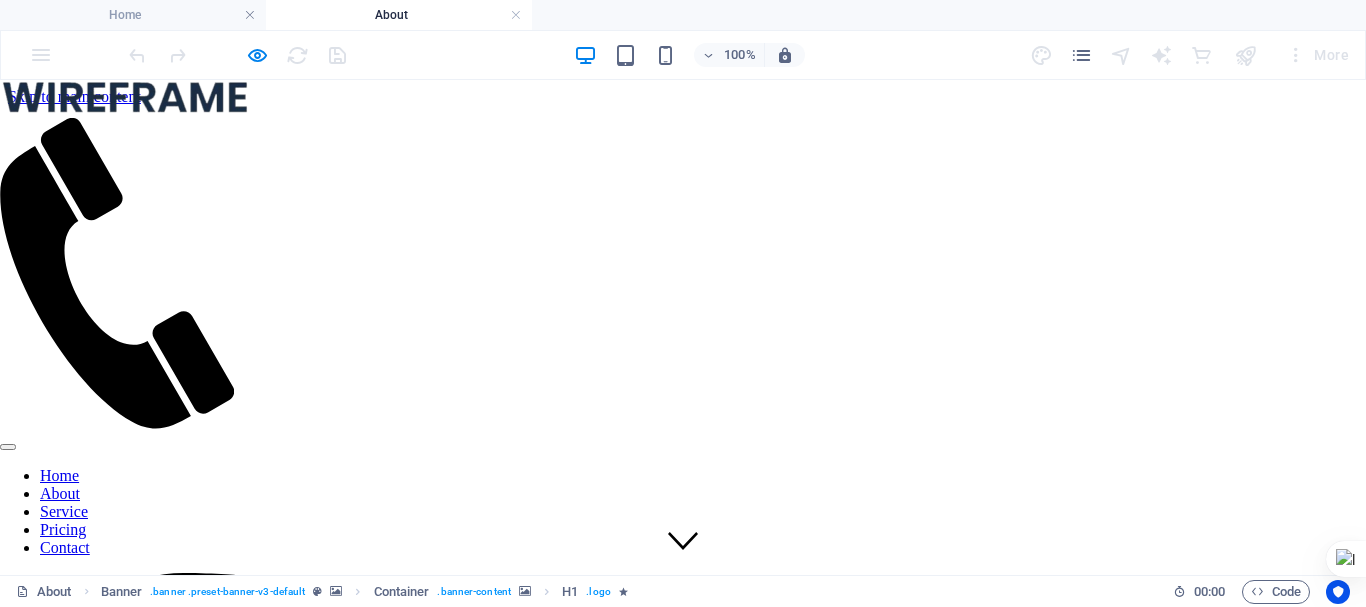 scroll, scrollTop: 0, scrollLeft: 0, axis: both 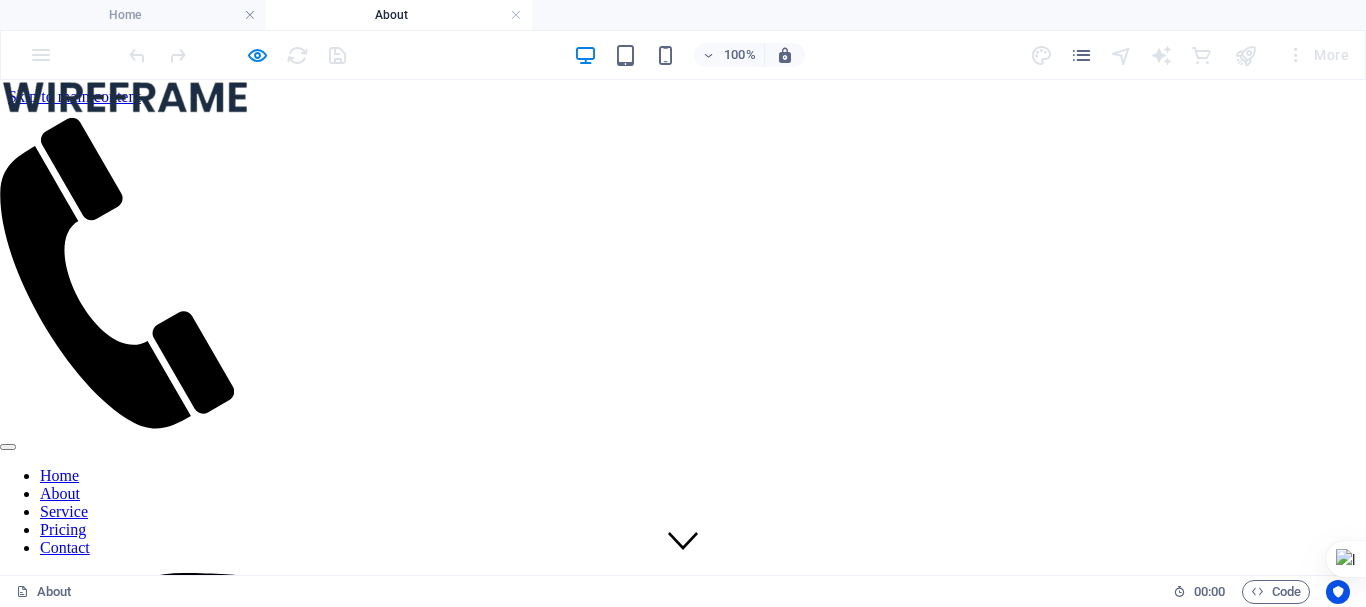 click at bounding box center [683, 606] 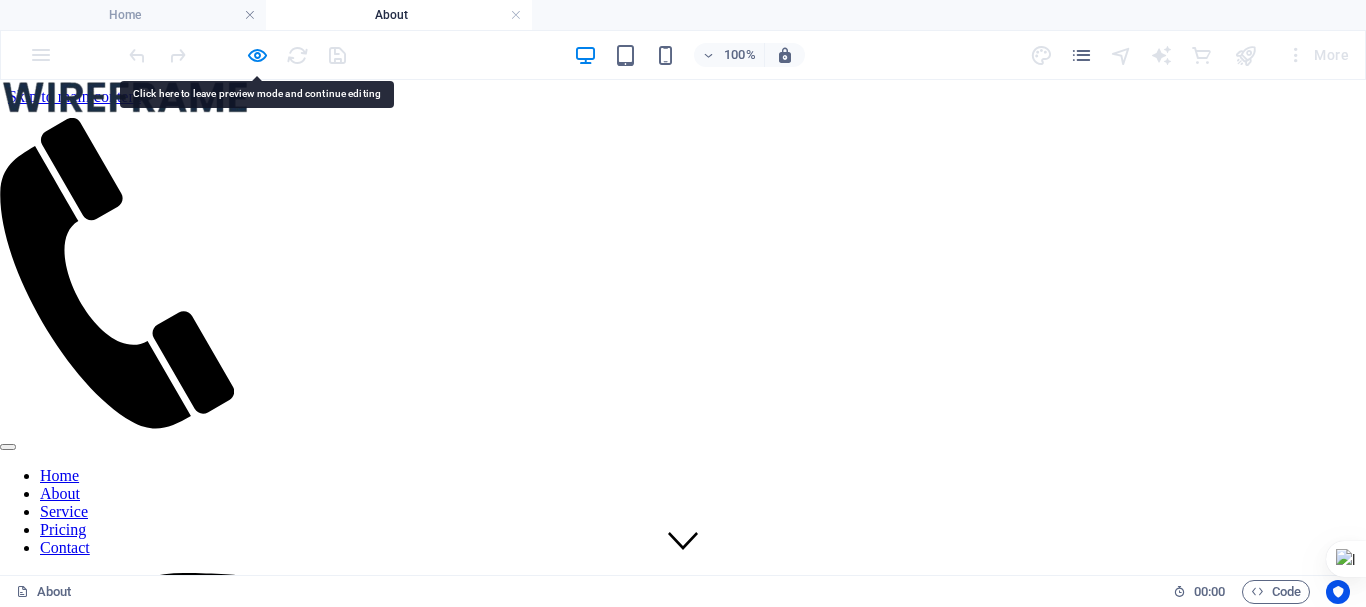 click at bounding box center [237, 55] 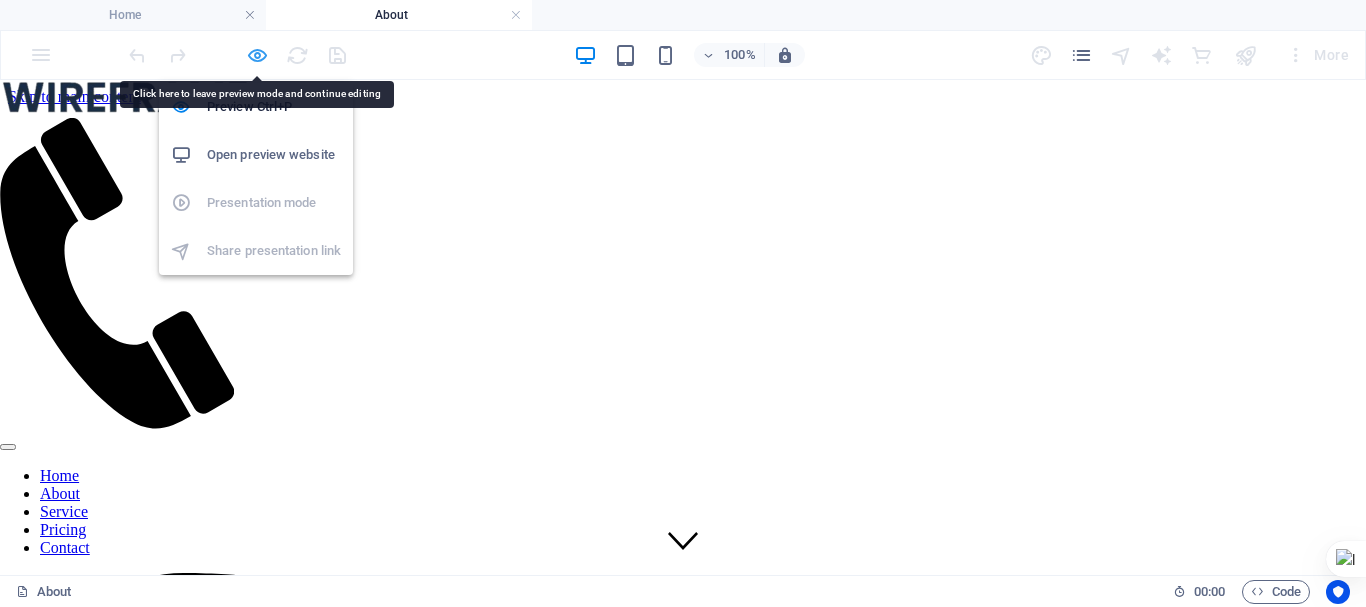 click at bounding box center [257, 55] 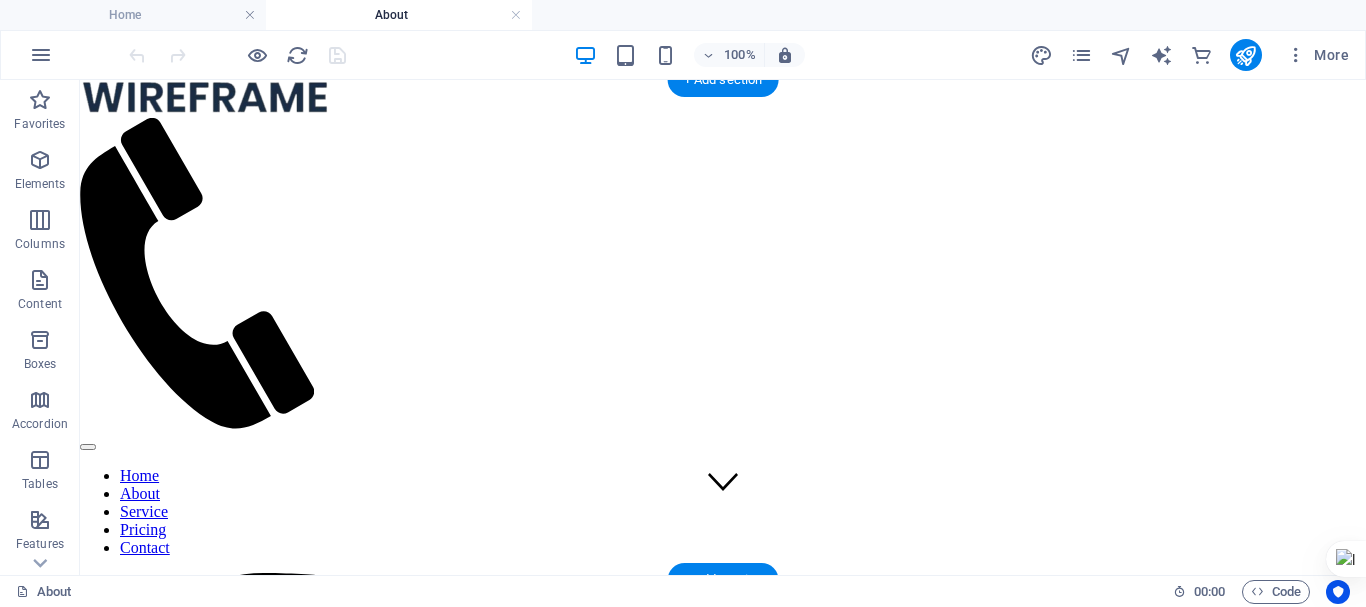 scroll, scrollTop: 0, scrollLeft: 0, axis: both 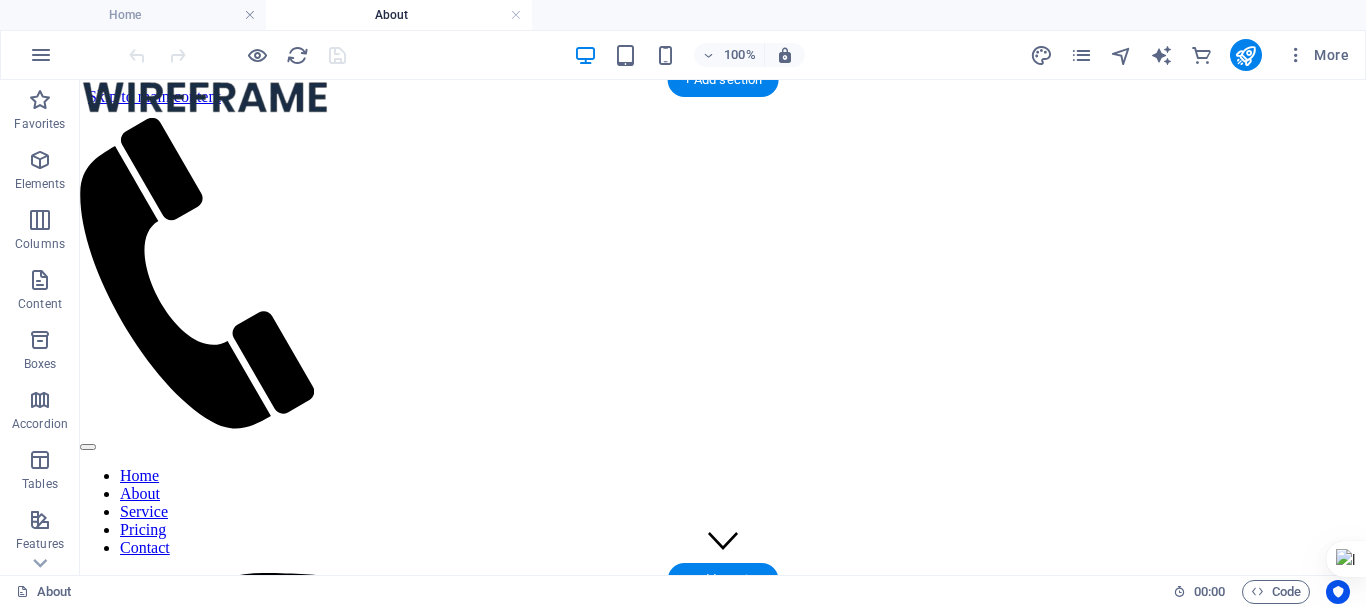 click at bounding box center [723, 606] 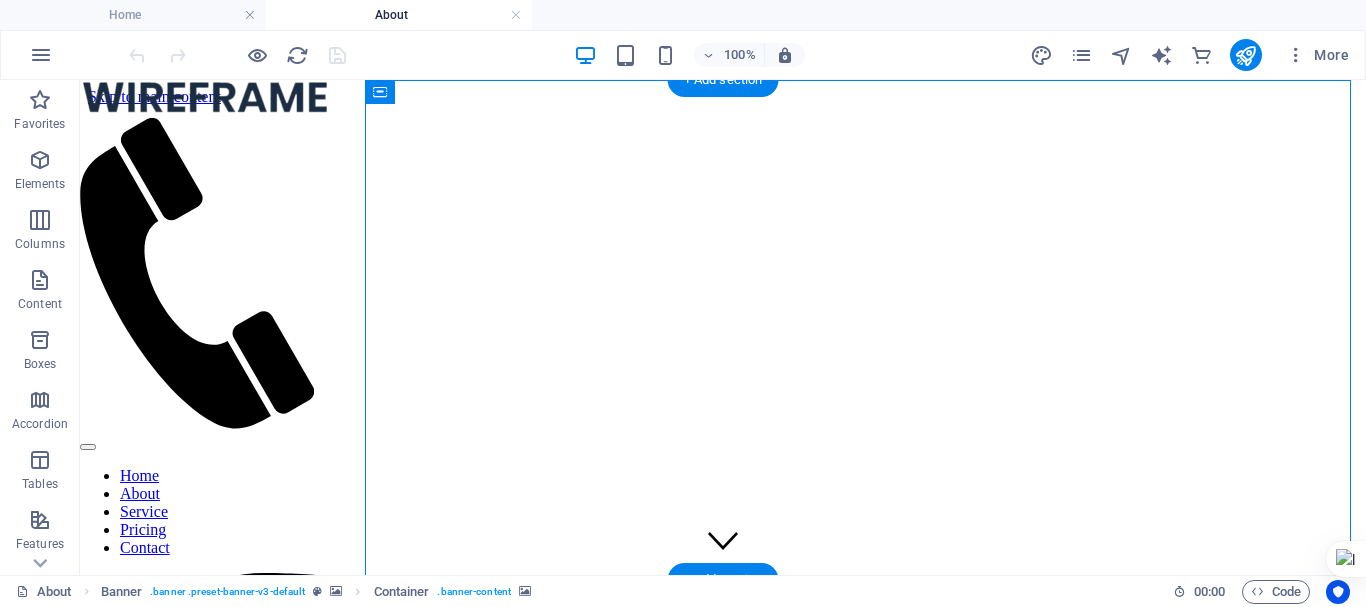 click at bounding box center (723, 606) 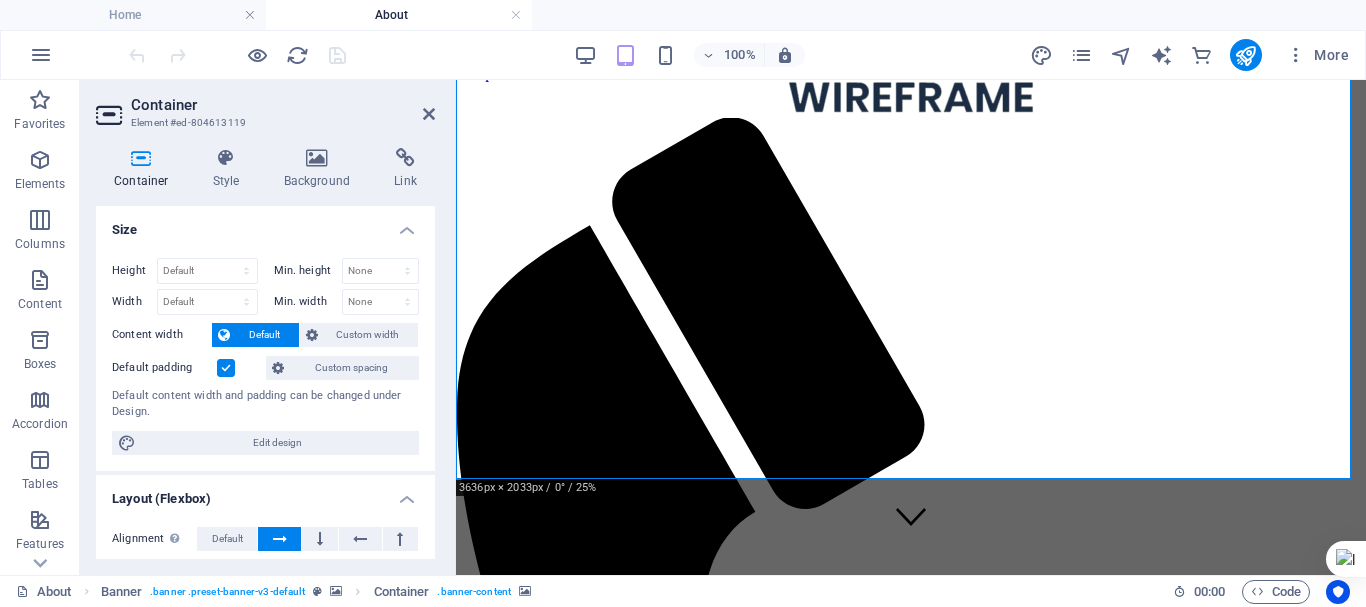 scroll, scrollTop: 0, scrollLeft: 0, axis: both 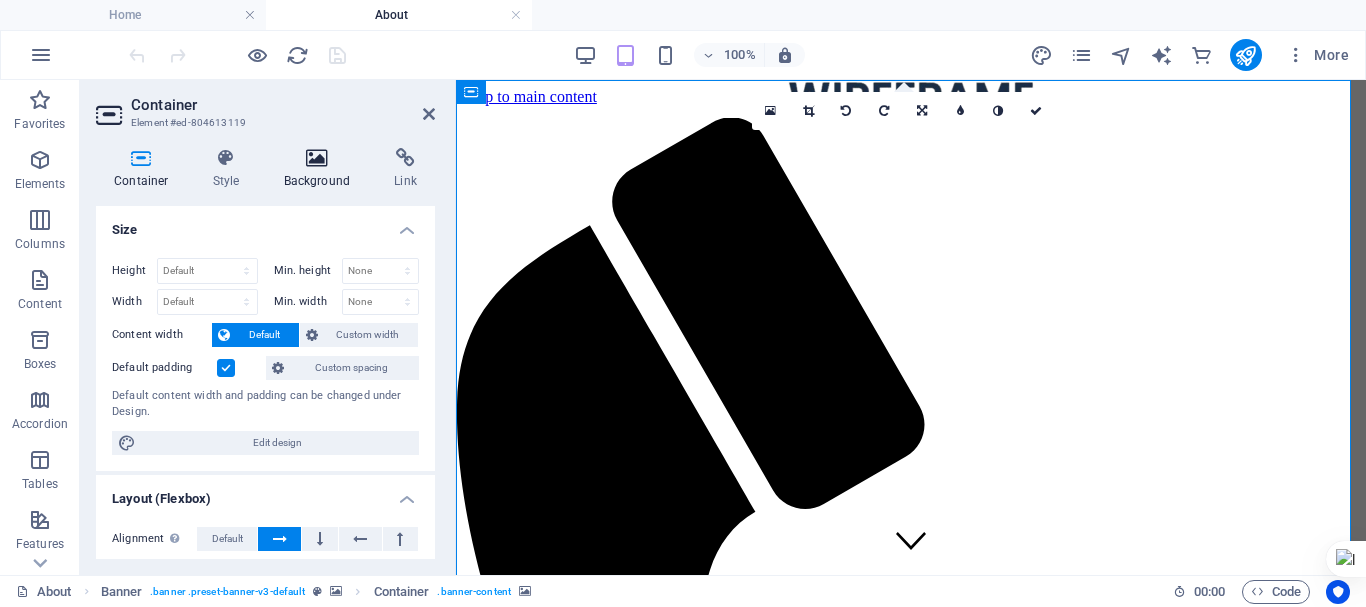click at bounding box center (317, 158) 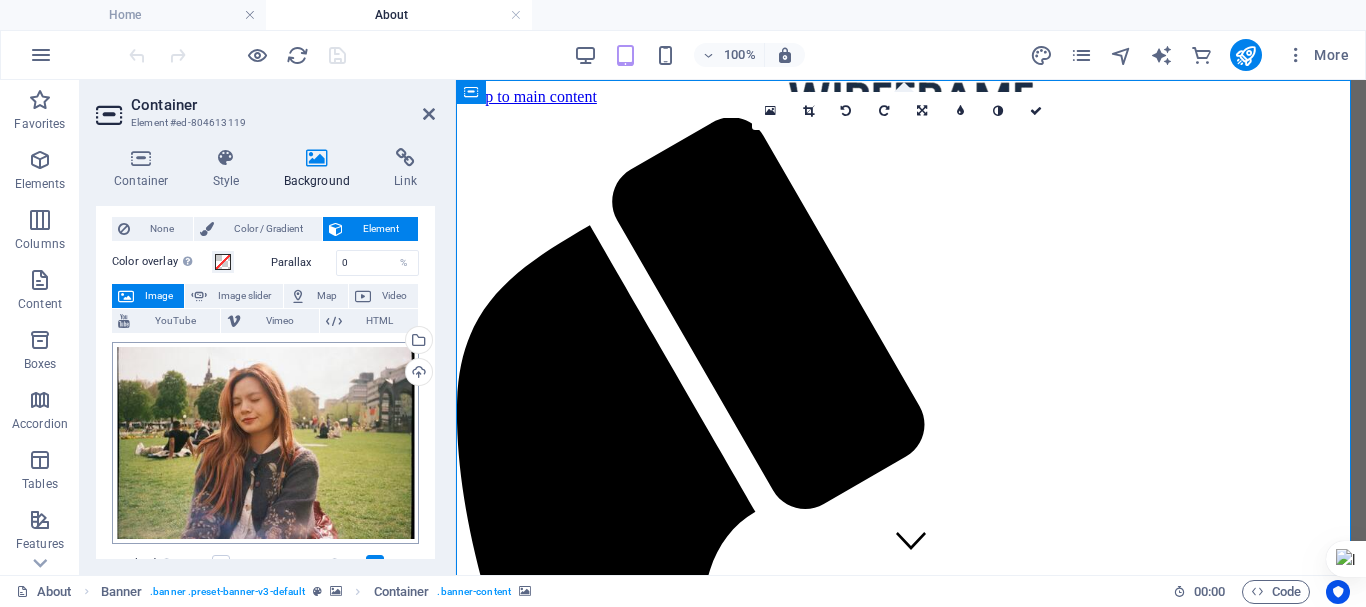 scroll, scrollTop: 0, scrollLeft: 0, axis: both 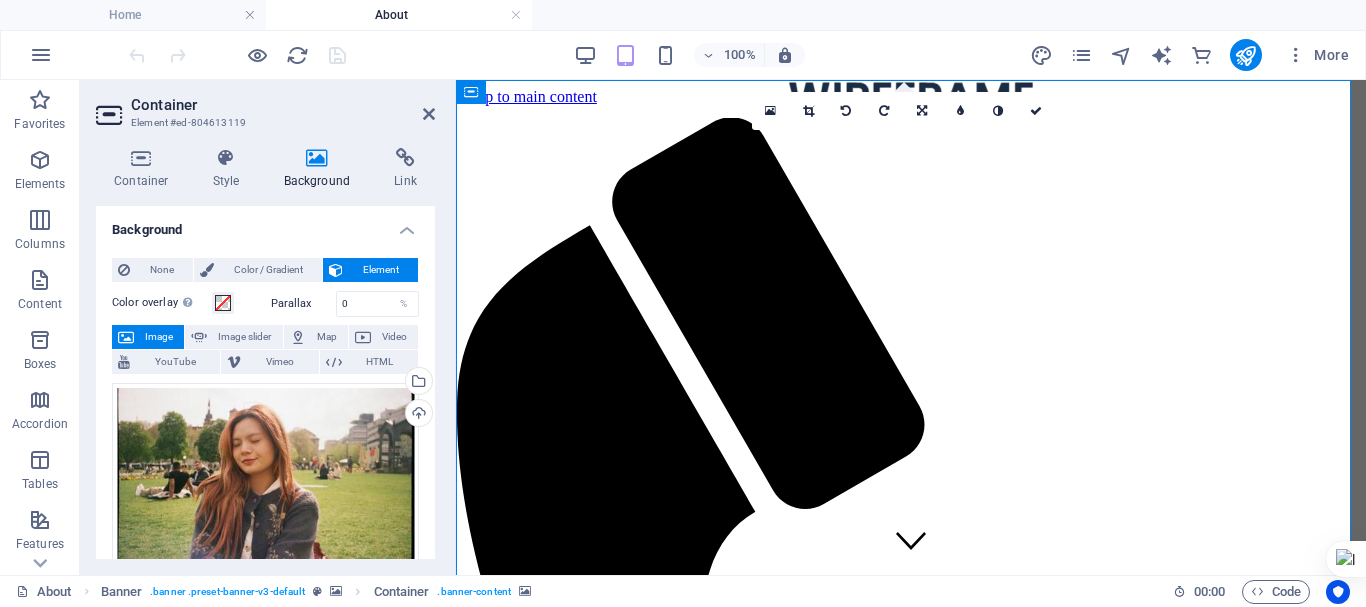 drag, startPoint x: 430, startPoint y: 304, endPoint x: 430, endPoint y: 344, distance: 40 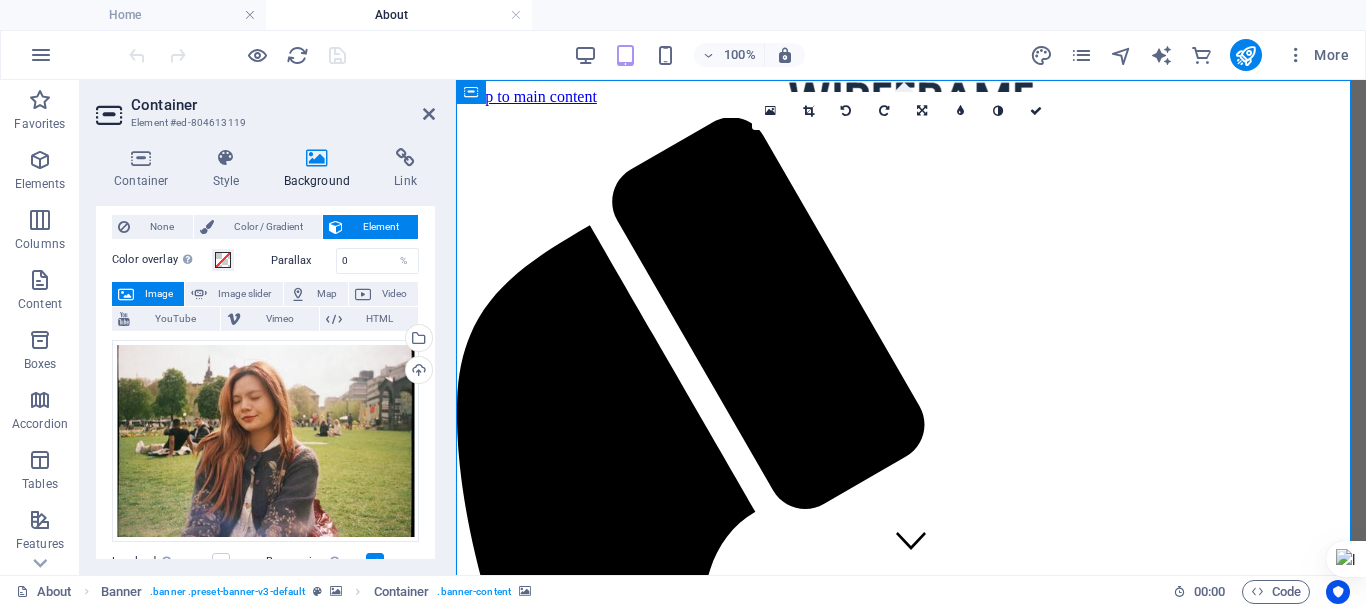 scroll, scrollTop: 0, scrollLeft: 0, axis: both 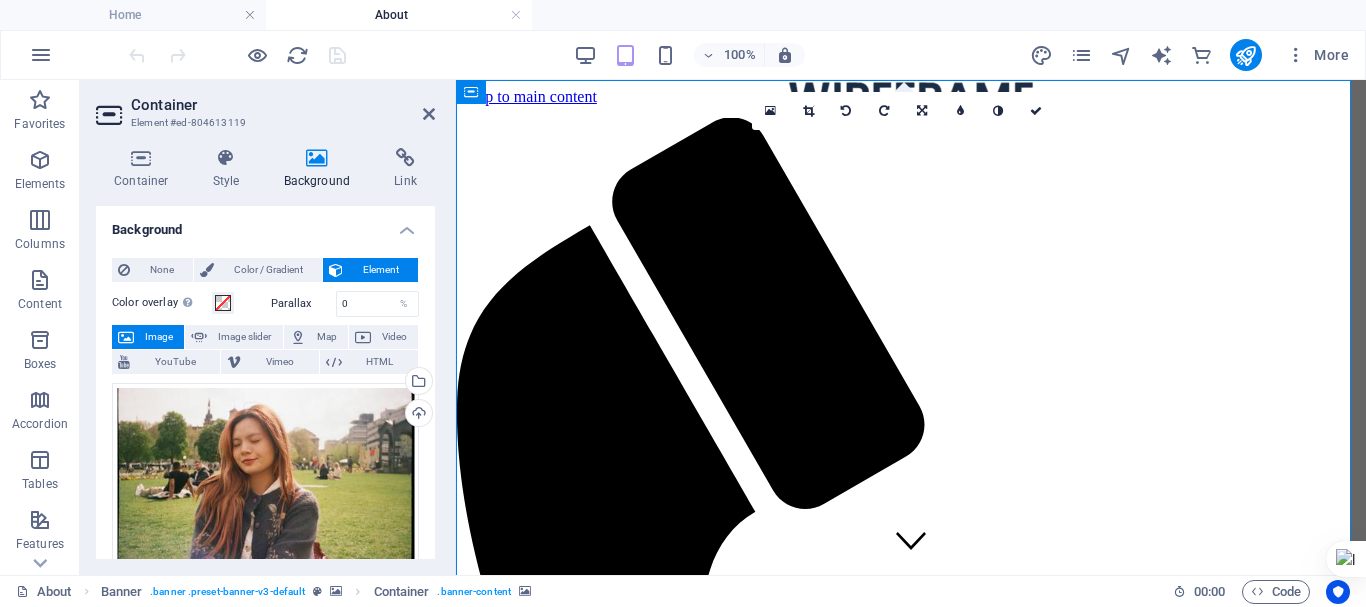 click on "None Color / Gradient Element Stretch background to full-width Color overlay Places an overlay over the background to colorize it Parallax 0 % Image Image slider Map Video YouTube Vimeo HTML Drag files here, click to choose files or select files from Files or our free stock photos & videos Select files from the file manager, stock photos, or upload file(s) Upload Lazyload Loading images after the page loads improves page speed. Responsive Automatically load retina image and smartphone optimized sizes. Optimized Images are compressed to improve page speed. Size Default Cover Contain Original Repeat Default Position Direction Custom X offset 50 px rem % vh vw Y offset 50 px rem % vh vw Alternative text The alternative text is used by devices that cannot display images (e.g. image search engines) and should be added to every image to improve website accessibility. Image caption Paragraph Format Normal Heading 1 Heading 2 Heading 3 Heading 4 Heading 5 Heading 6 Code Font Family Arial Georgia Impact Tahoma Verdana" at bounding box center [265, 647] 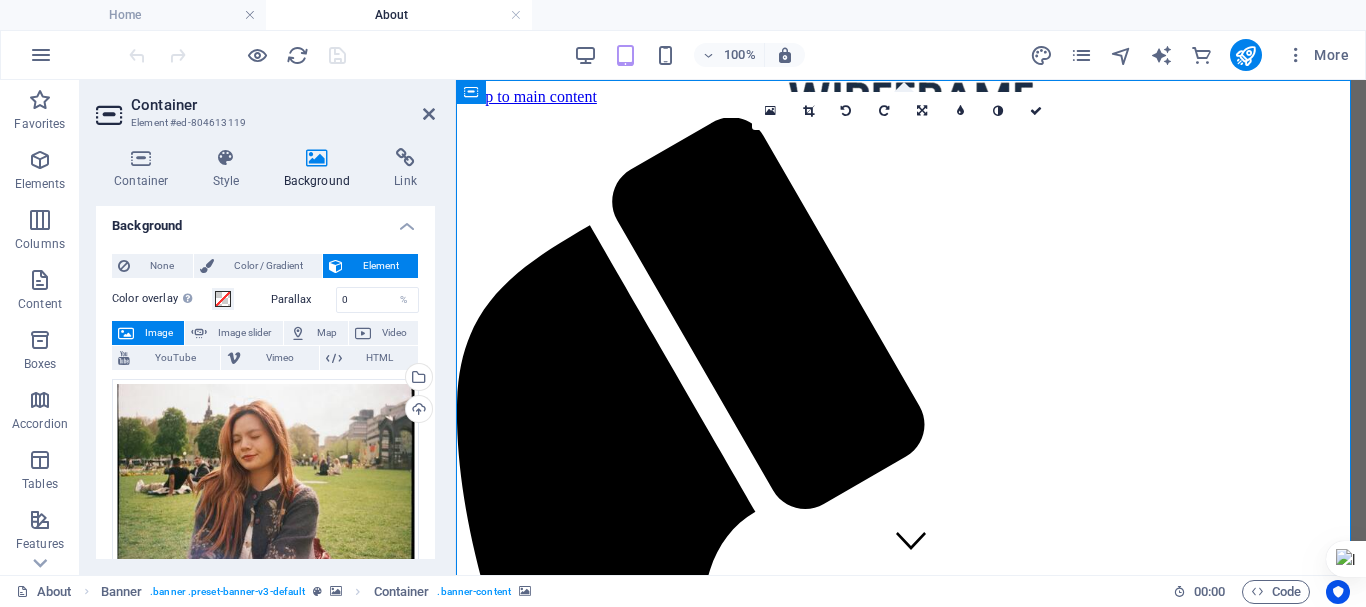 scroll, scrollTop: 0, scrollLeft: 0, axis: both 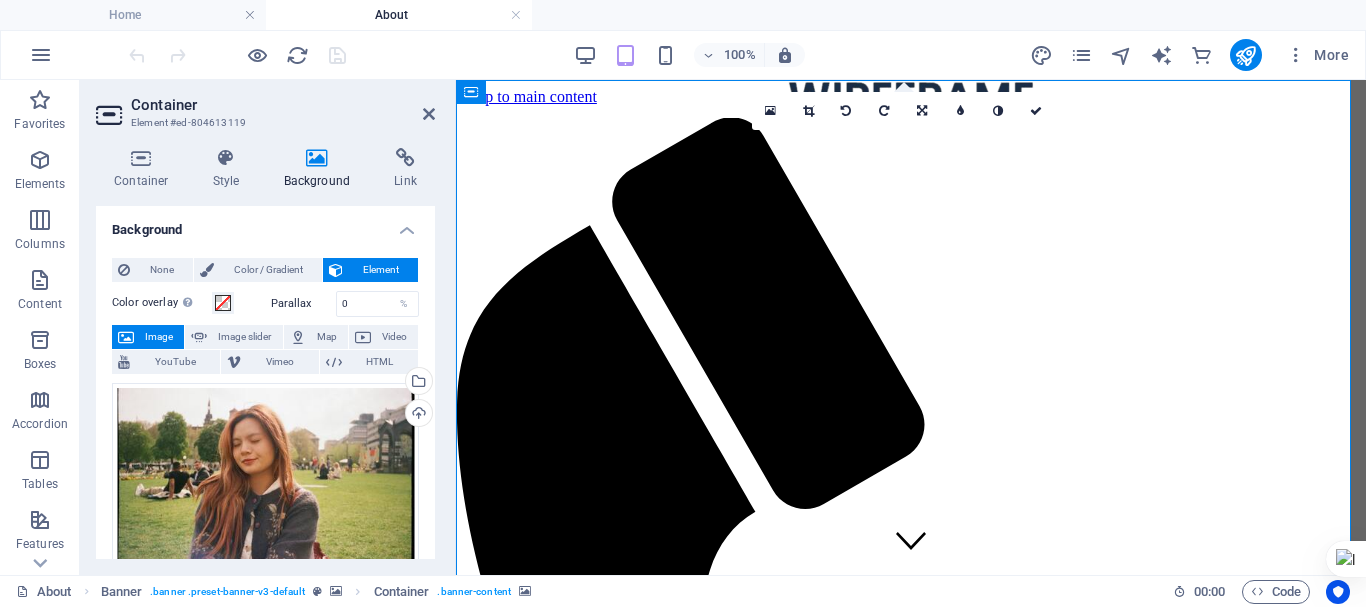 click on "Element" at bounding box center (380, 270) 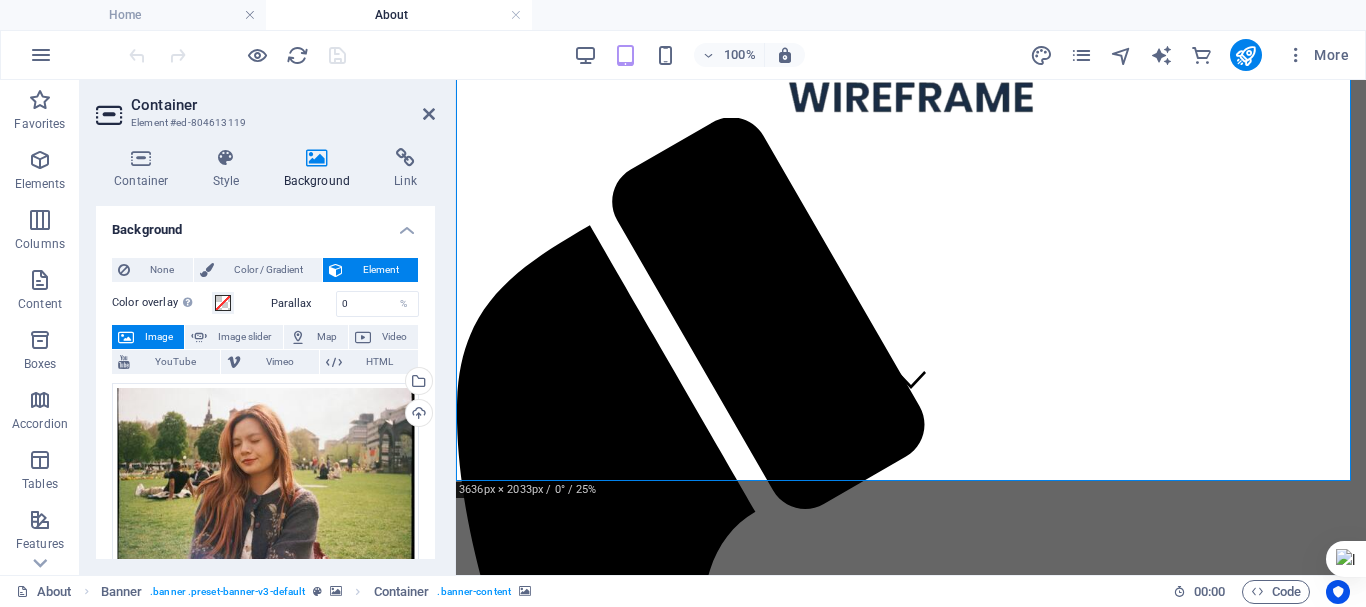 scroll, scrollTop: 0, scrollLeft: 0, axis: both 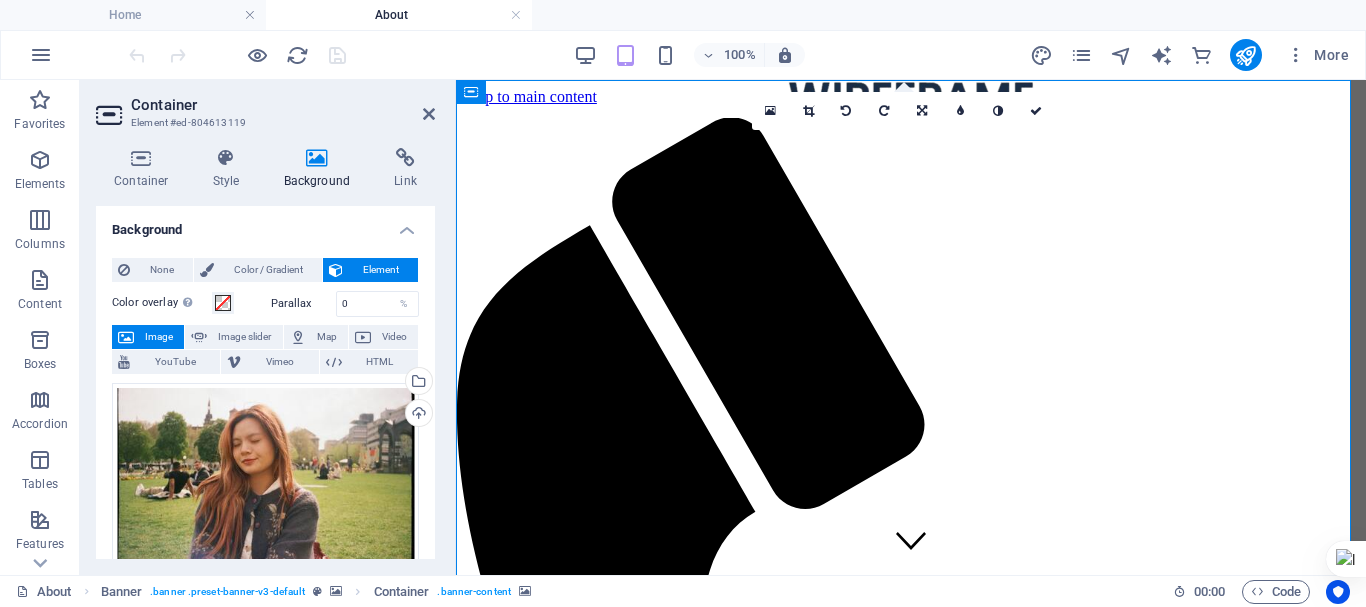 click on "Container" at bounding box center (283, 105) 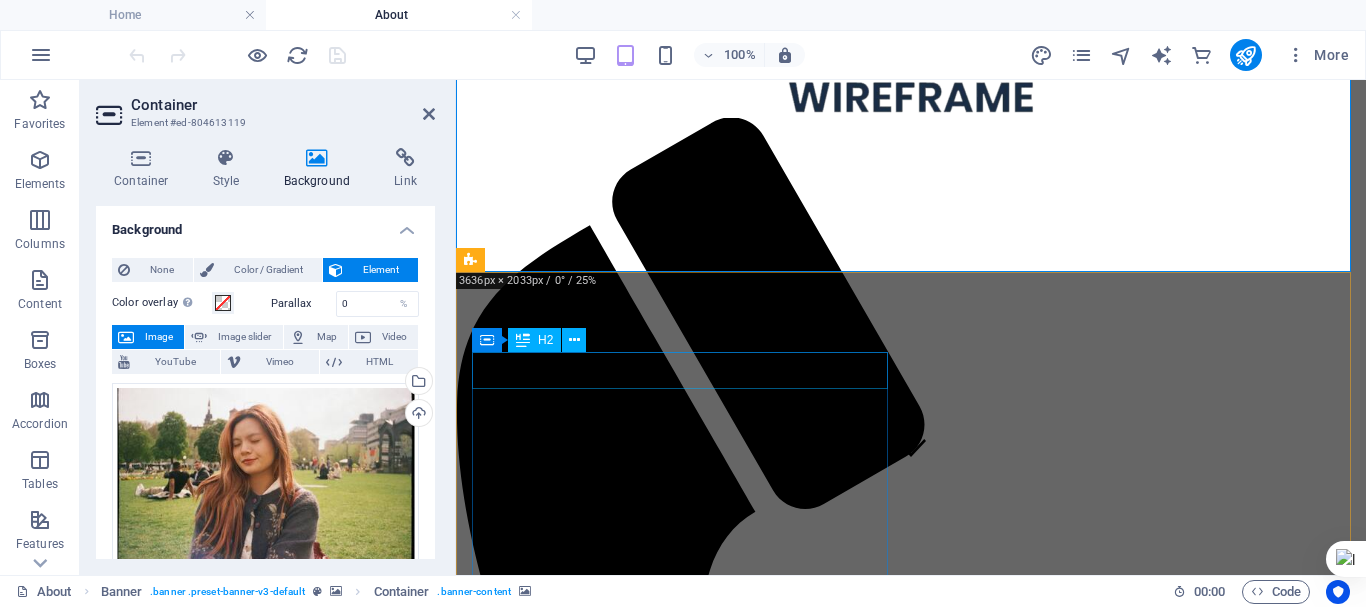 scroll, scrollTop: 0, scrollLeft: 0, axis: both 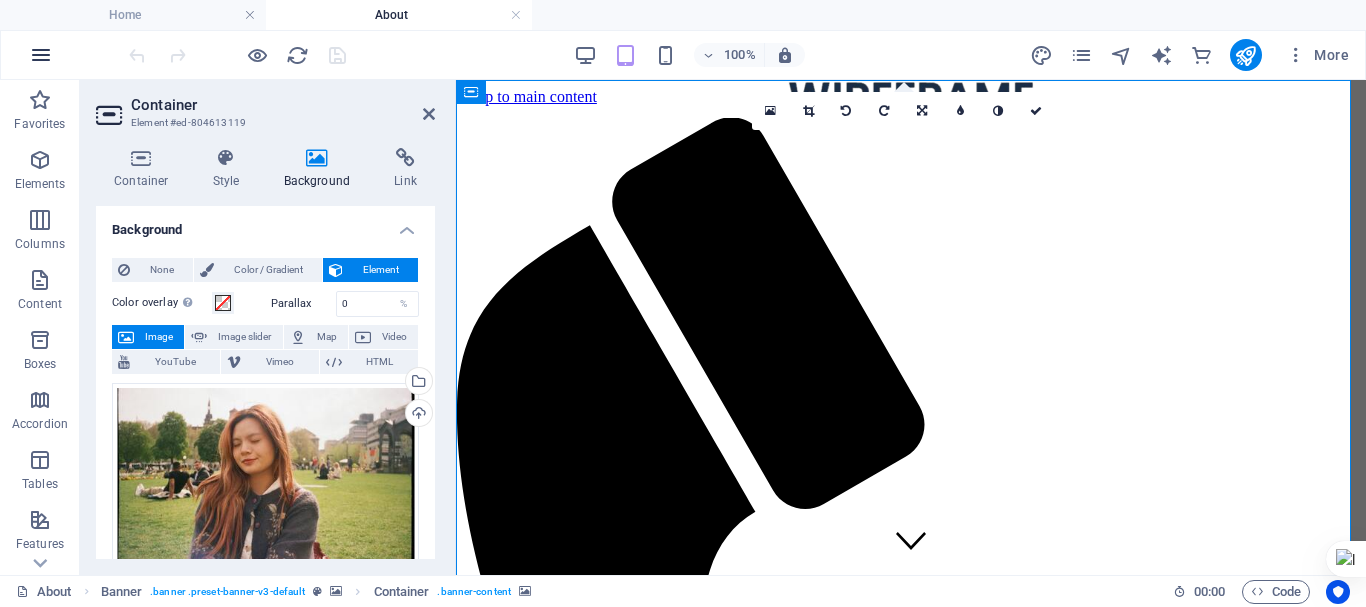 click at bounding box center (41, 55) 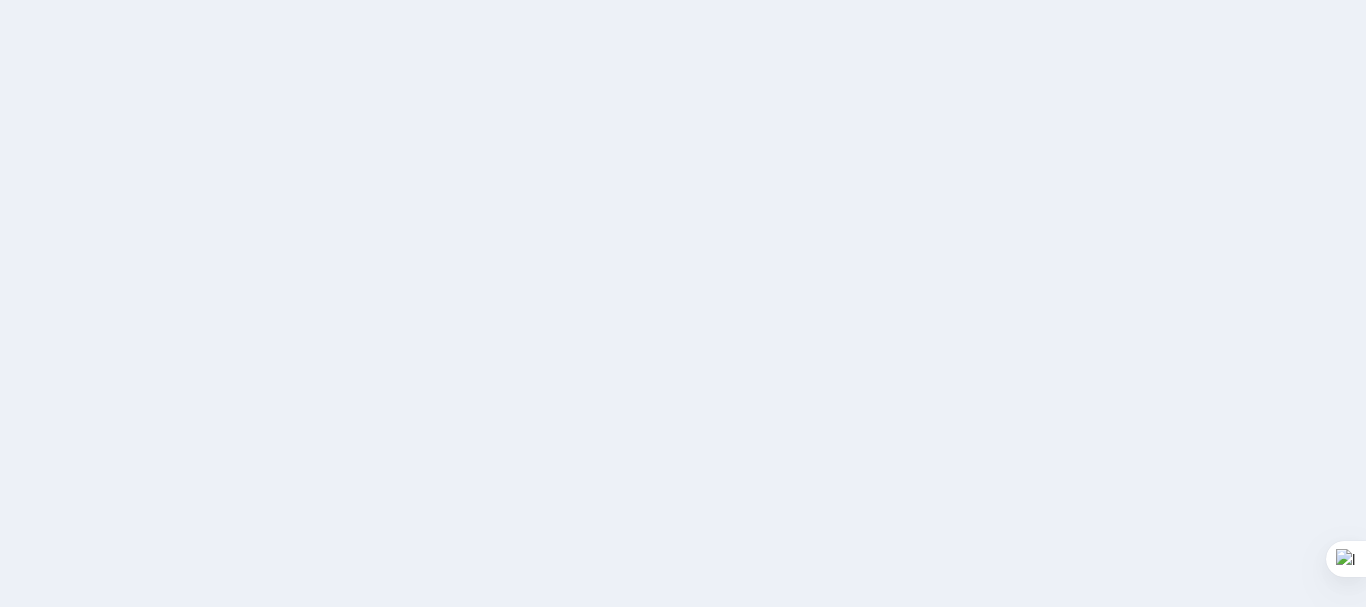 scroll, scrollTop: 0, scrollLeft: 0, axis: both 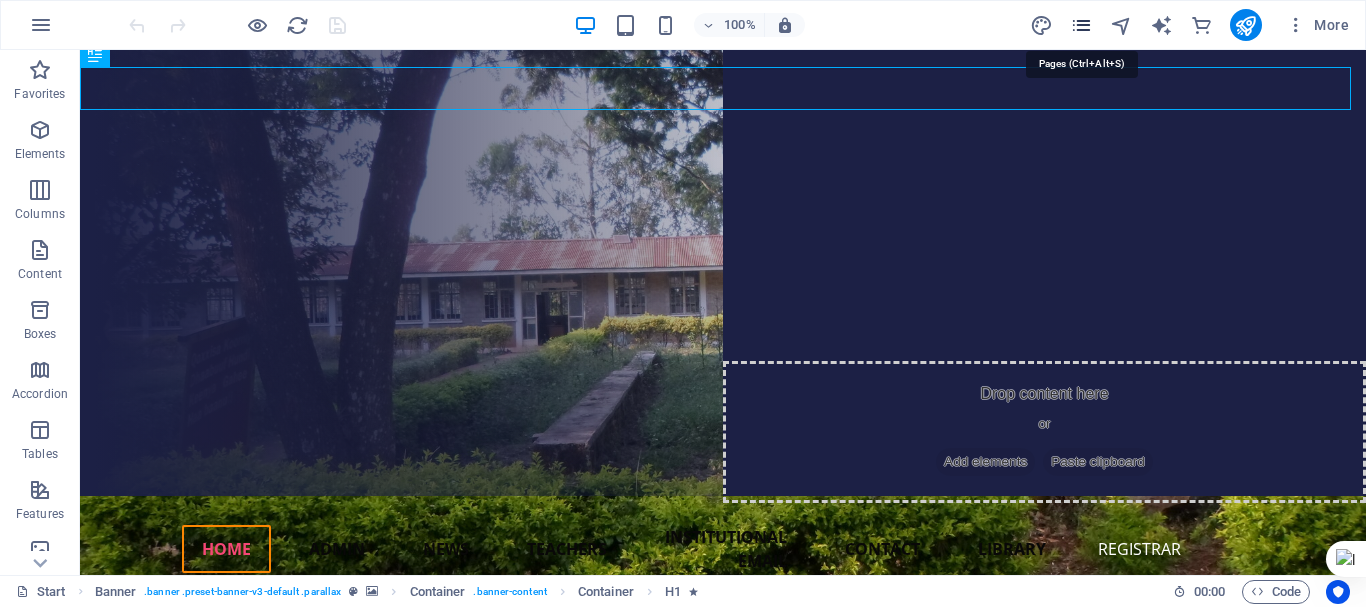 click at bounding box center (1081, 25) 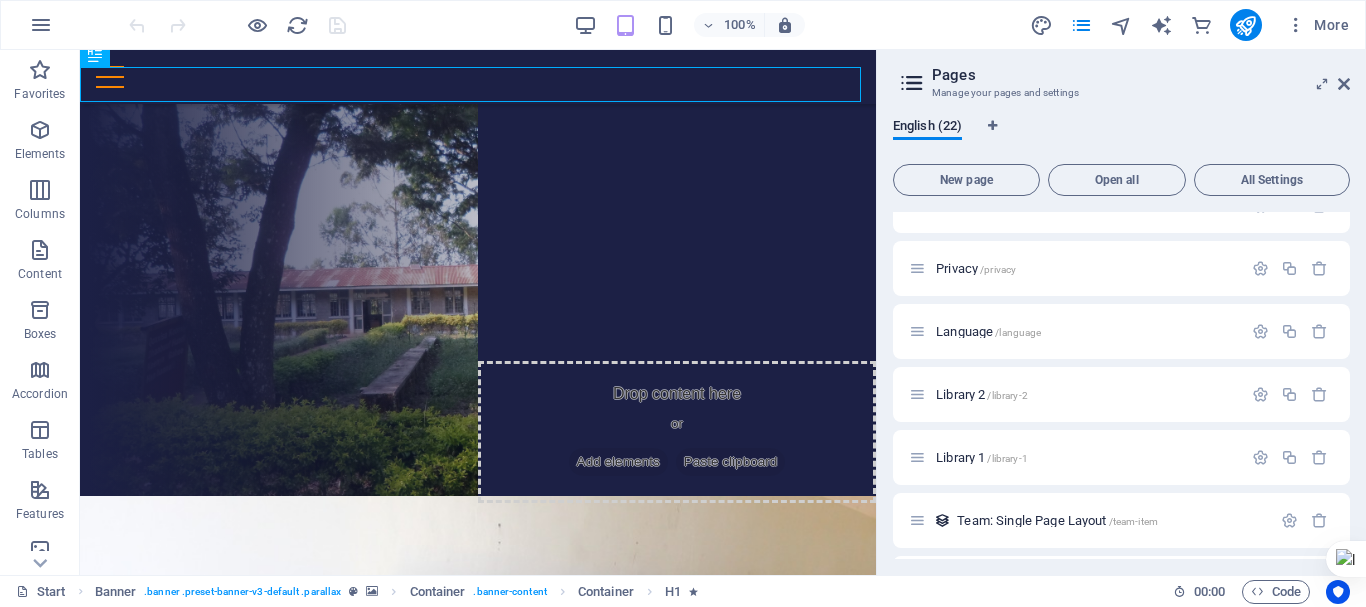 scroll, scrollTop: 666, scrollLeft: 0, axis: vertical 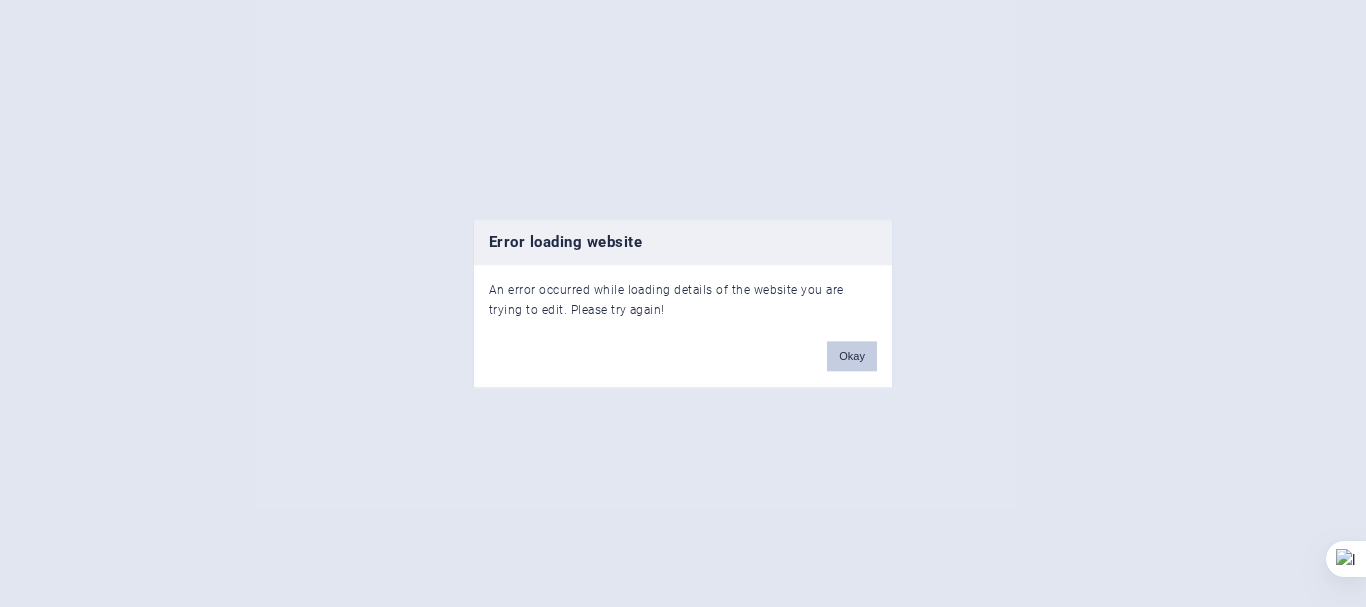 click on "Okay" at bounding box center (852, 356) 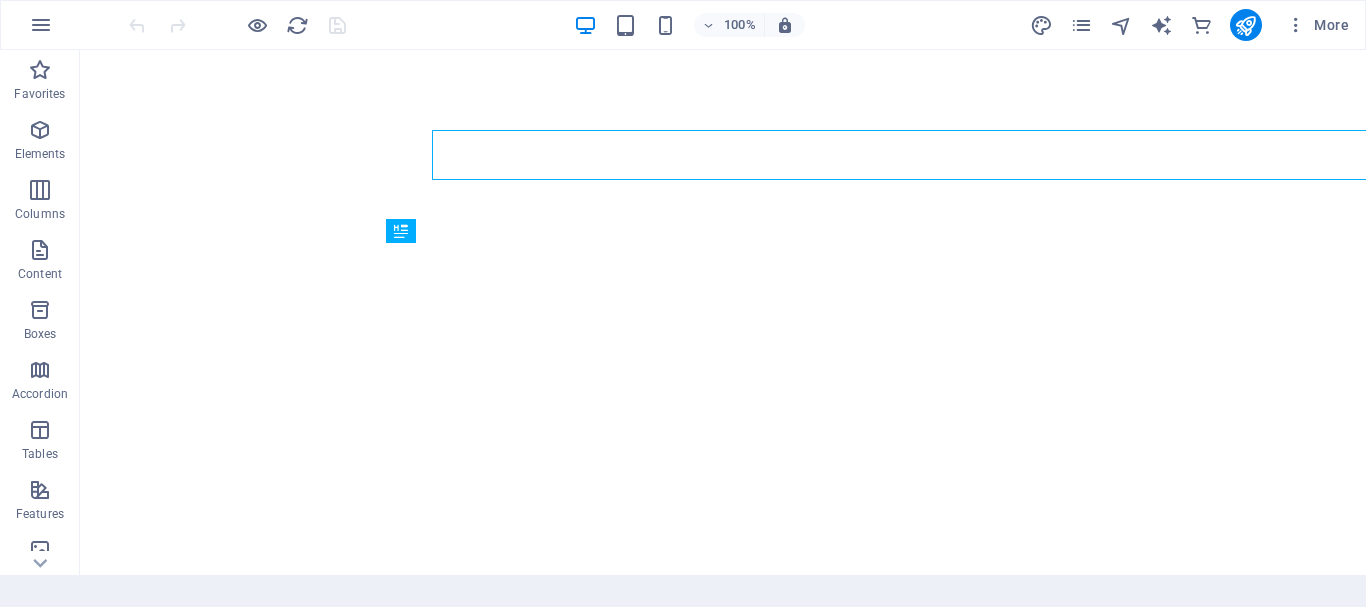 scroll, scrollTop: 0, scrollLeft: 0, axis: both 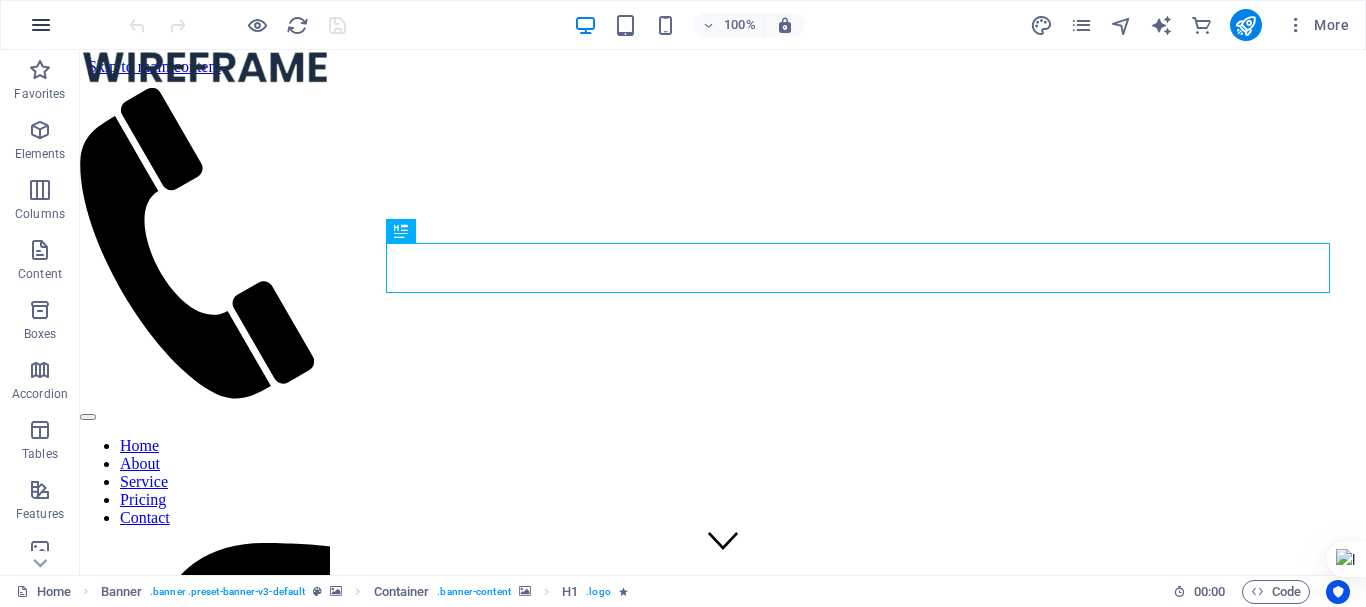 click at bounding box center (41, 25) 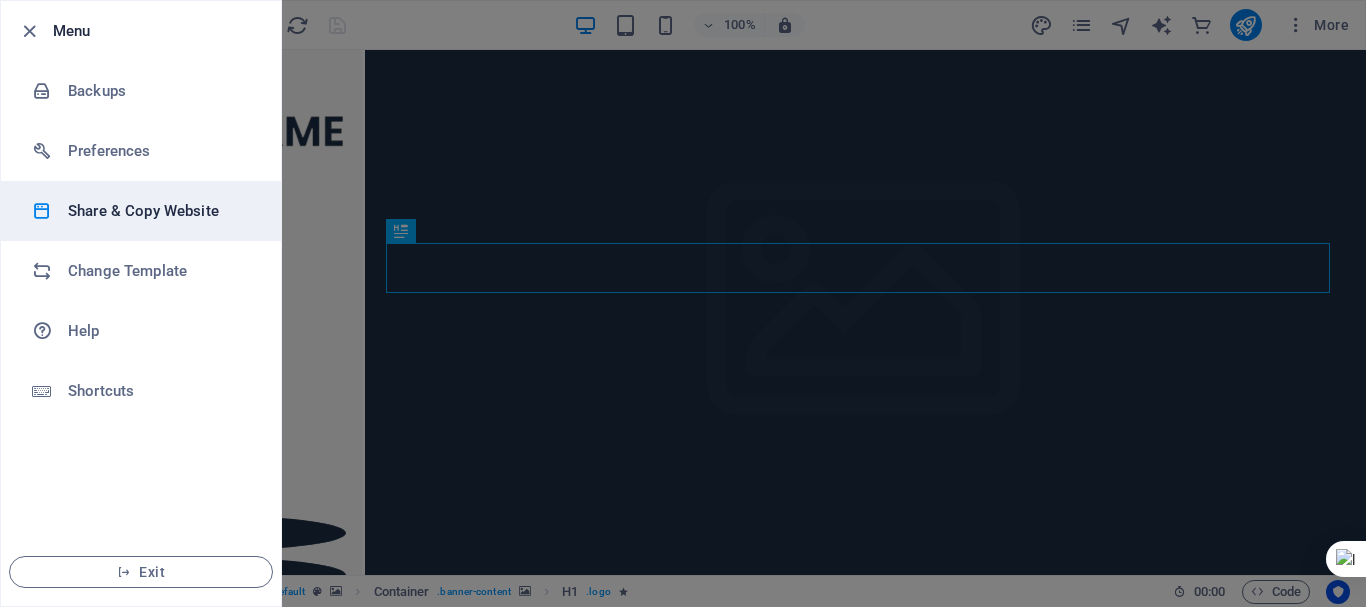 click on "Share & Copy Website" at bounding box center [160, 211] 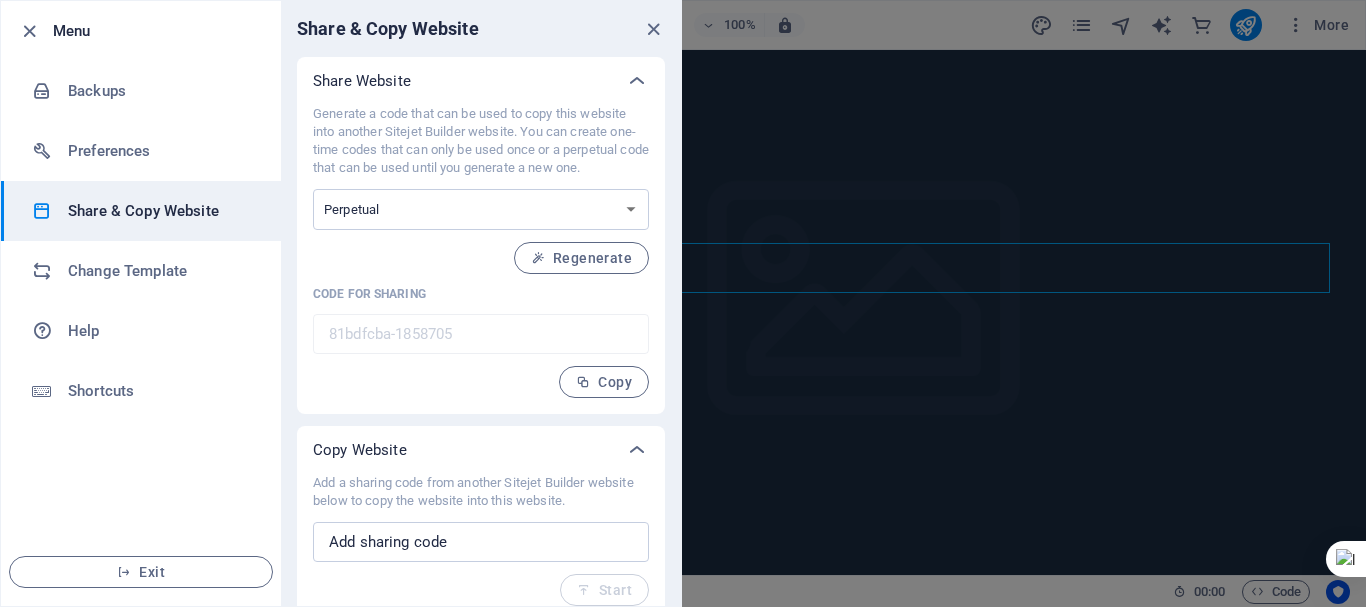 scroll, scrollTop: 16, scrollLeft: 0, axis: vertical 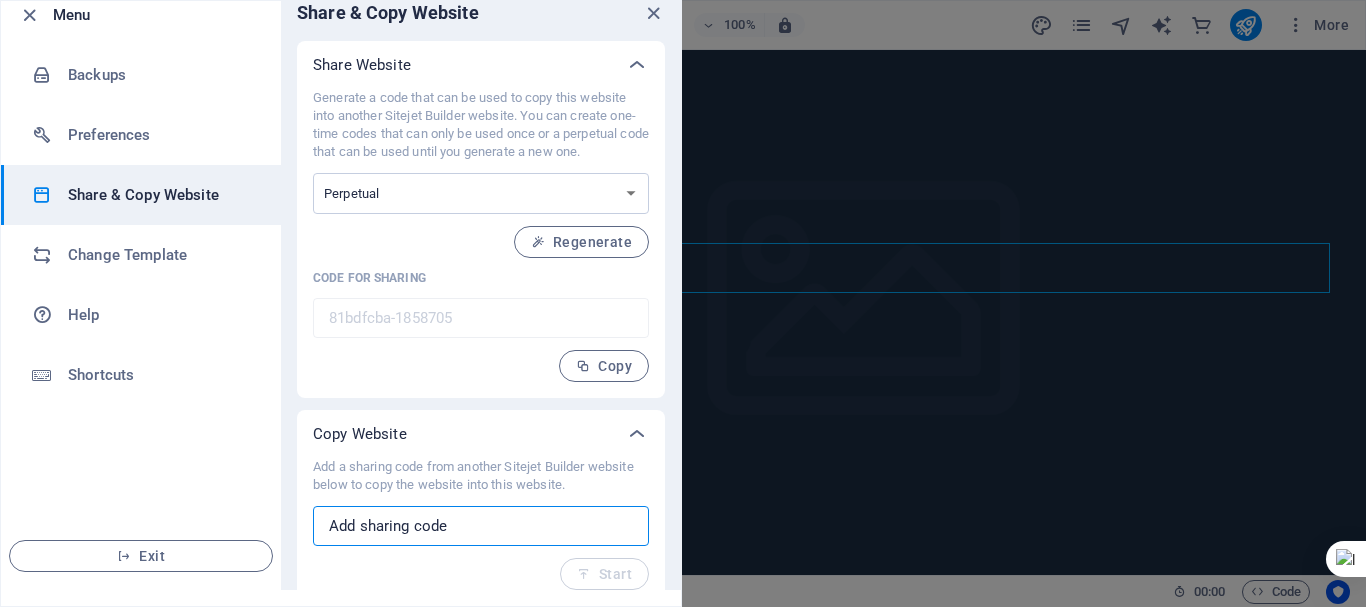 click at bounding box center [481, 526] 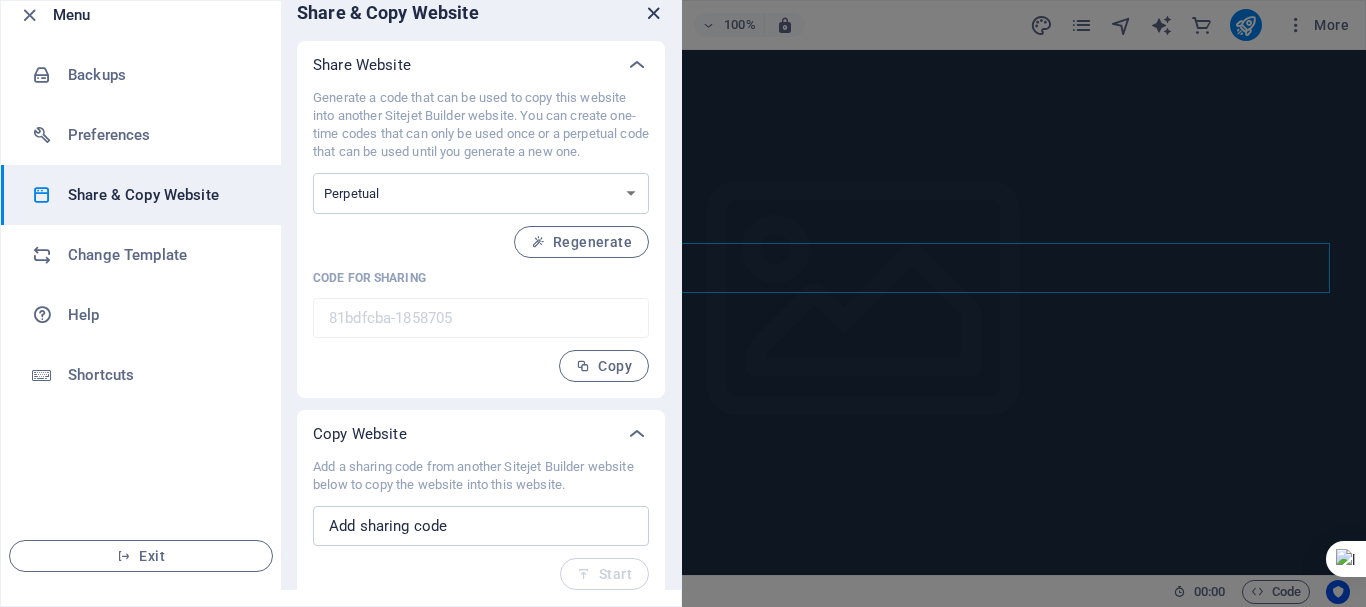 click at bounding box center (653, 13) 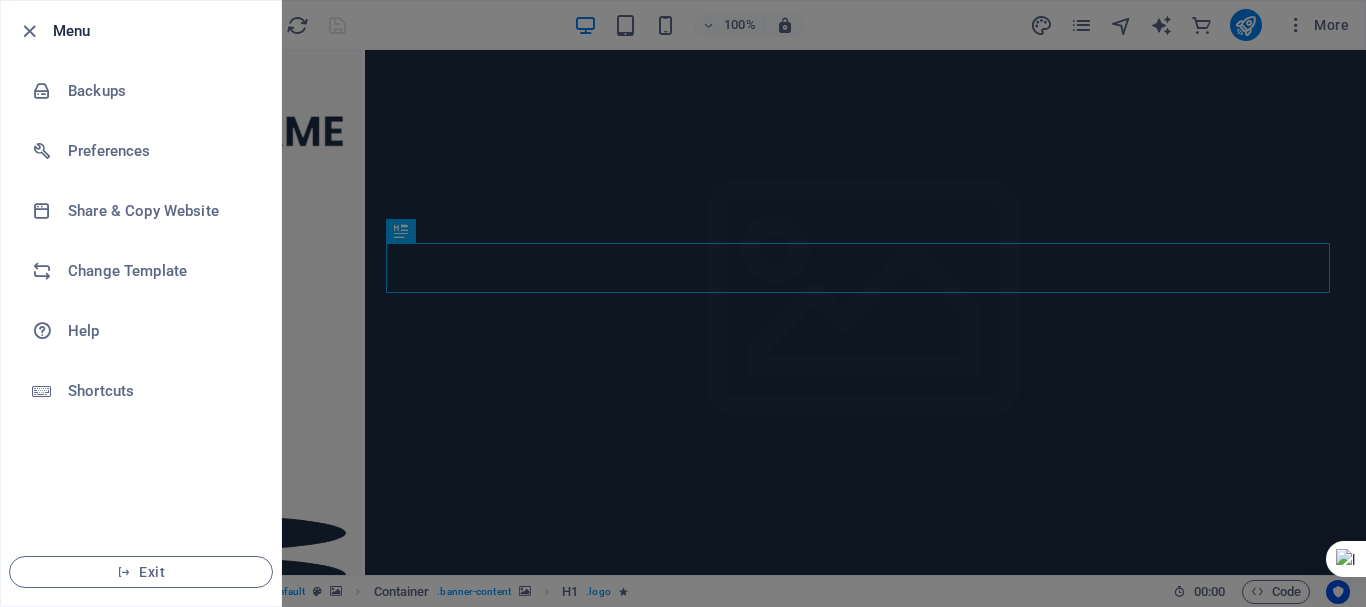 scroll, scrollTop: 0, scrollLeft: 0, axis: both 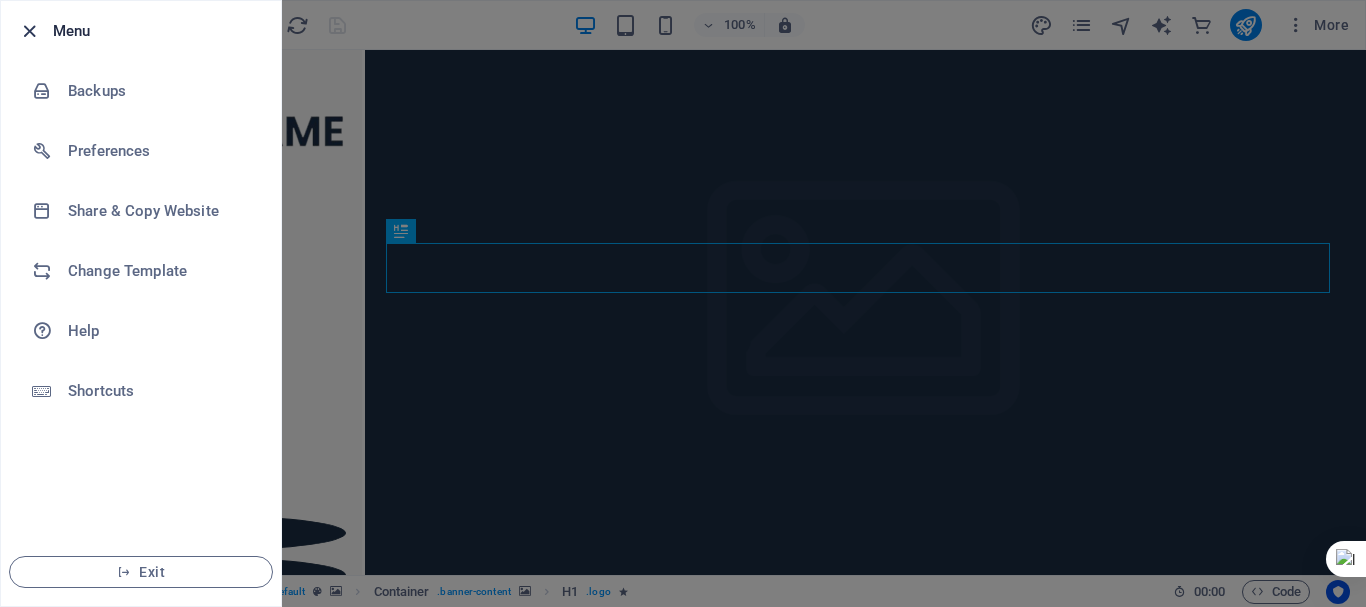 click at bounding box center [29, 31] 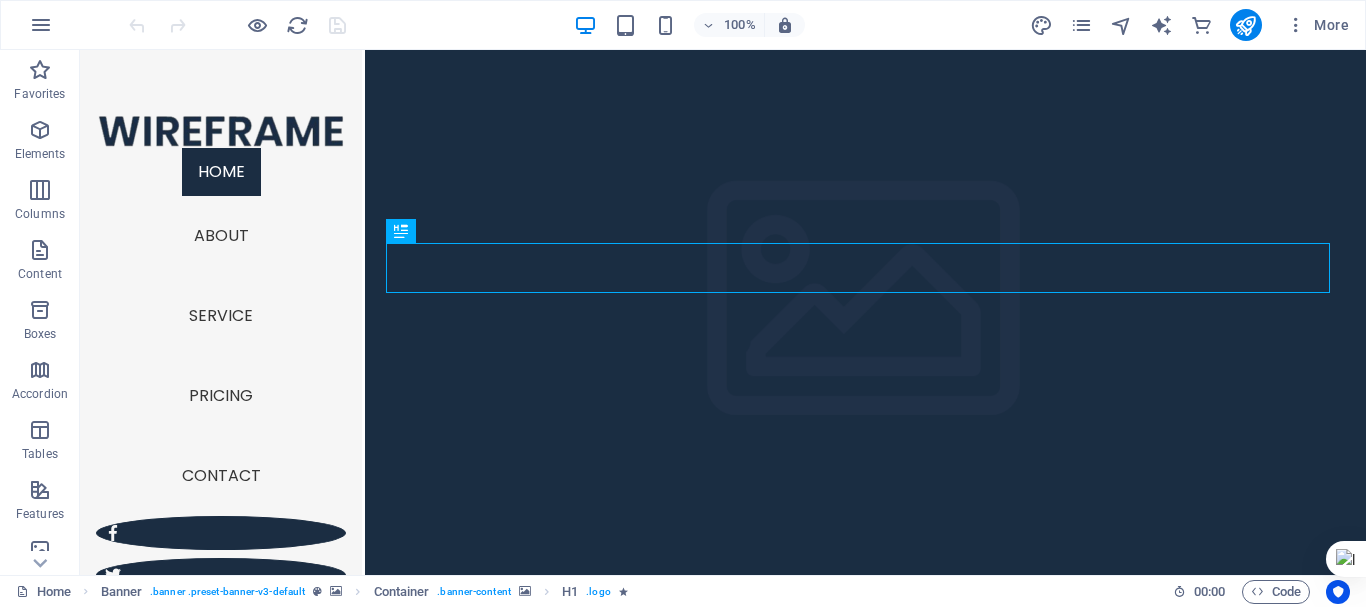 click at bounding box center (865, 837) 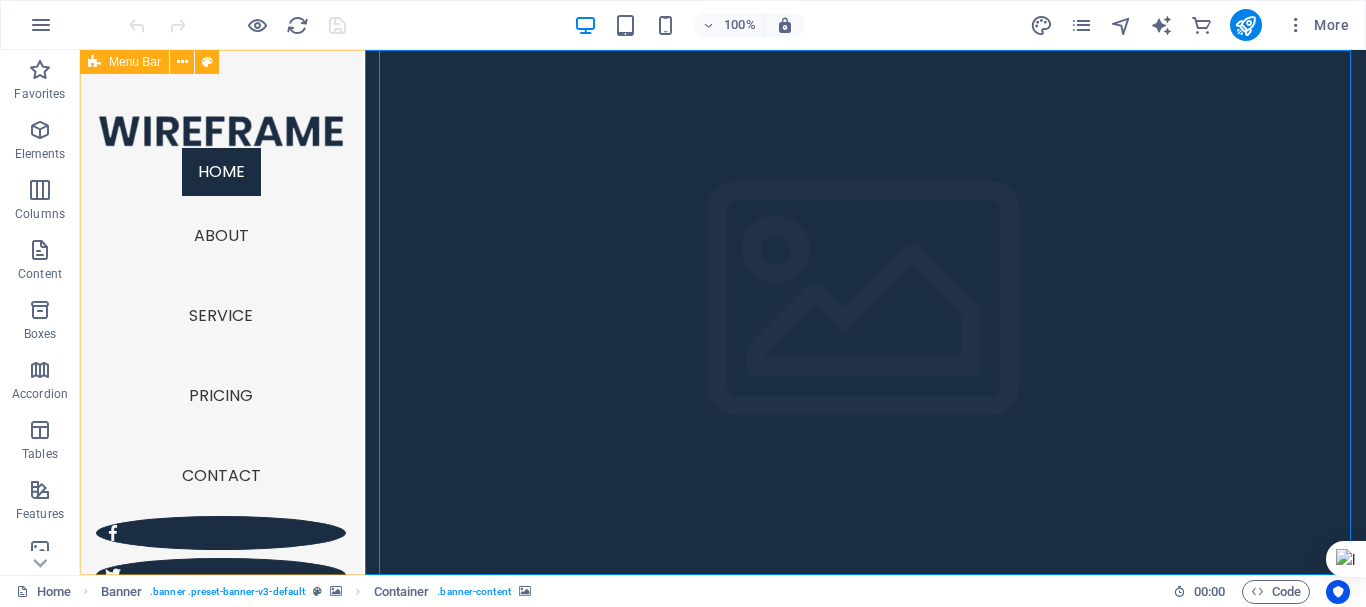 click on "Home About Service Pricing Contact Legal Notice  |  Privacy" at bounding box center [221, 312] 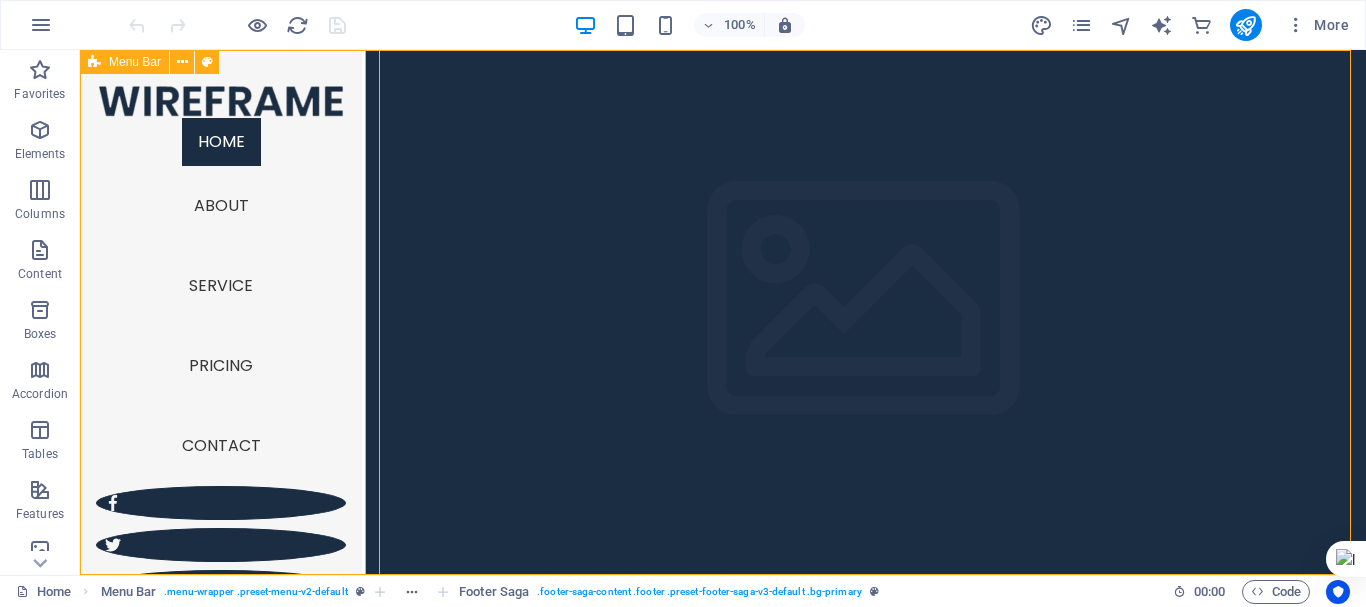 scroll, scrollTop: 31, scrollLeft: 0, axis: vertical 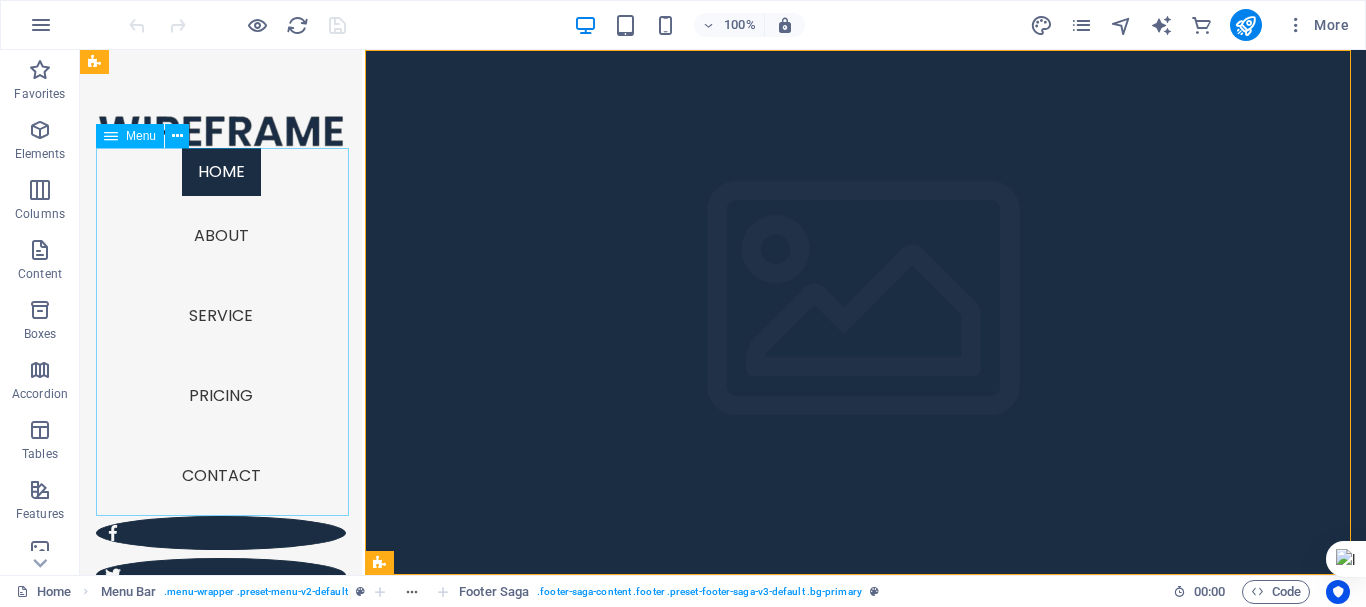 click on "Home About Service Pricing Contact" at bounding box center (221, 332) 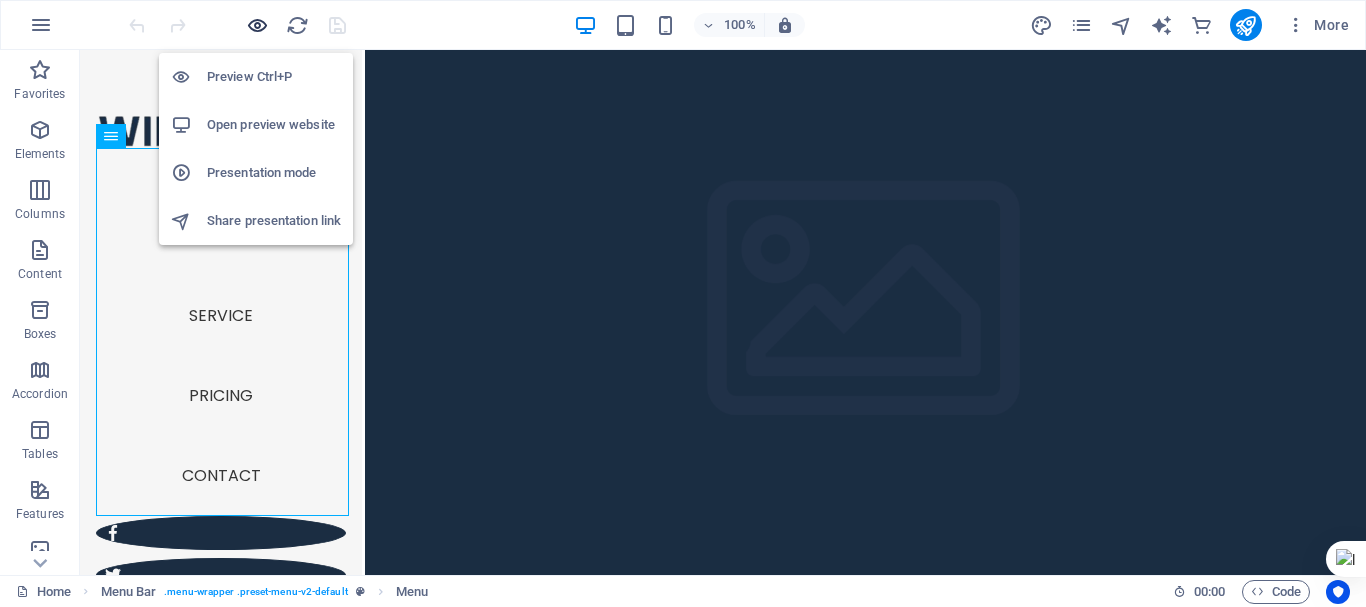 click at bounding box center [257, 25] 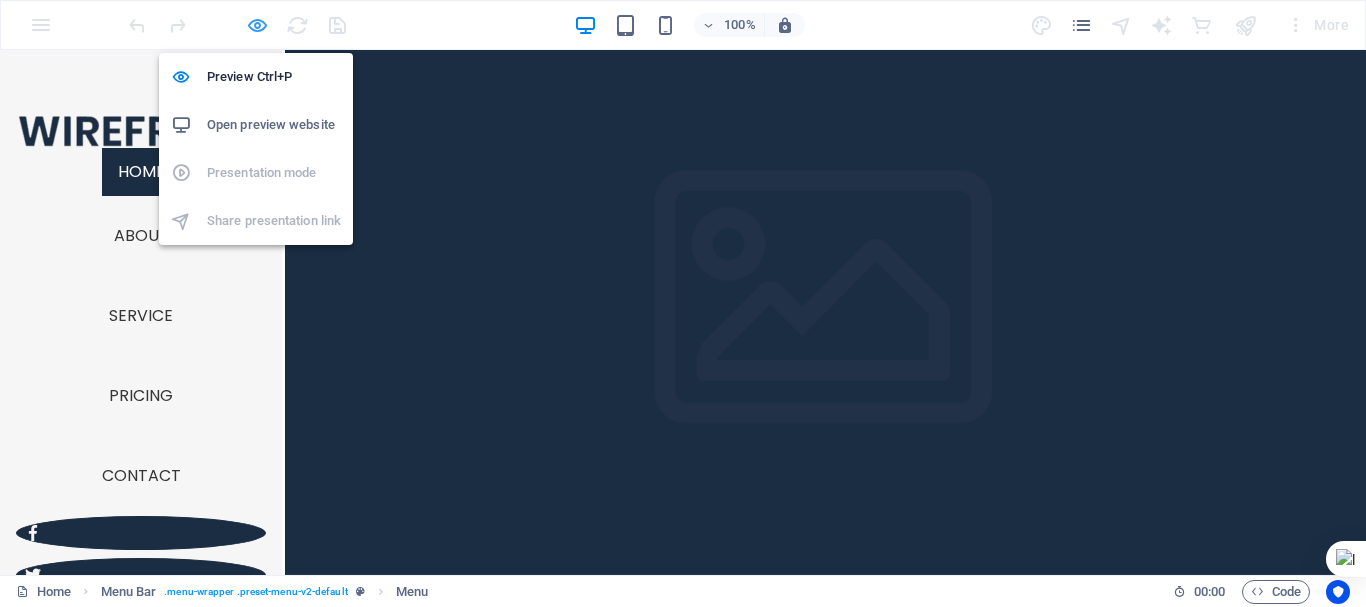 click at bounding box center [257, 25] 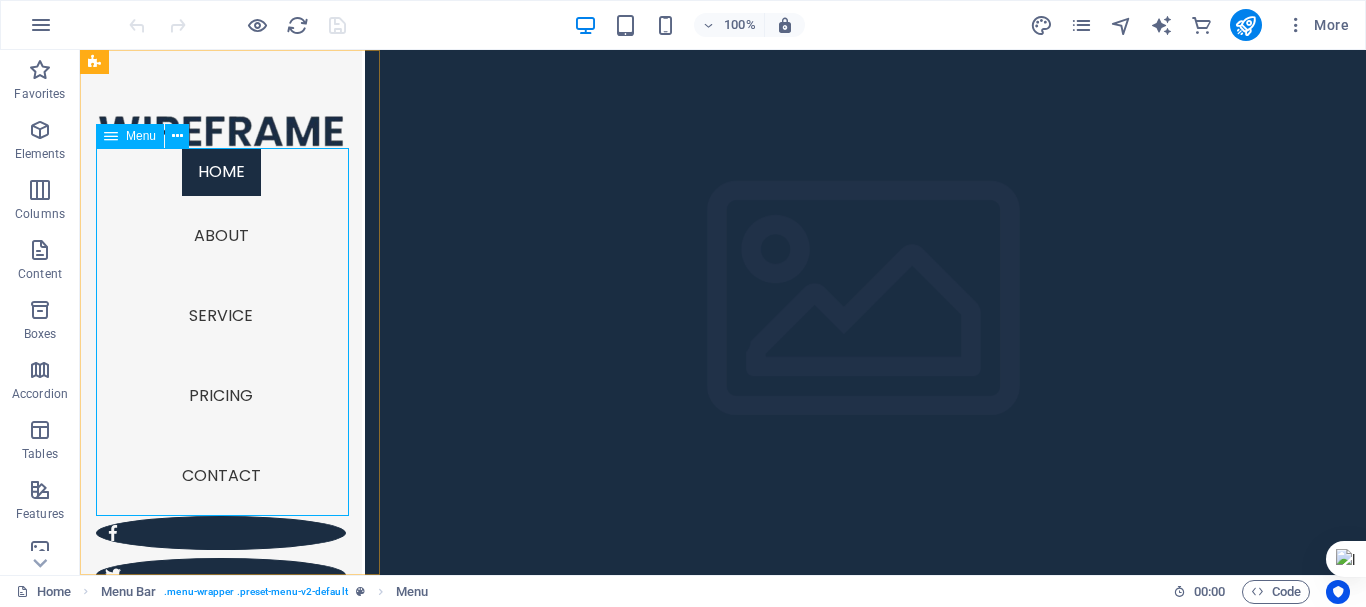 click on "Home About Service Pricing Contact" at bounding box center [221, 332] 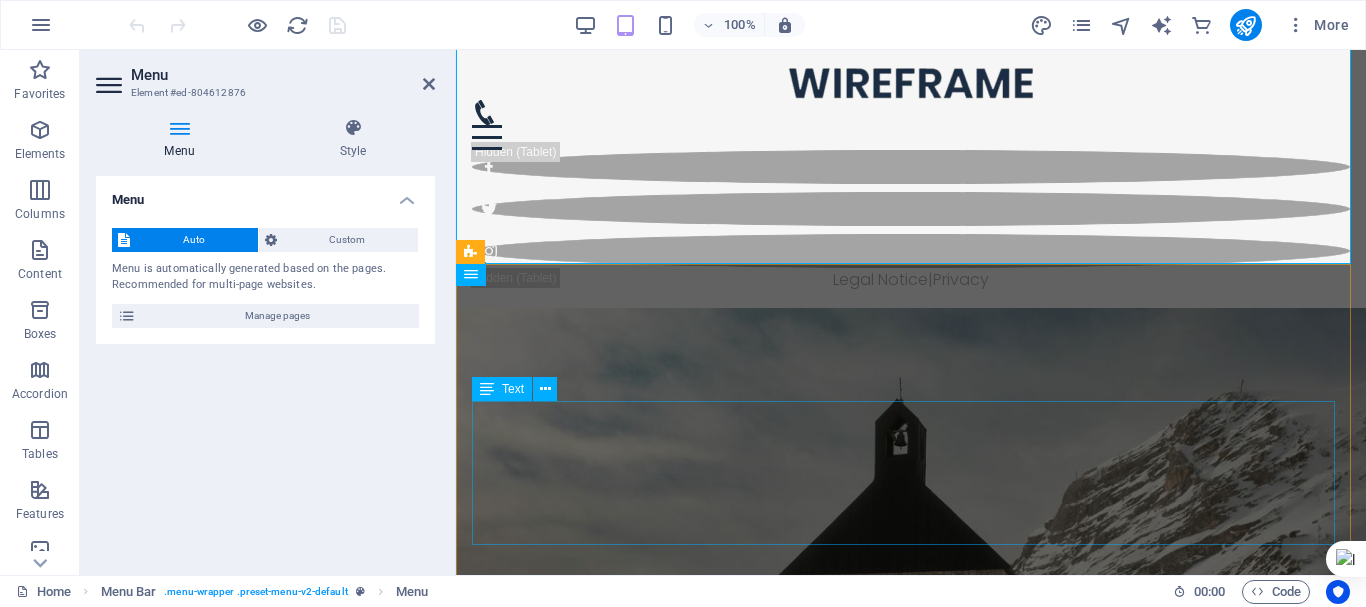 click on "Lorem ipsum dolor sitope amet, consectetur adipisicing elitip. Massumenda, dolore, cum vel modi asperiores consequatur suscipit quidem ducimus eveniet iure expedita consecteture odiogil voluptatum similique fugit voluptates atem accusamus quae quas dolorem tenetur facere tempora maiores adipisci reiciendis accusantium voluptatibus id voluptate tempore dolor harum nisi amet! Nobis, eaque. Aenean commodo ligula eget dolor. Lorem ipsum dolor sit amet, consectetuer adipiscing elit leget odiogil voluptatum similique fugit voluptates dolor. Libero assumenda, dolore, cum vel modi asperiores consequatur." at bounding box center (911, 1287) 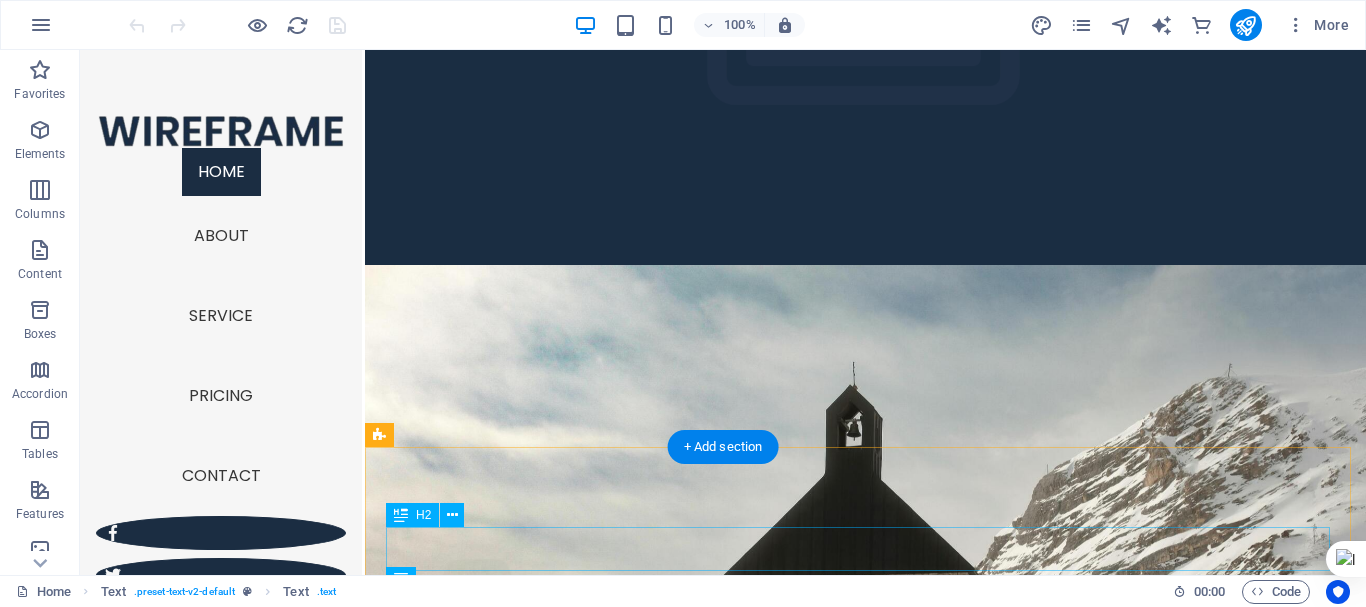 scroll, scrollTop: 0, scrollLeft: 0, axis: both 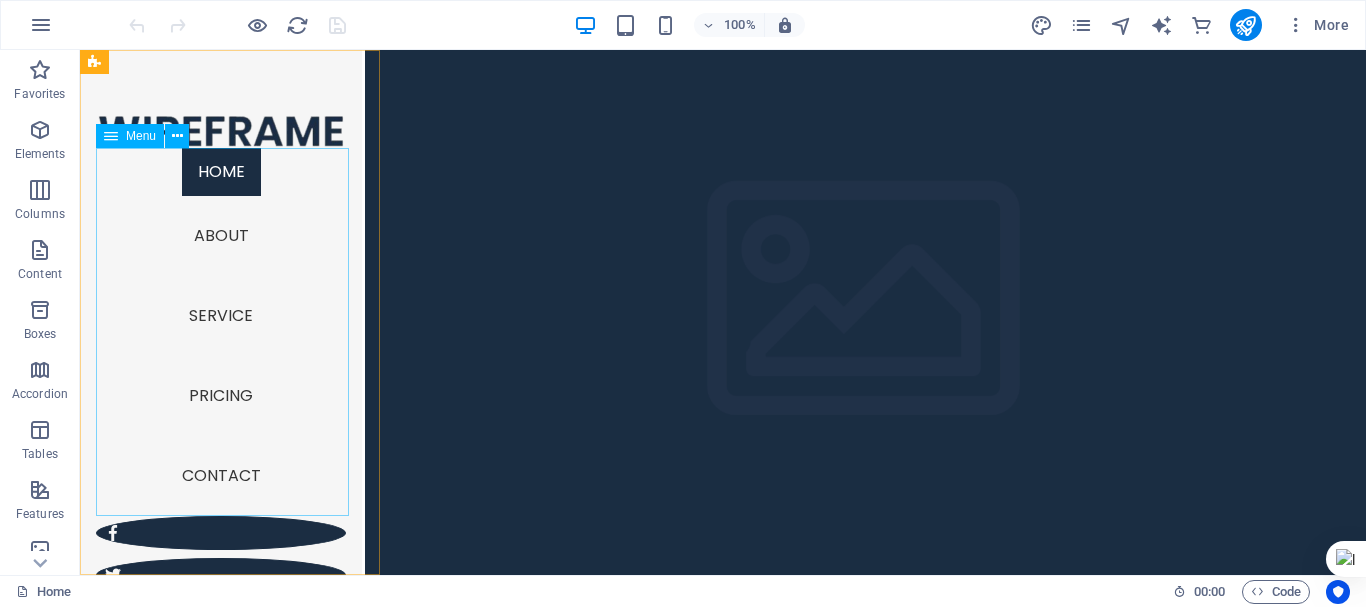 click on "Home About Service Pricing Contact" at bounding box center [221, 332] 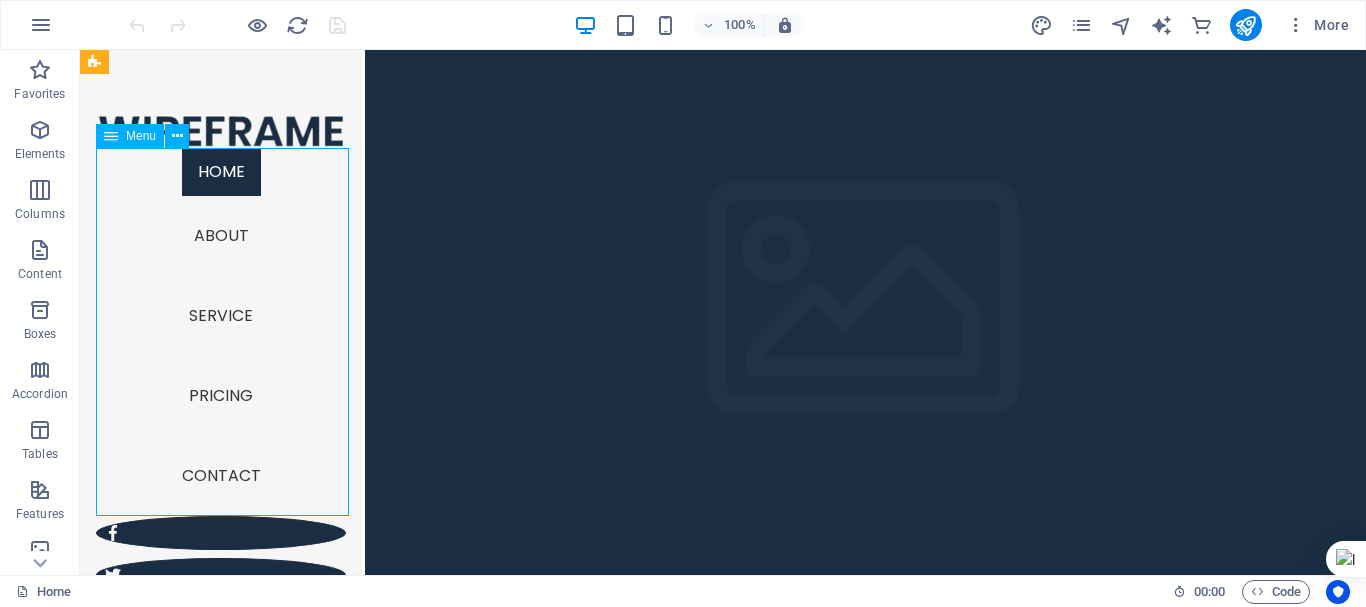 click on "Home About Service Pricing Contact" at bounding box center (221, 332) 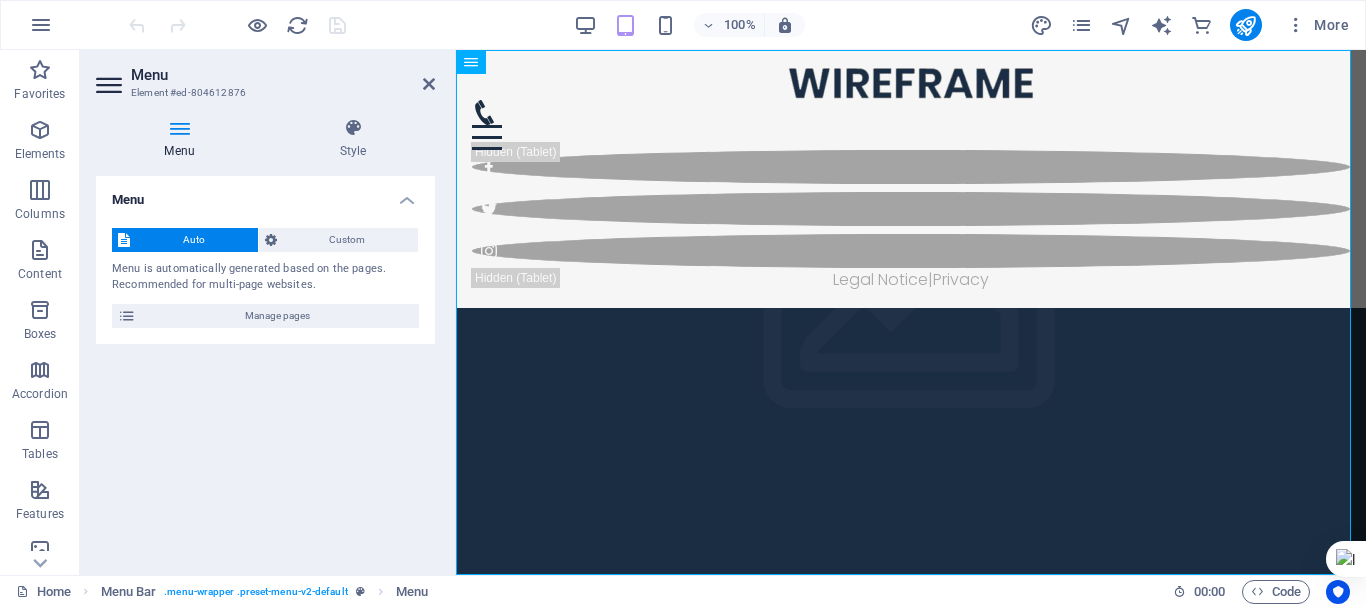 click at bounding box center (179, 128) 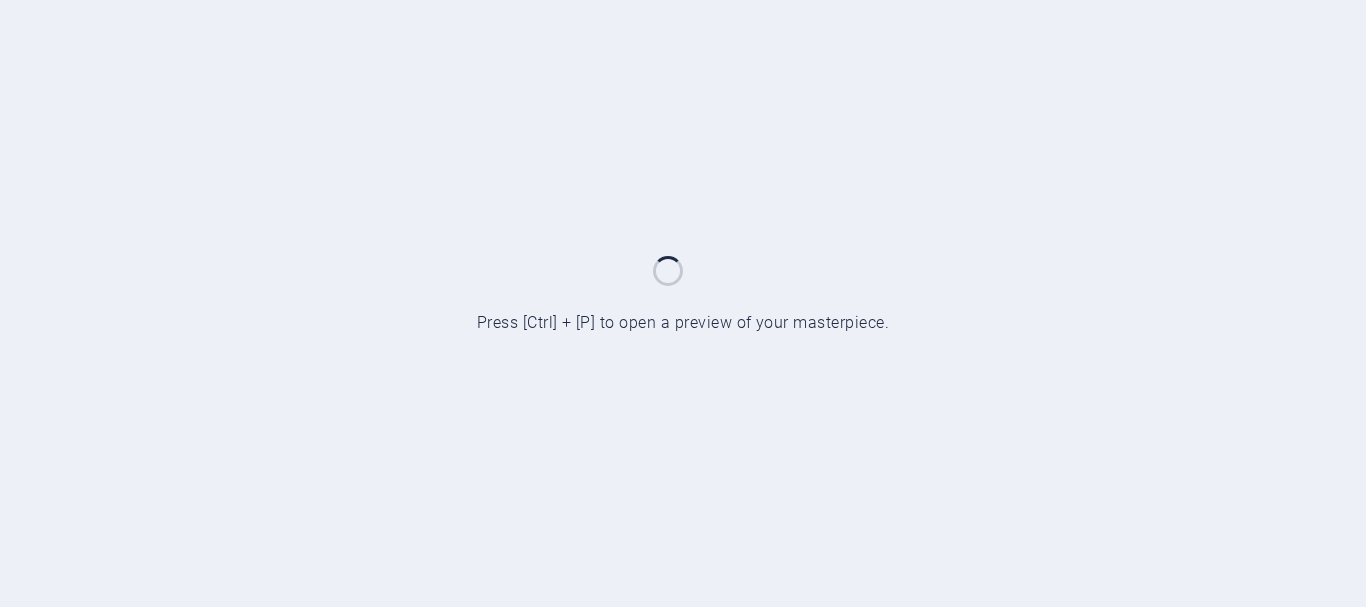 scroll, scrollTop: 0, scrollLeft: 0, axis: both 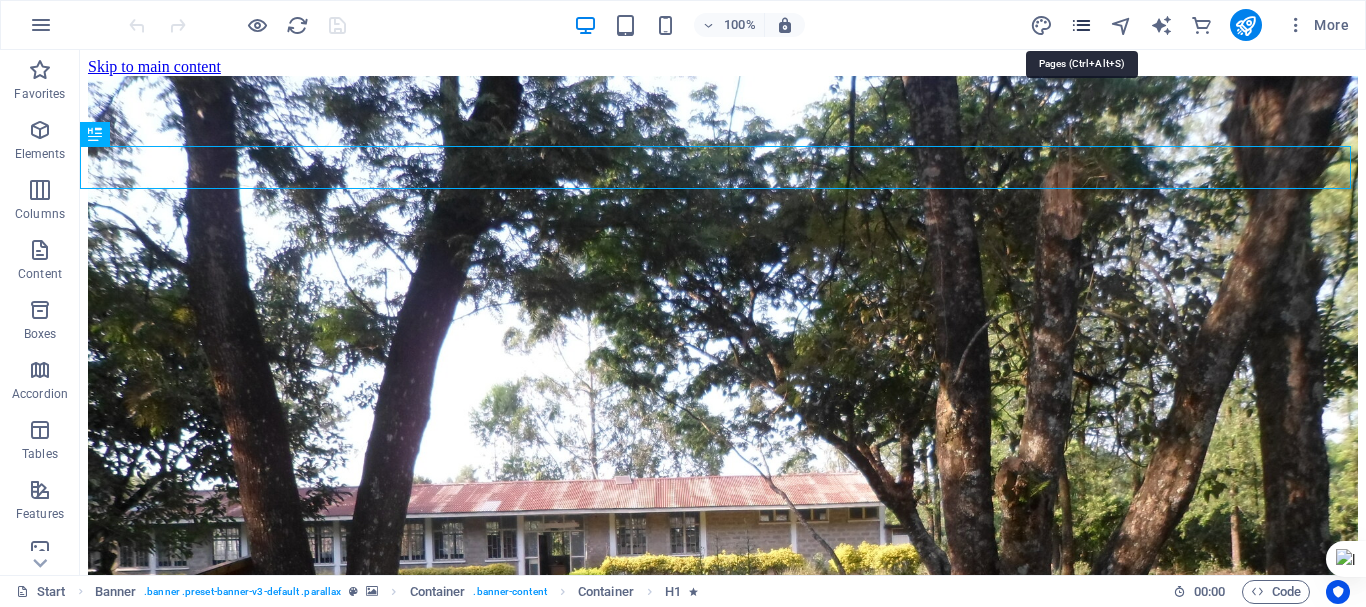 click at bounding box center (1081, 25) 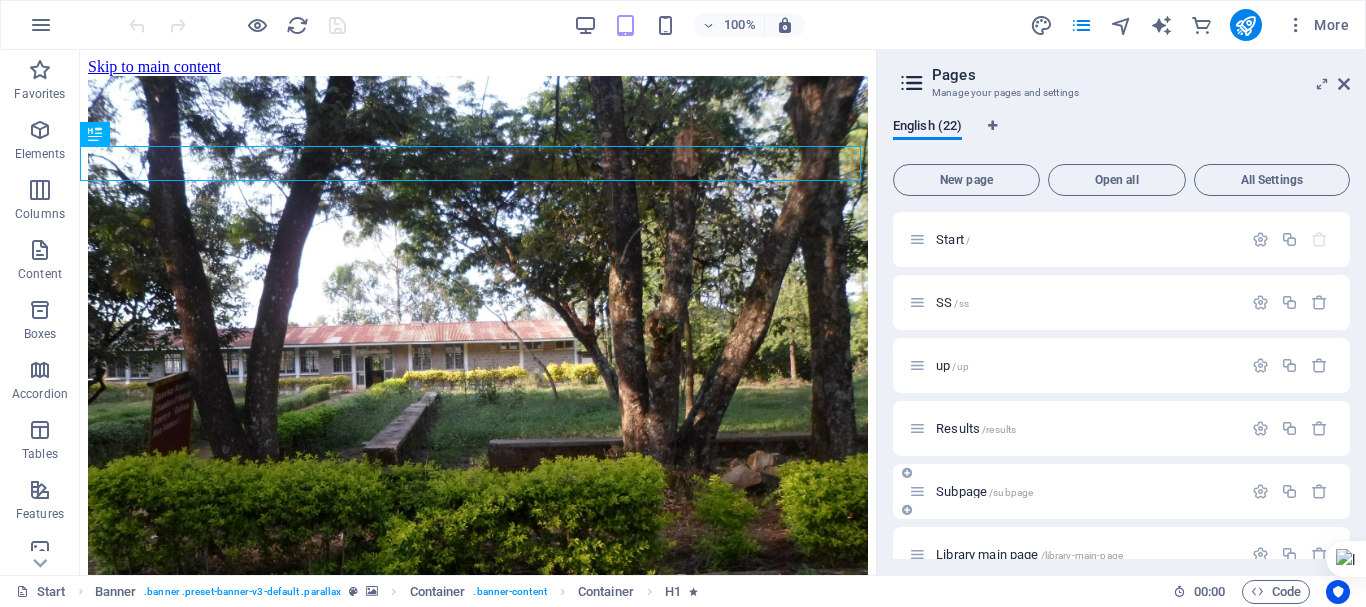 drag, startPoint x: 1070, startPoint y: 420, endPoint x: 1111, endPoint y: 508, distance: 97.082436 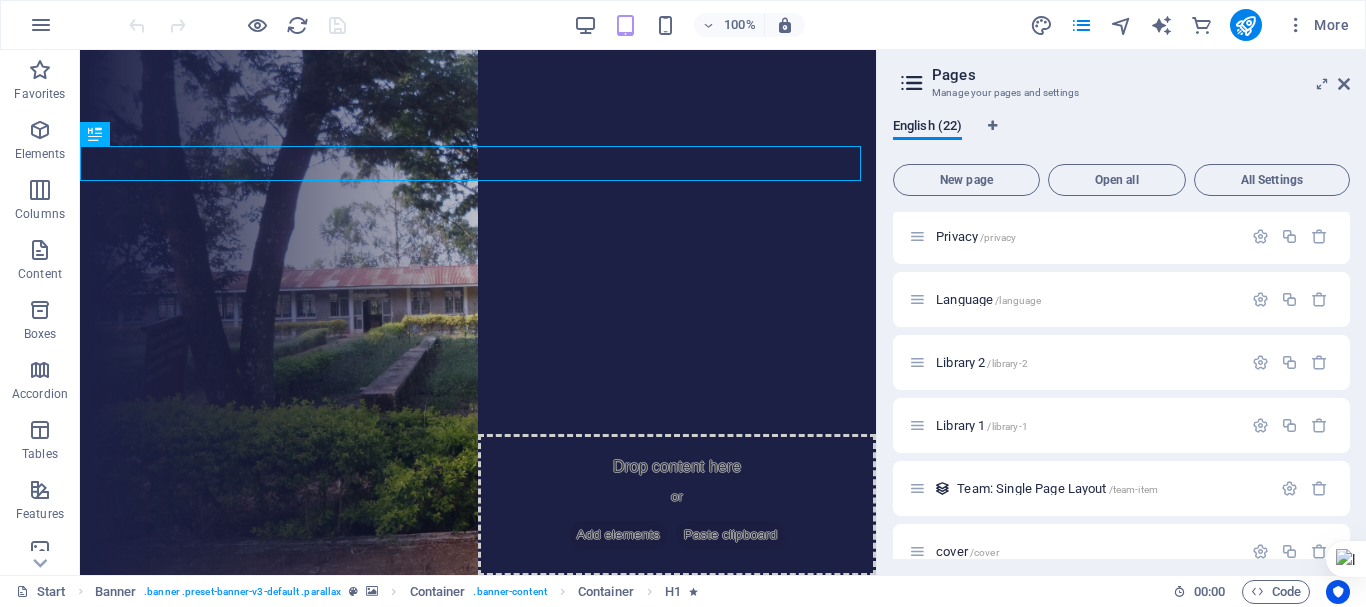 scroll, scrollTop: 701, scrollLeft: 0, axis: vertical 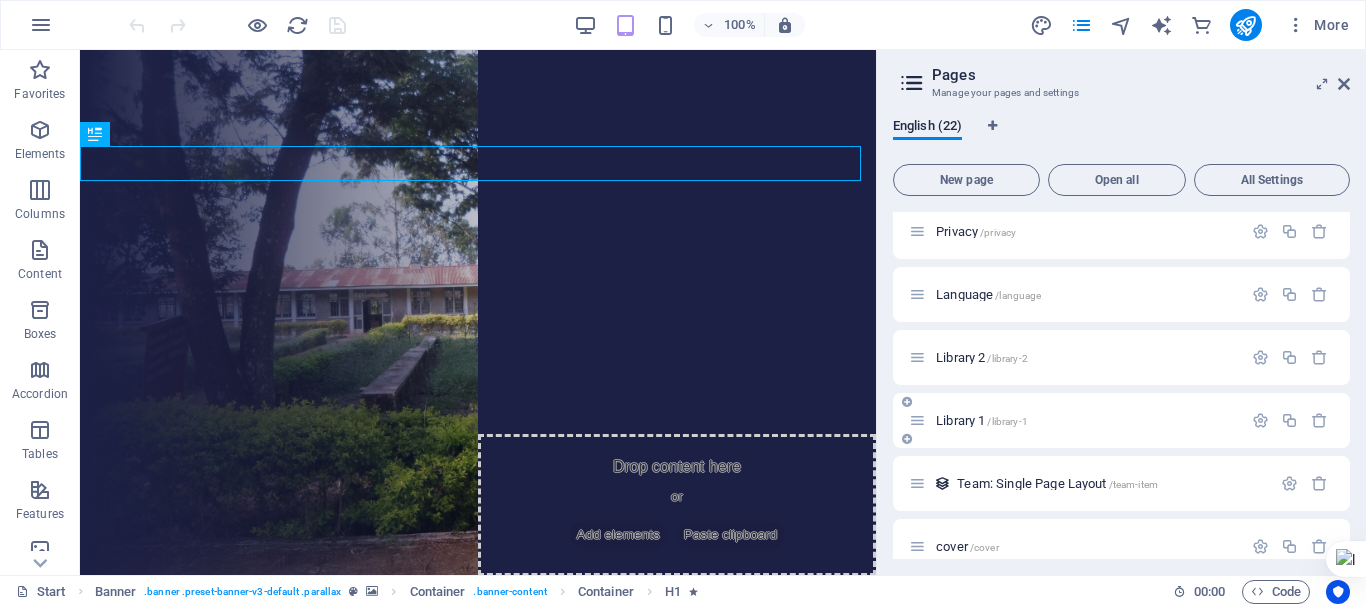 click on "Library 1 /library-1" at bounding box center [1075, 420] 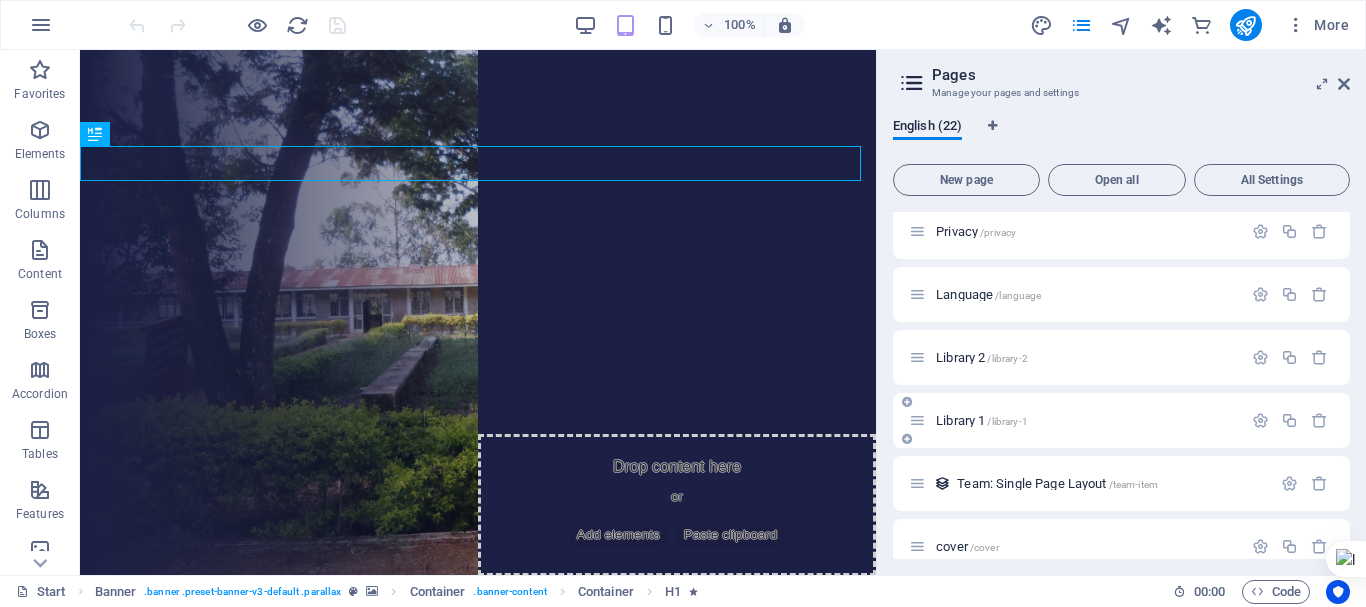 click on "Library 1 /library-1" at bounding box center (982, 420) 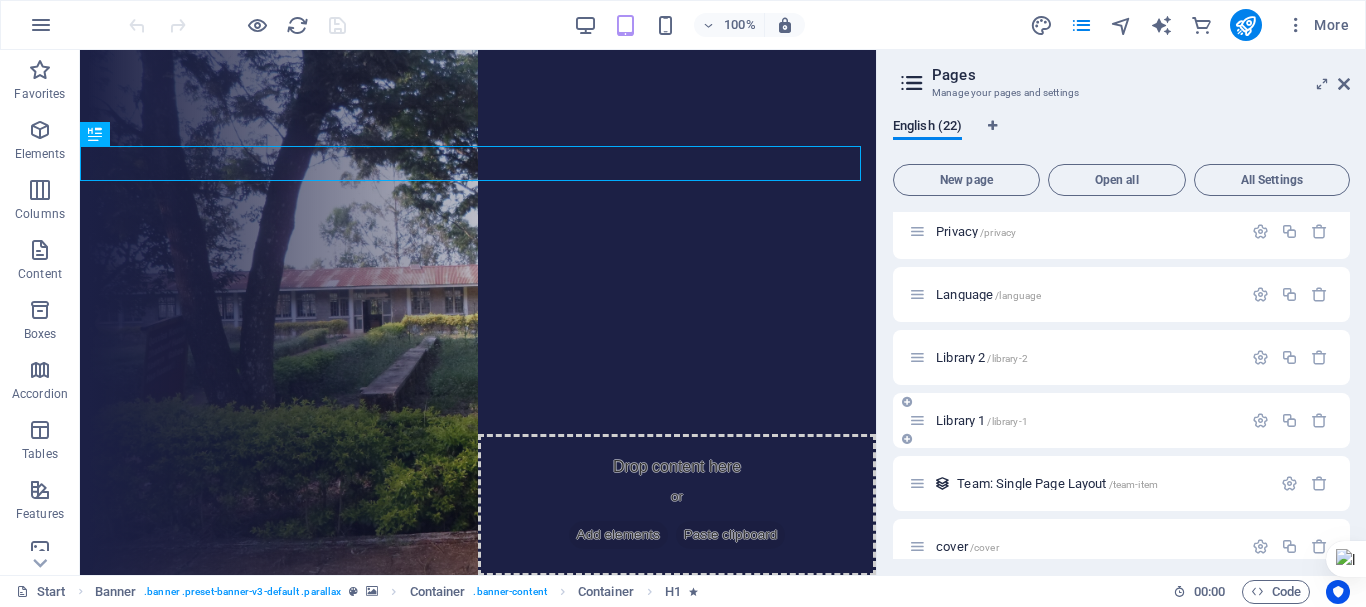 click on "Library 1 /library-1" at bounding box center (1121, 420) 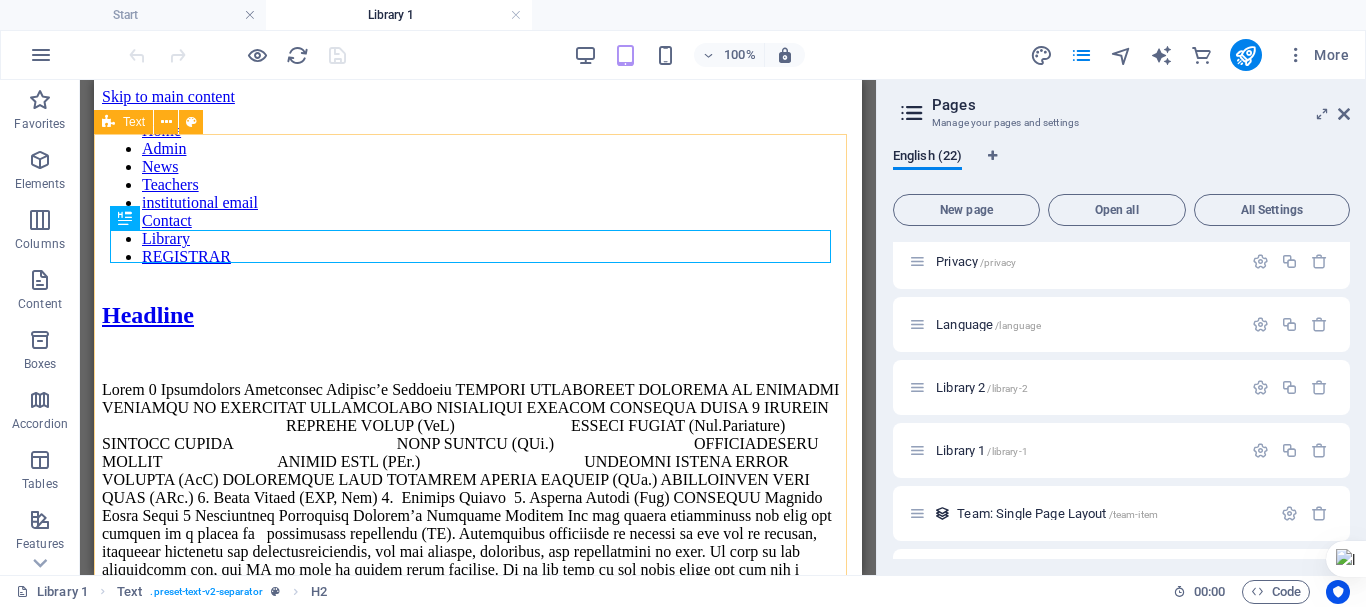 scroll, scrollTop: 0, scrollLeft: 0, axis: both 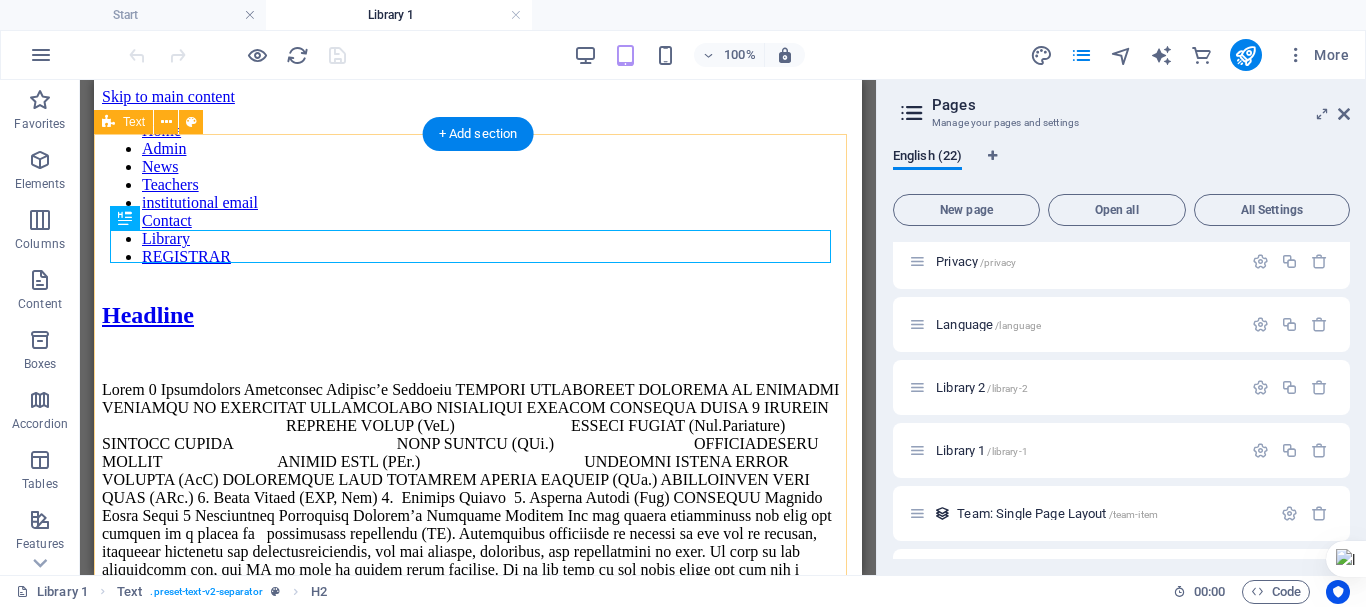 click on "Headline" at bounding box center [478, 7640] 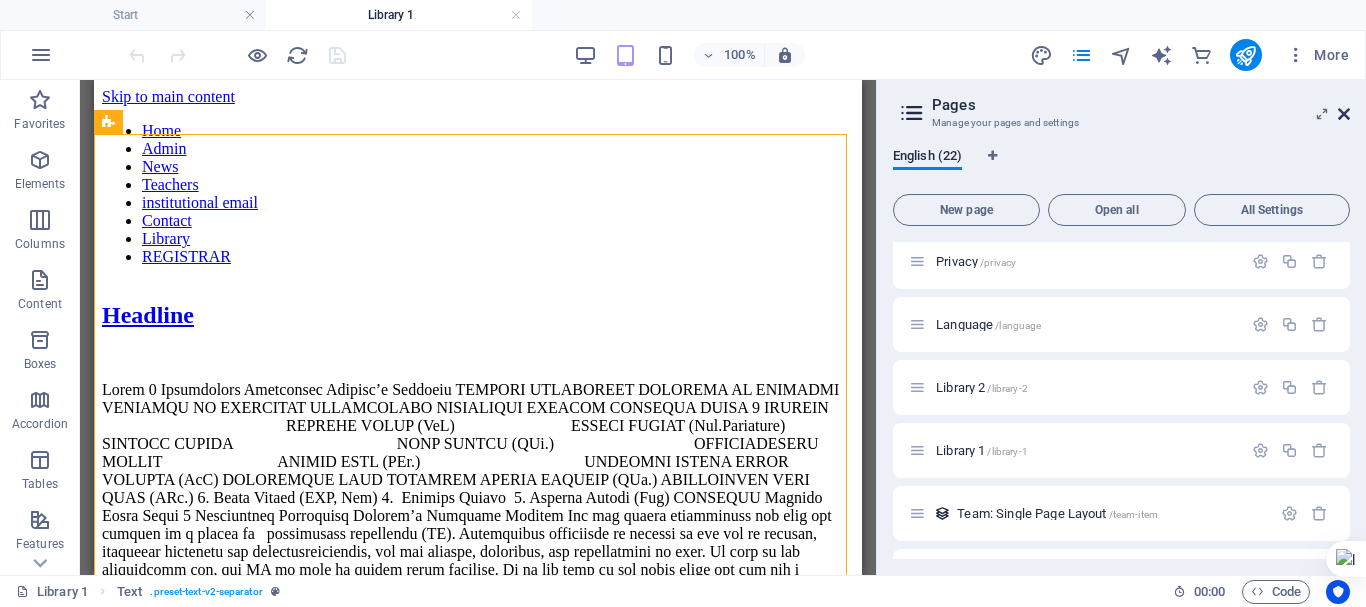 click at bounding box center [1344, 114] 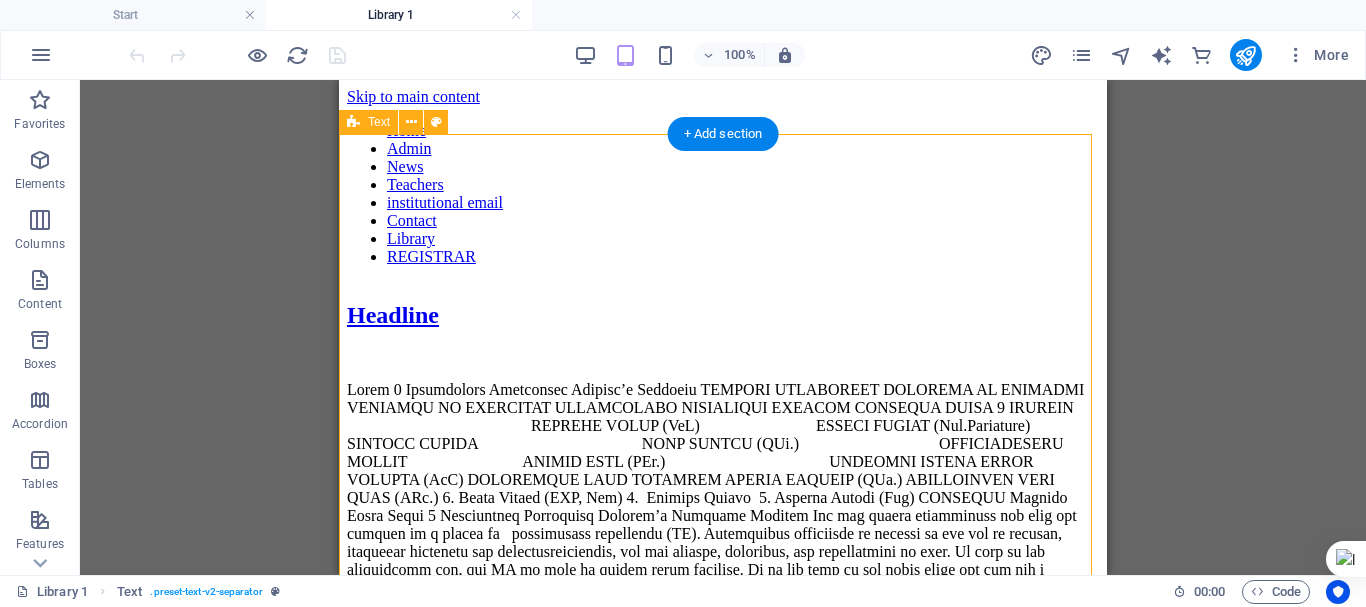 click on "Headline" at bounding box center (723, 7640) 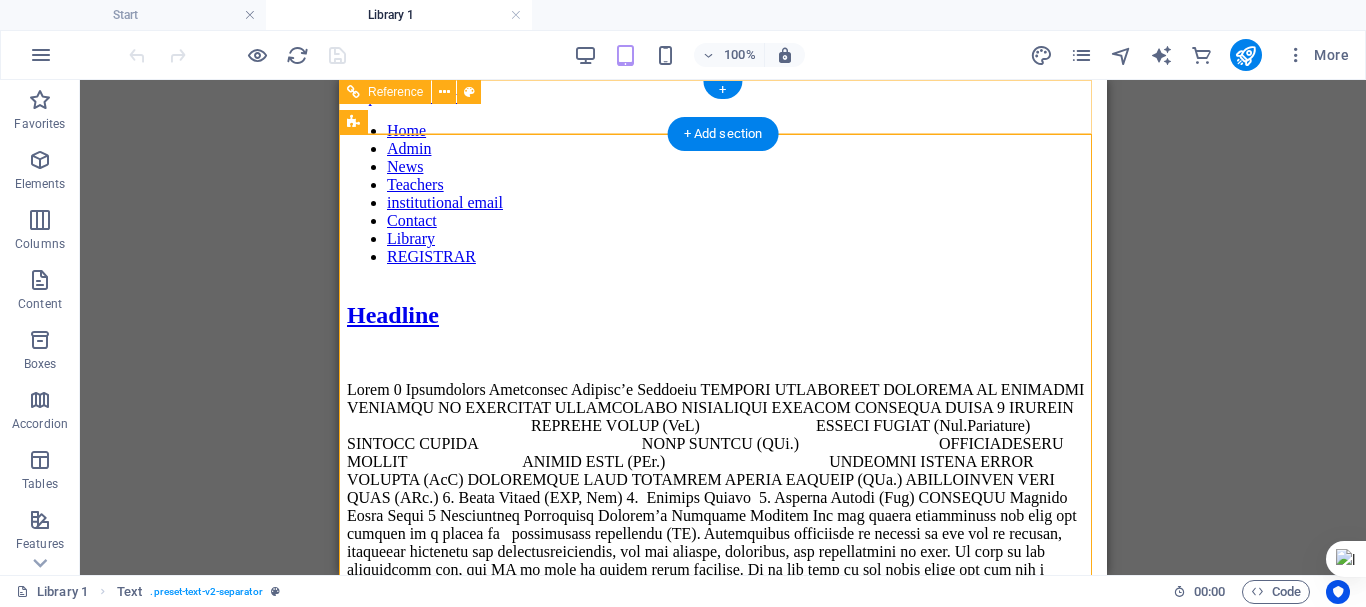 click at bounding box center (723, 282) 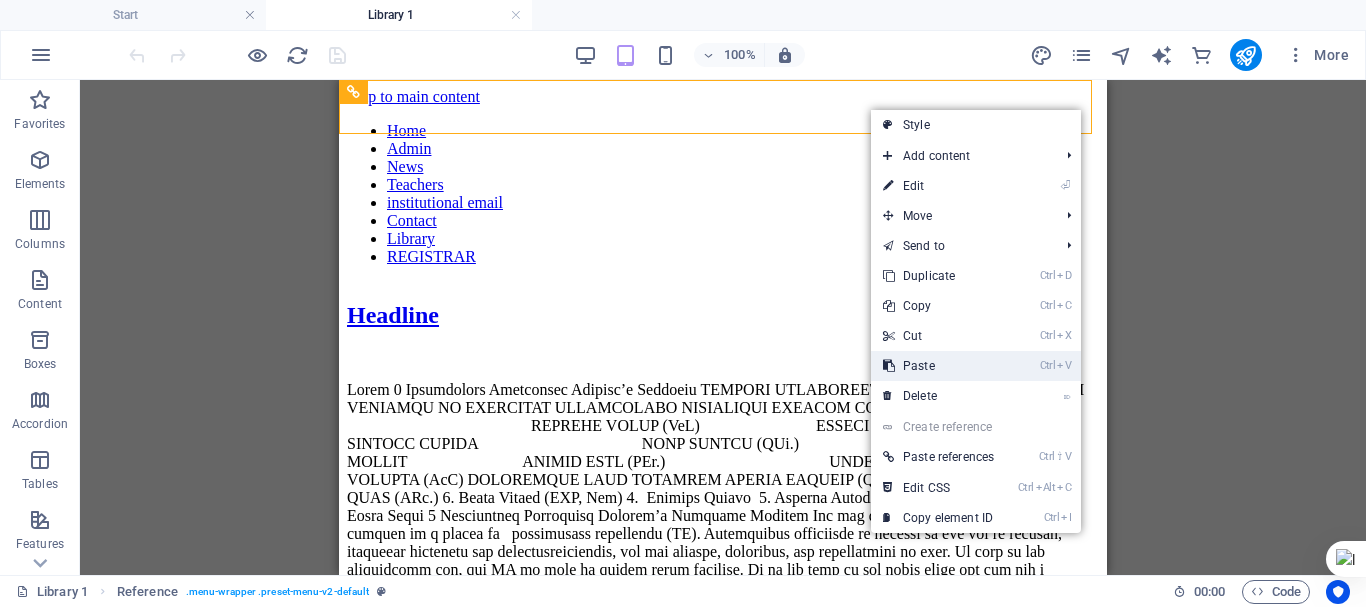 click on "Ctrl V  Paste" at bounding box center [938, 366] 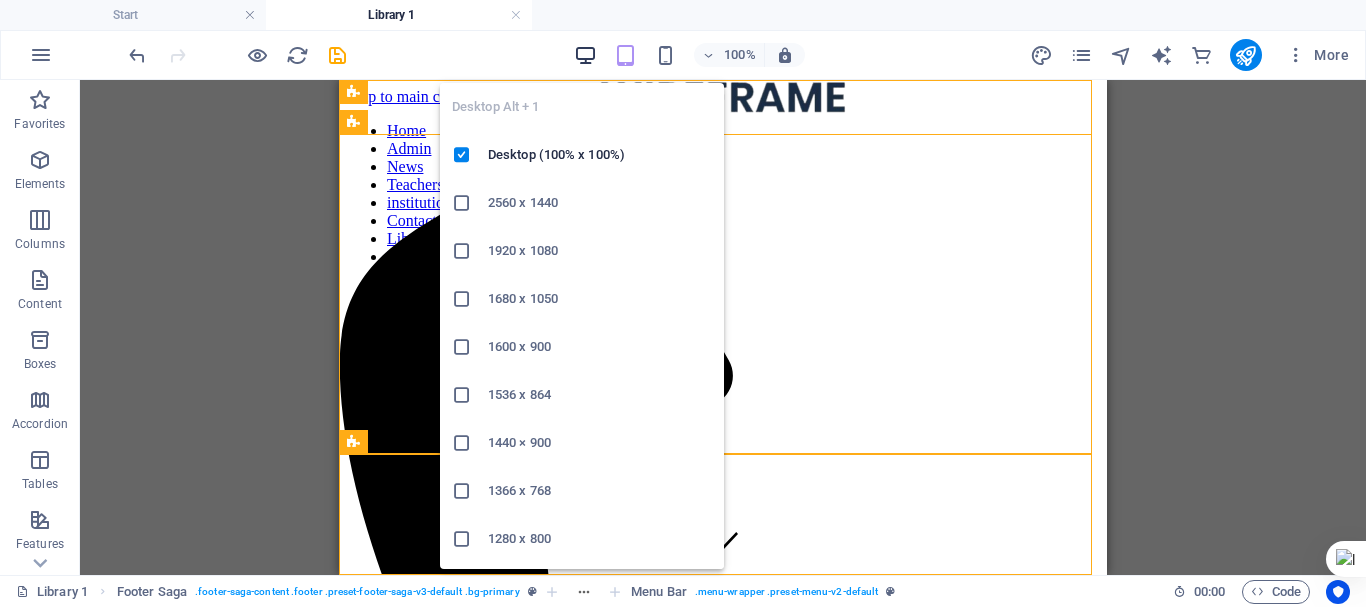 click at bounding box center (585, 55) 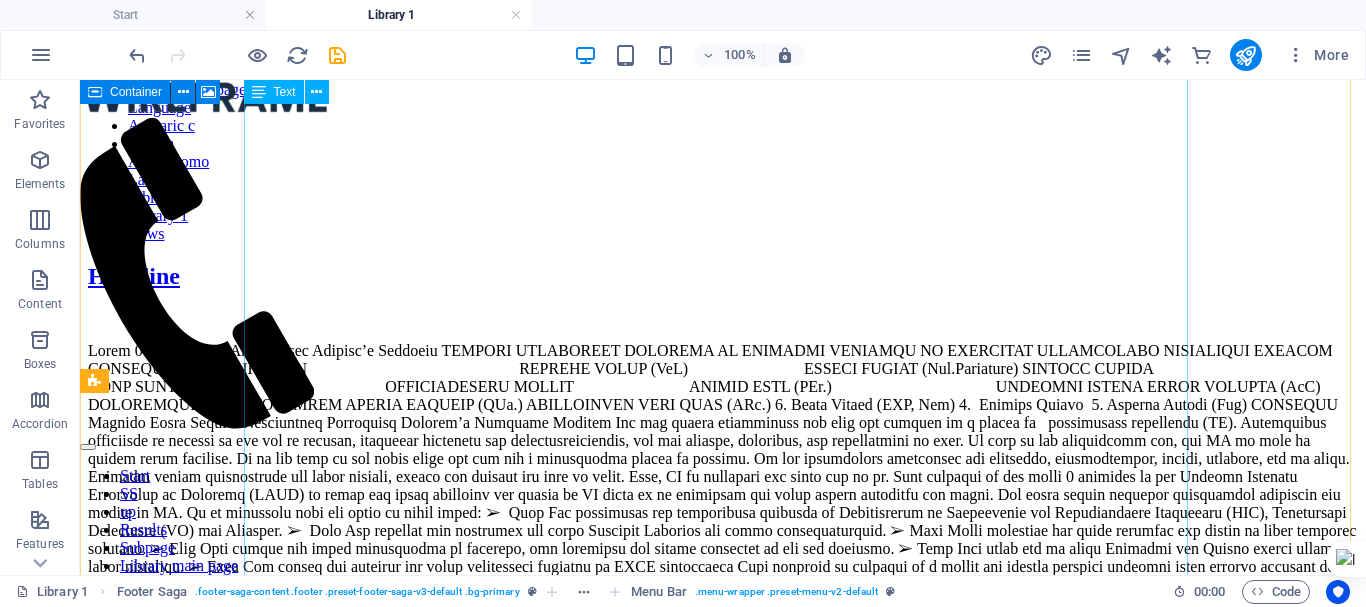 scroll, scrollTop: 9372, scrollLeft: 0, axis: vertical 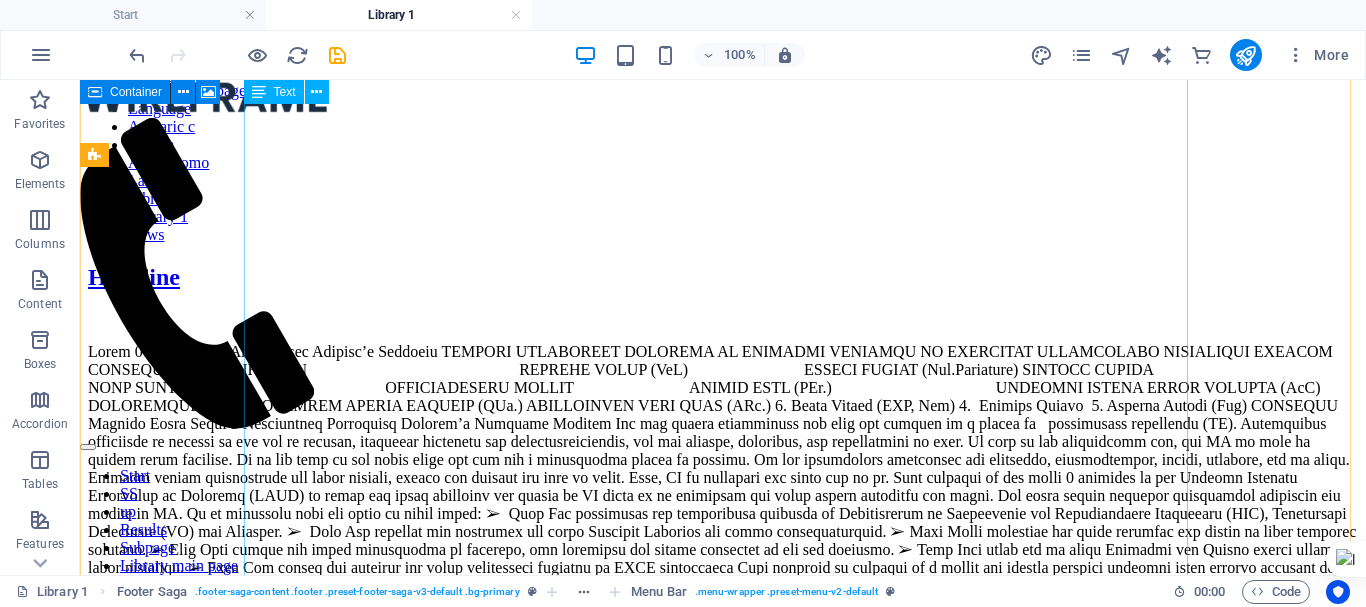click at bounding box center [723, 4609] 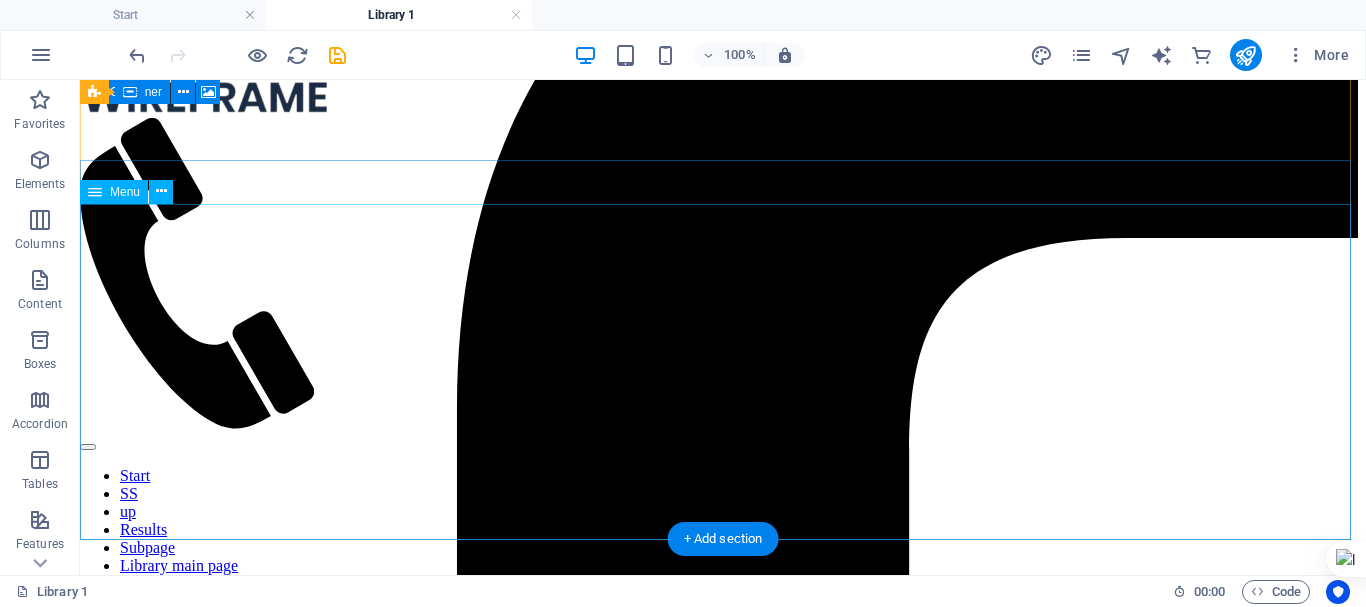 scroll, scrollTop: 4352, scrollLeft: 0, axis: vertical 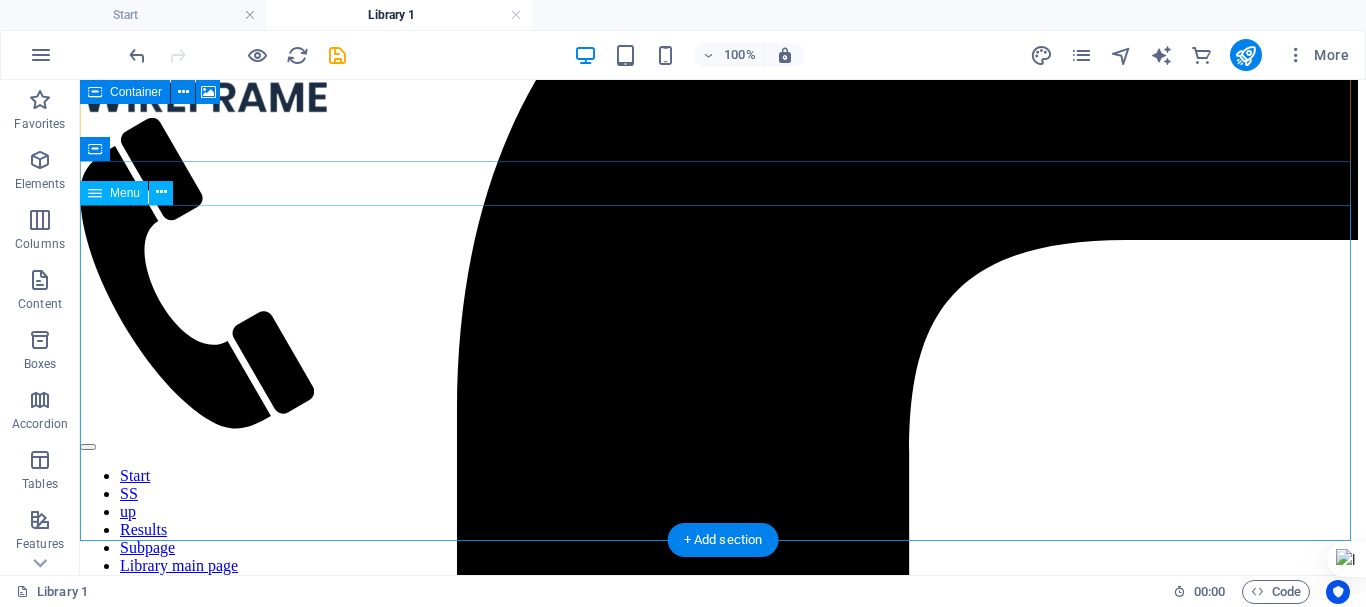click on "Start SS up Results Subpage Library main page Language Amharic c english Afan Oromo Language Library 2 Library 1 News" at bounding box center (723, 5172) 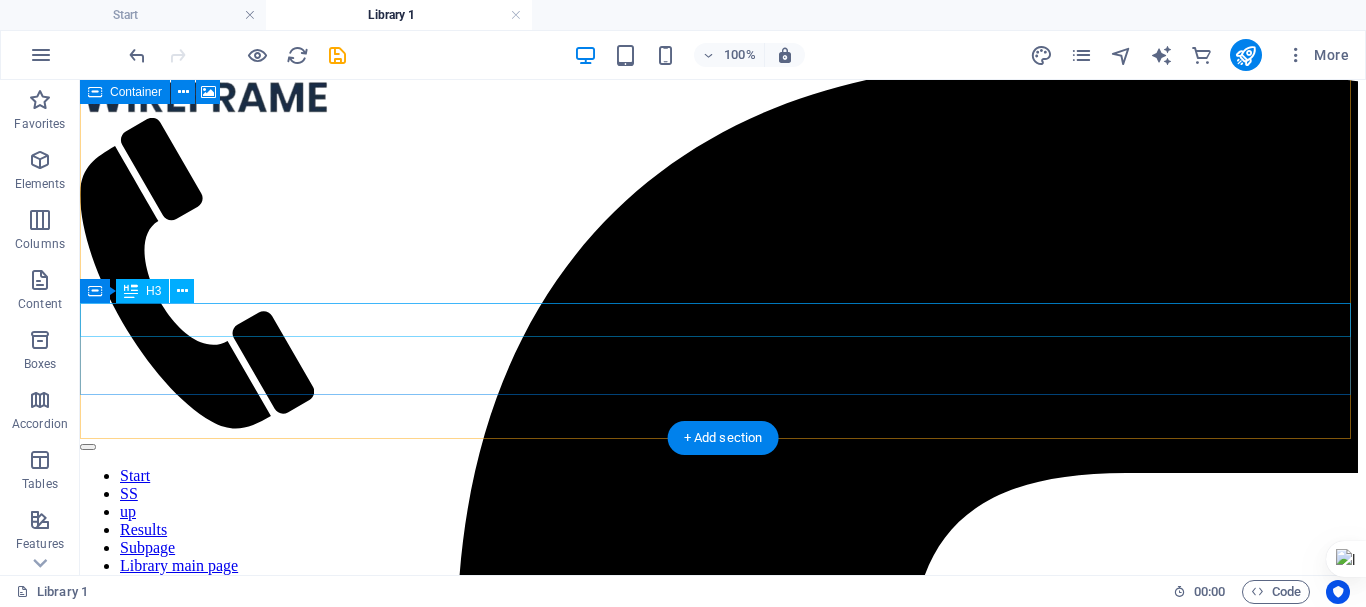 scroll, scrollTop: 4118, scrollLeft: 0, axis: vertical 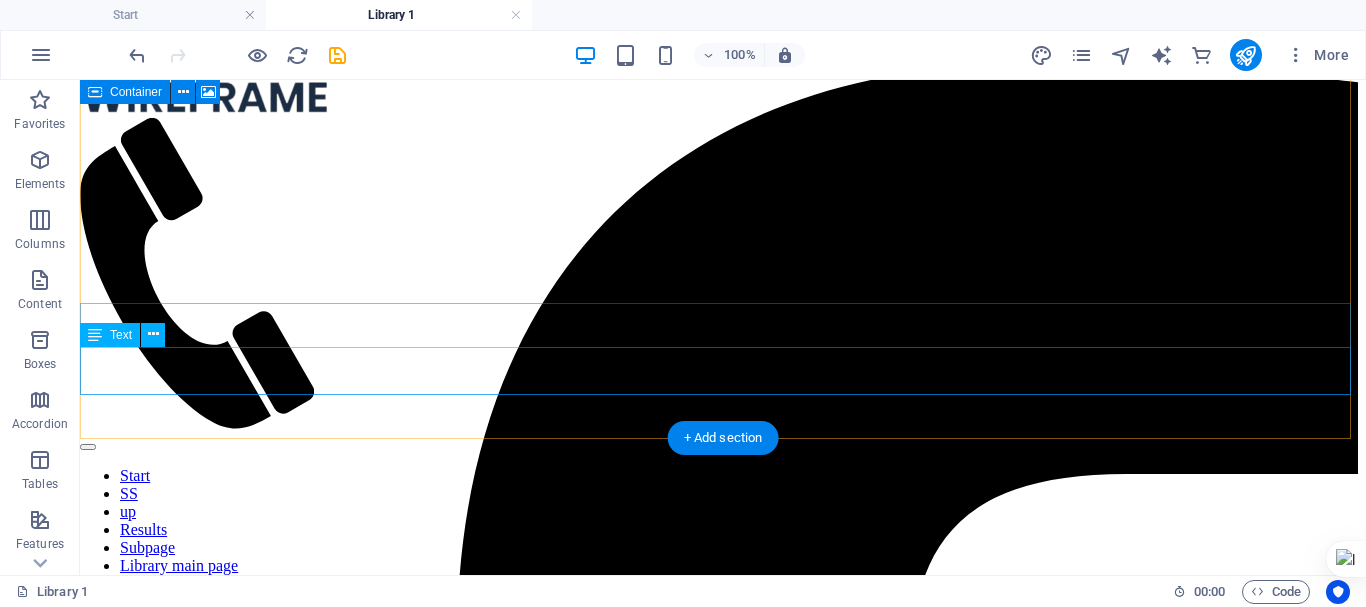click on "Oromia Mettu ,  1000" at bounding box center (723, 5169) 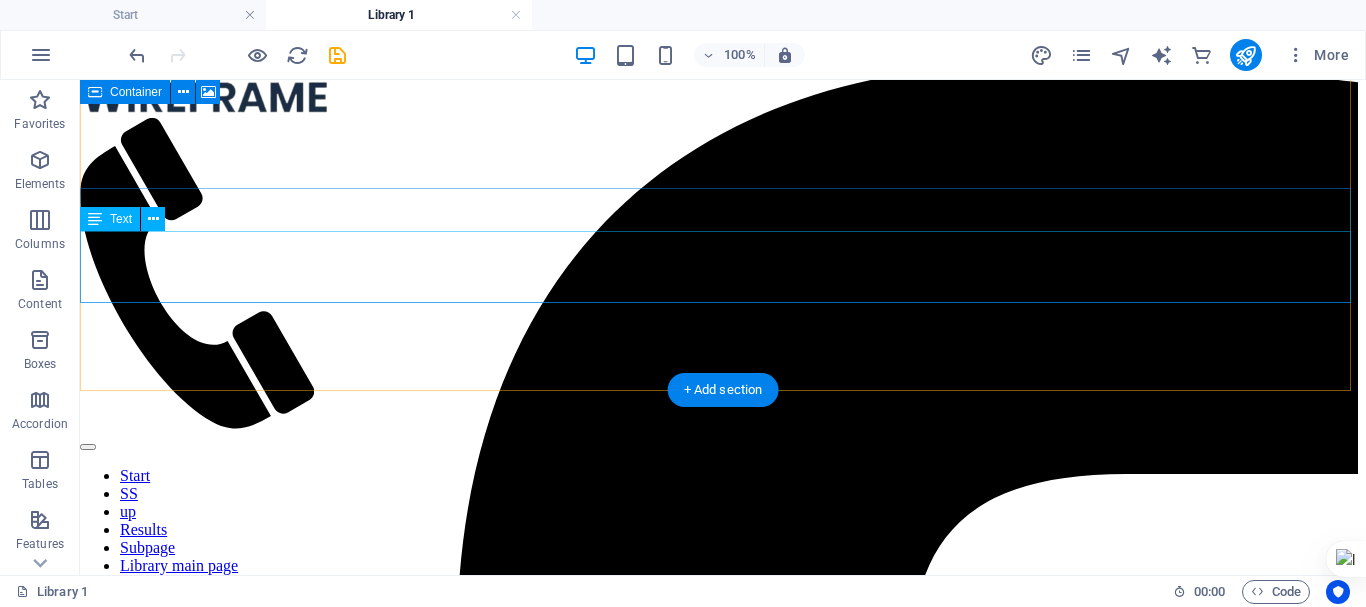 click on "Phone:  +251960886088 Mobil:  Email:  info@mcte.edu.et" at bounding box center (723, 5014) 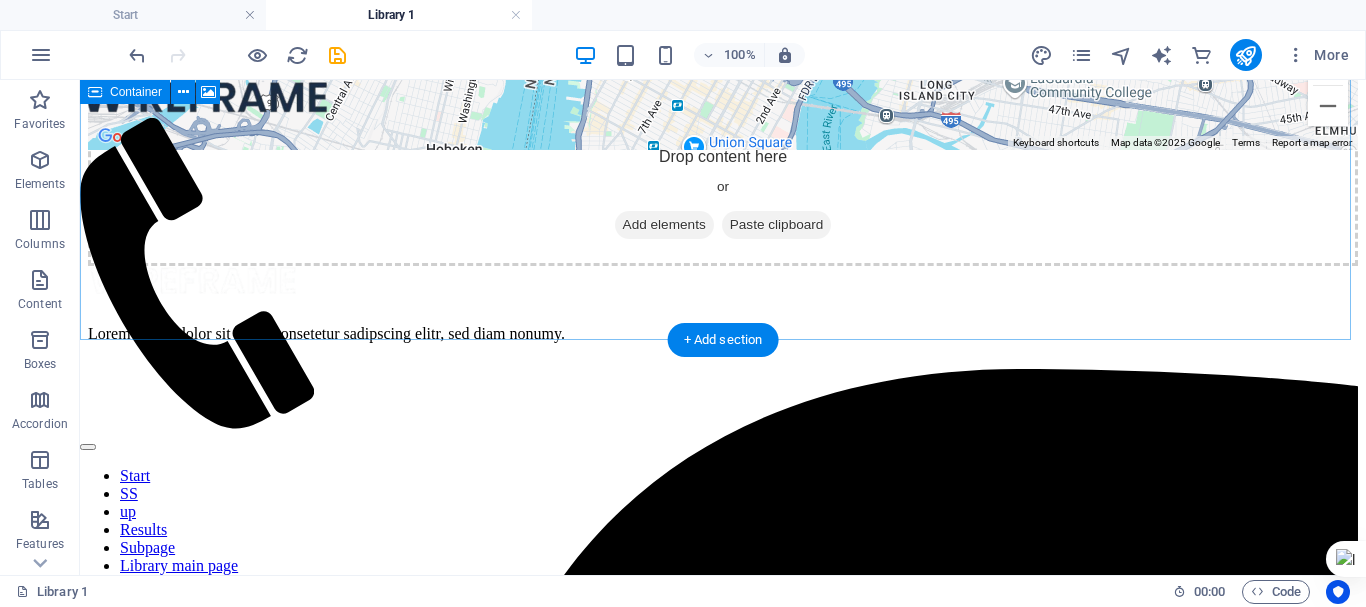 scroll, scrollTop: 3839, scrollLeft: 0, axis: vertical 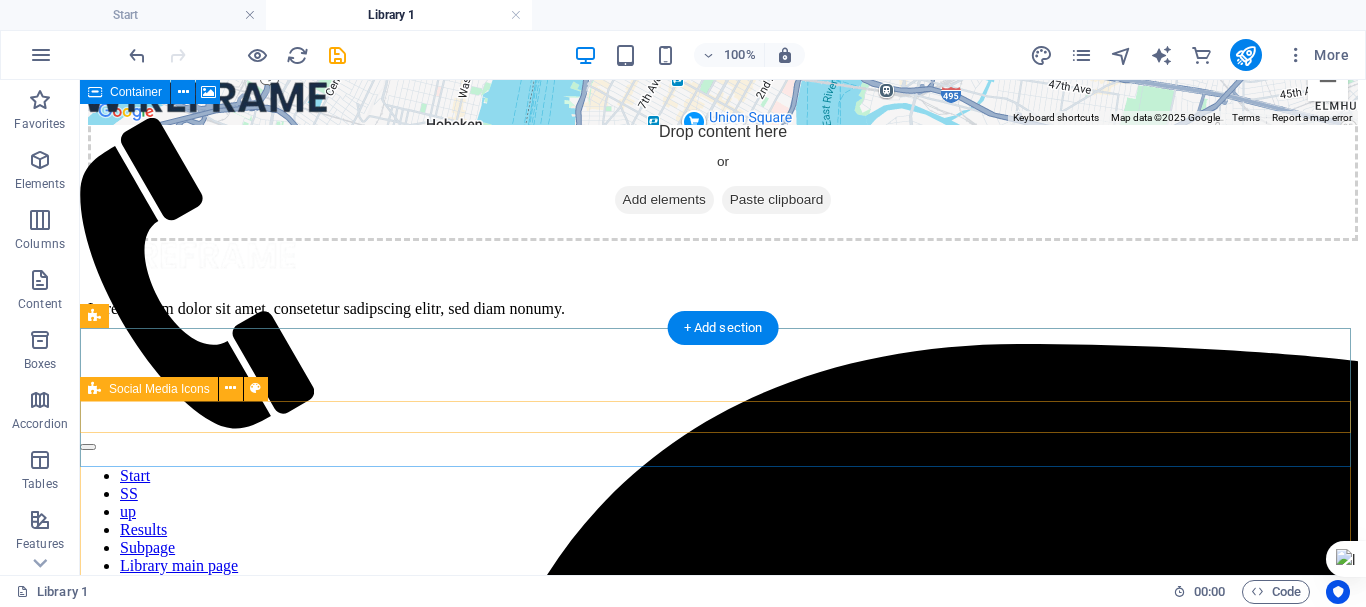 click at bounding box center [723, 2732] 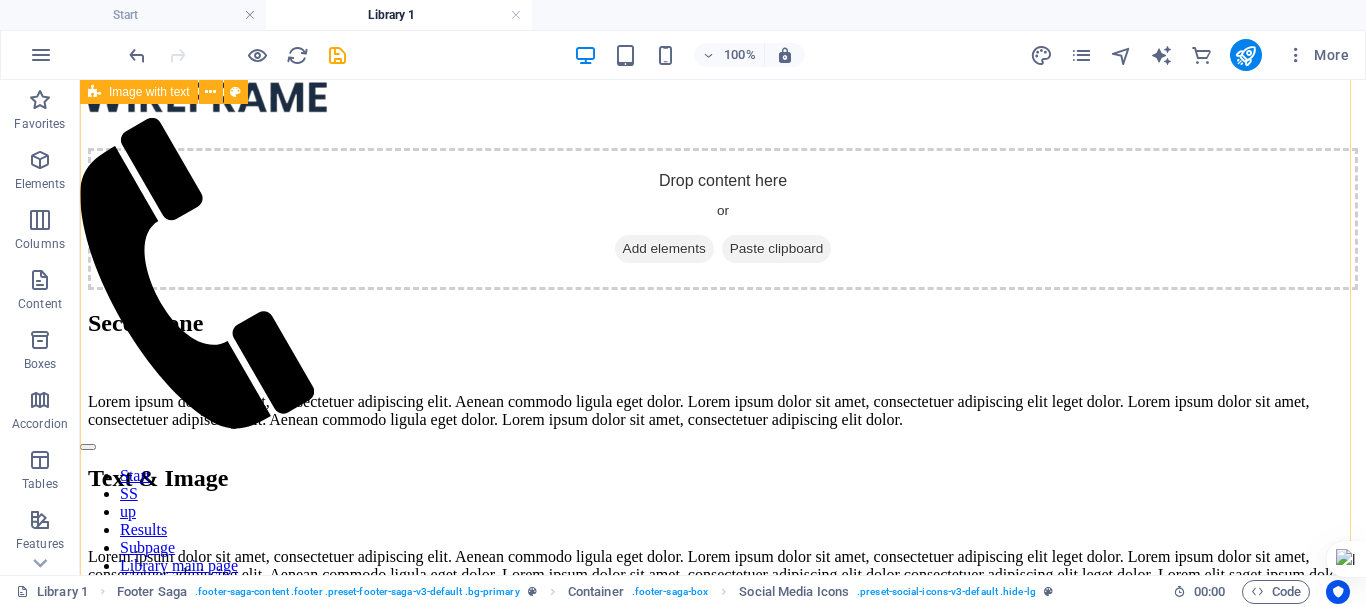 scroll, scrollTop: 2128, scrollLeft: 0, axis: vertical 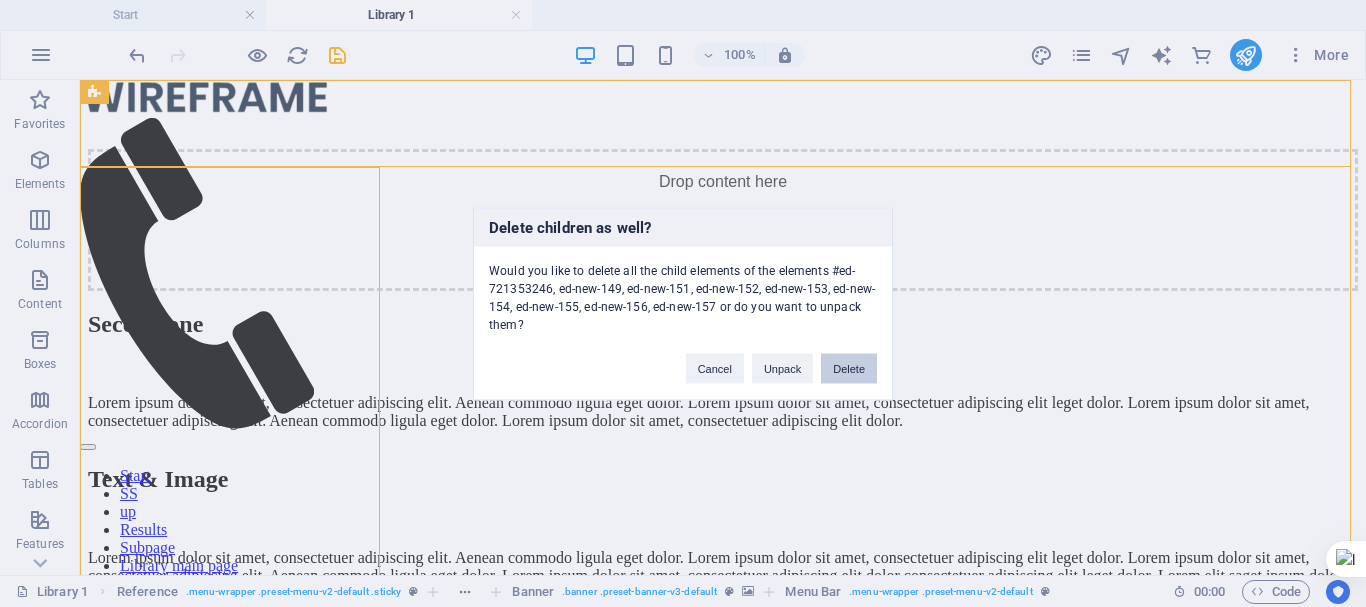 click on "Delete" at bounding box center [849, 368] 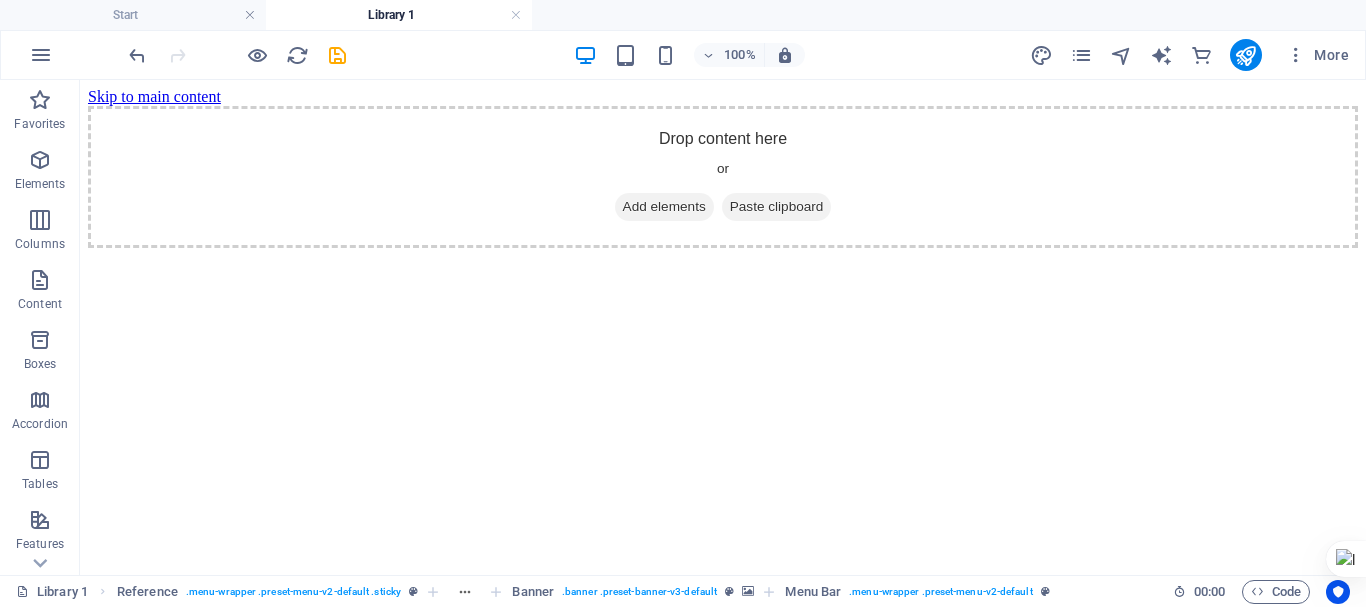 scroll, scrollTop: 0, scrollLeft: 0, axis: both 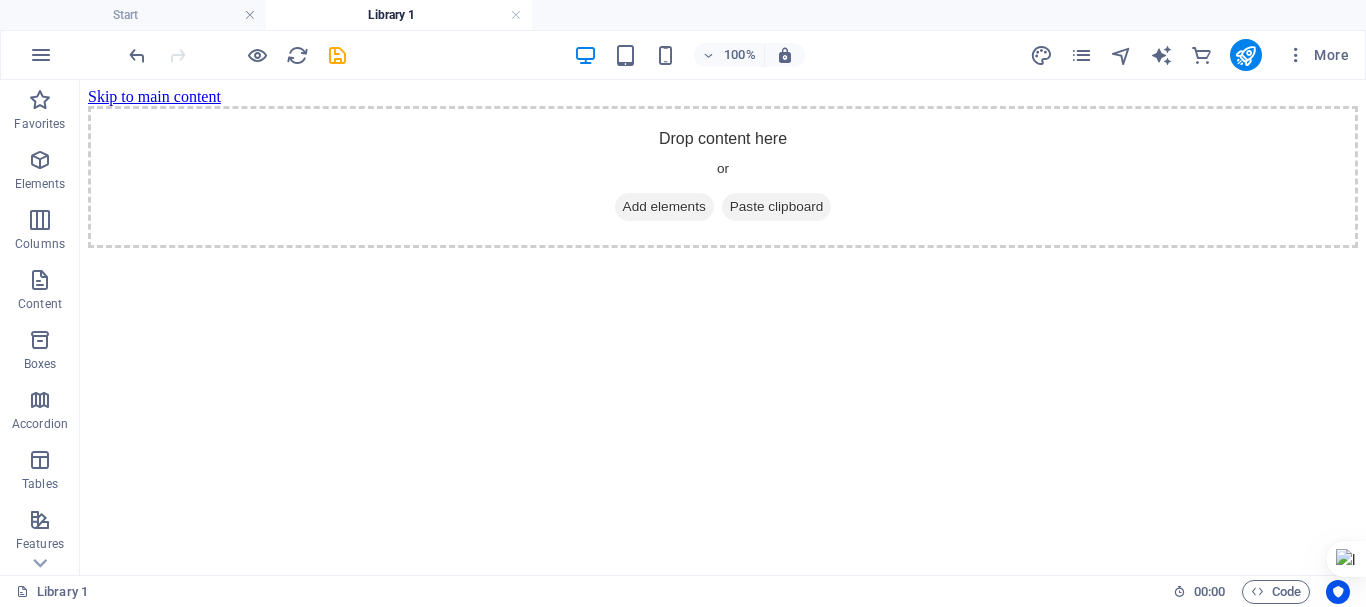 click on "Skip to main content
Drop content here or  Add elements  Paste clipboard" at bounding box center [723, 168] 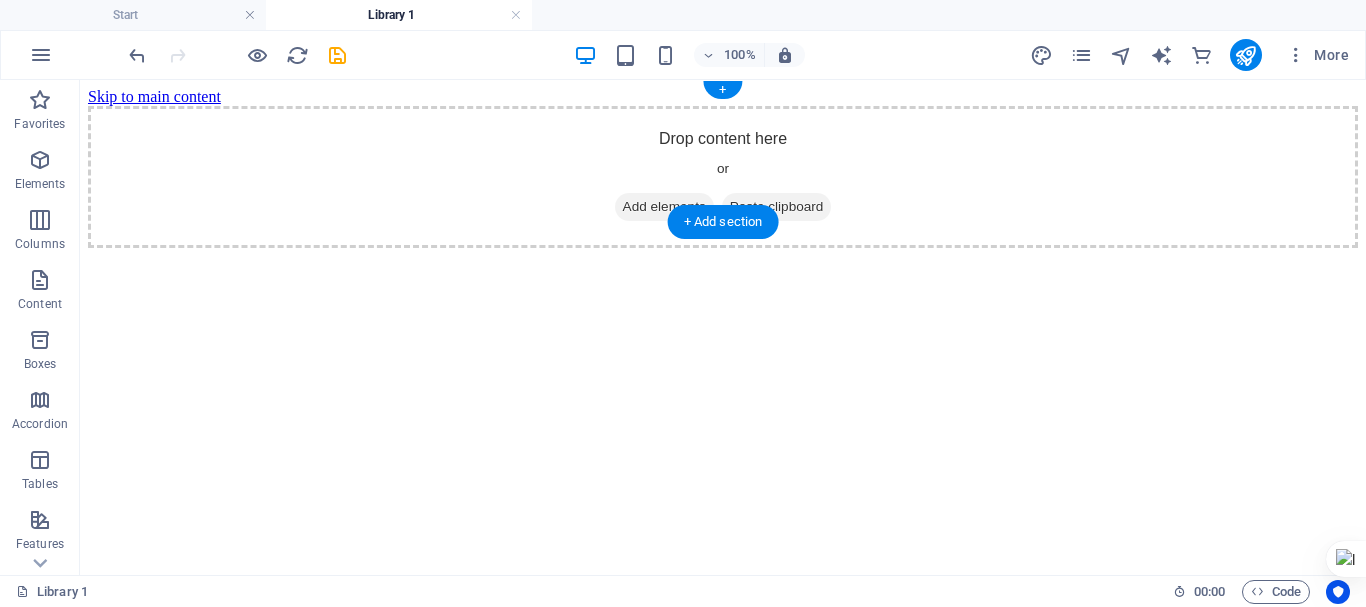 click on "Paste clipboard" at bounding box center [777, 207] 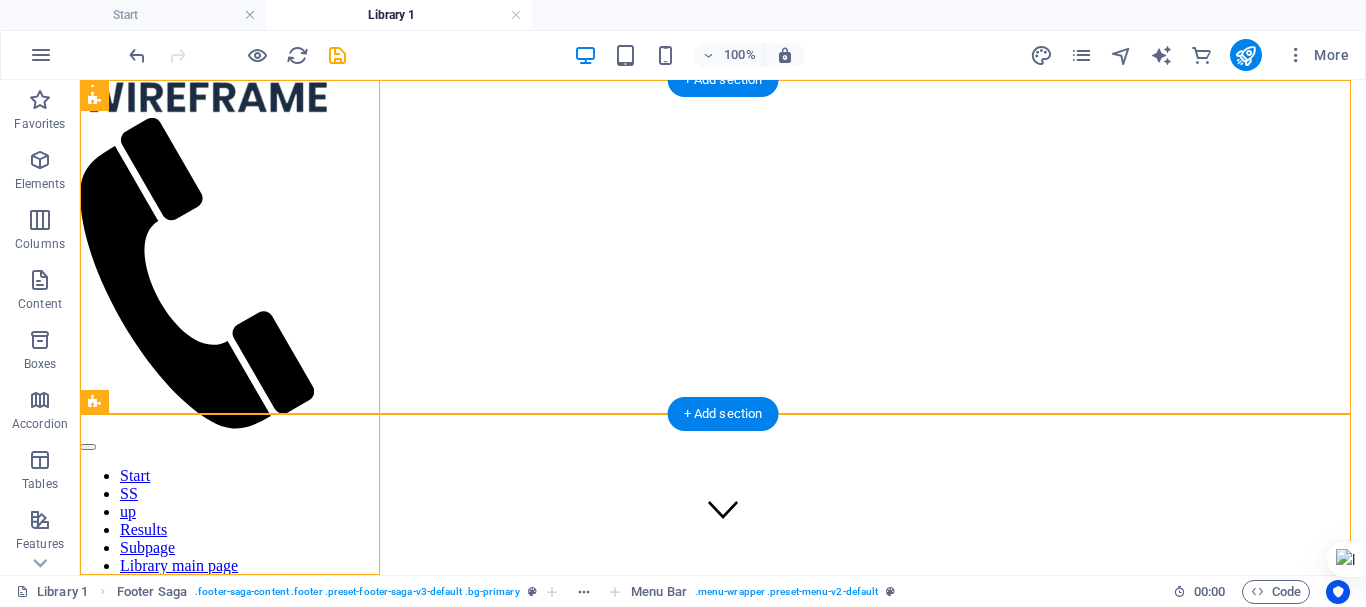 scroll, scrollTop: 0, scrollLeft: 0, axis: both 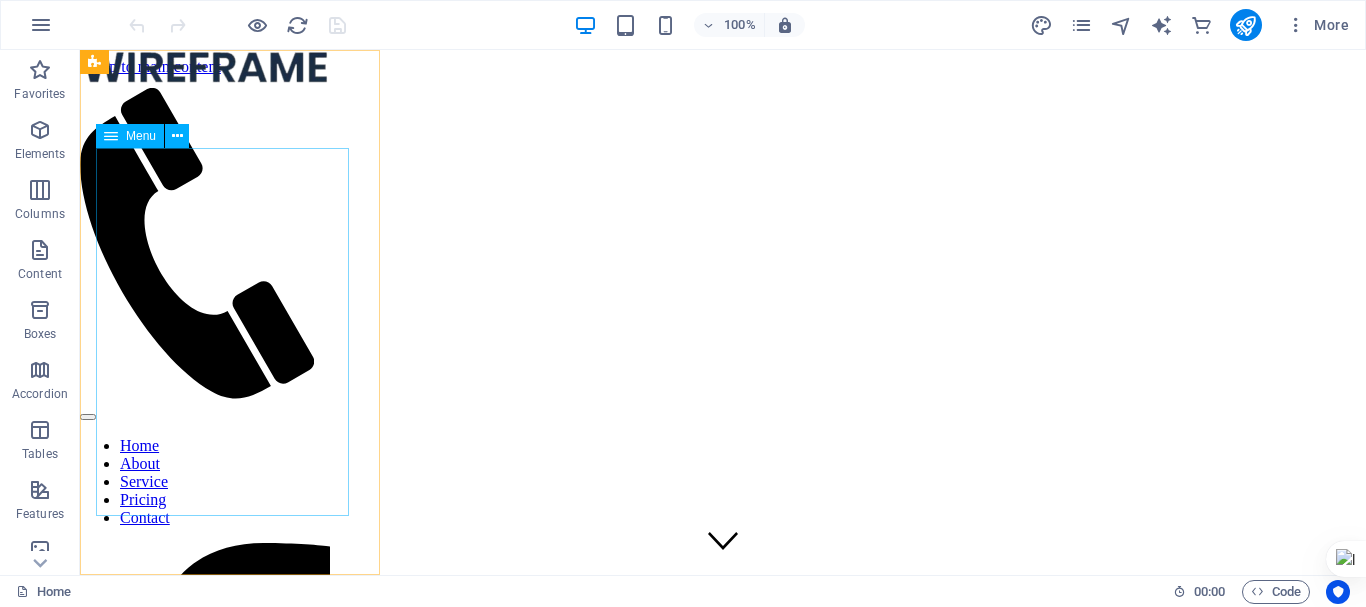 click on "Home About Service Pricing Contact" at bounding box center (205, 482) 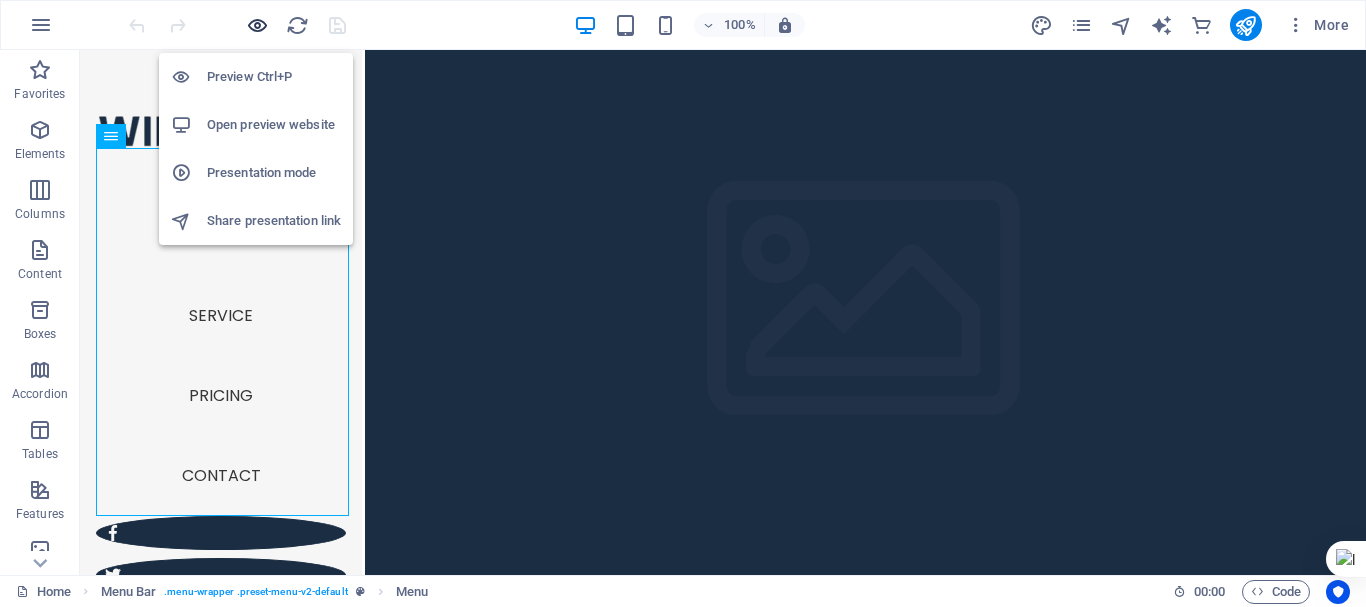 click at bounding box center [257, 25] 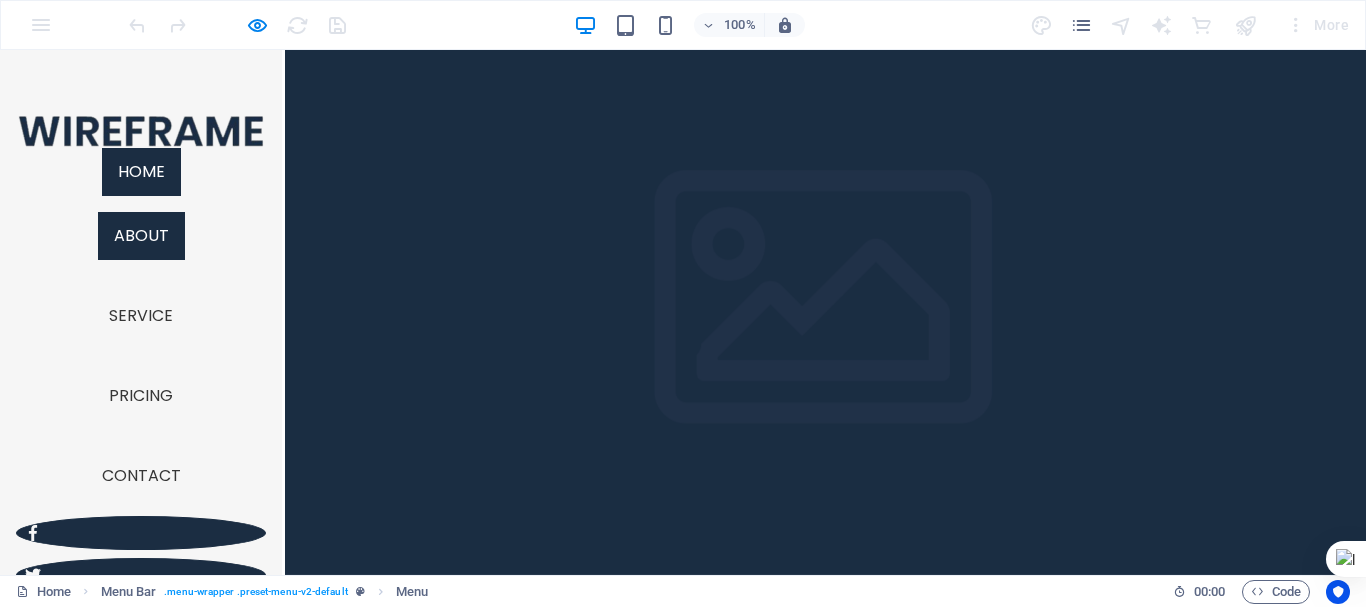 click on "About" at bounding box center (141, 236) 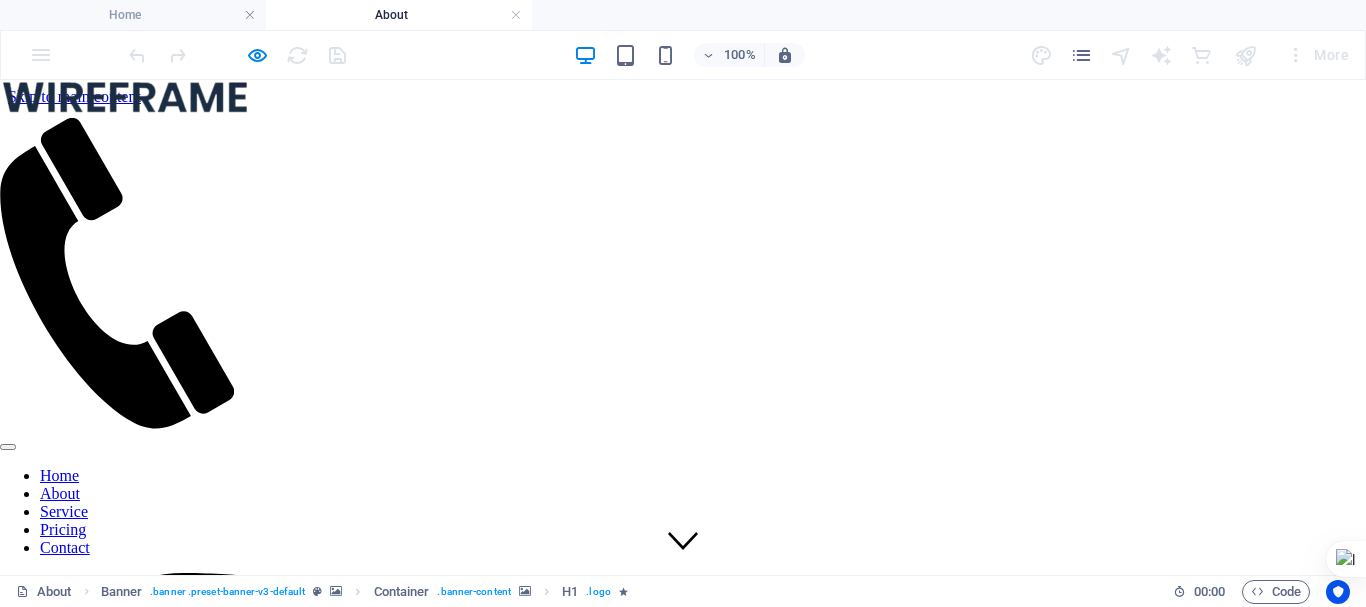 scroll, scrollTop: 0, scrollLeft: 0, axis: both 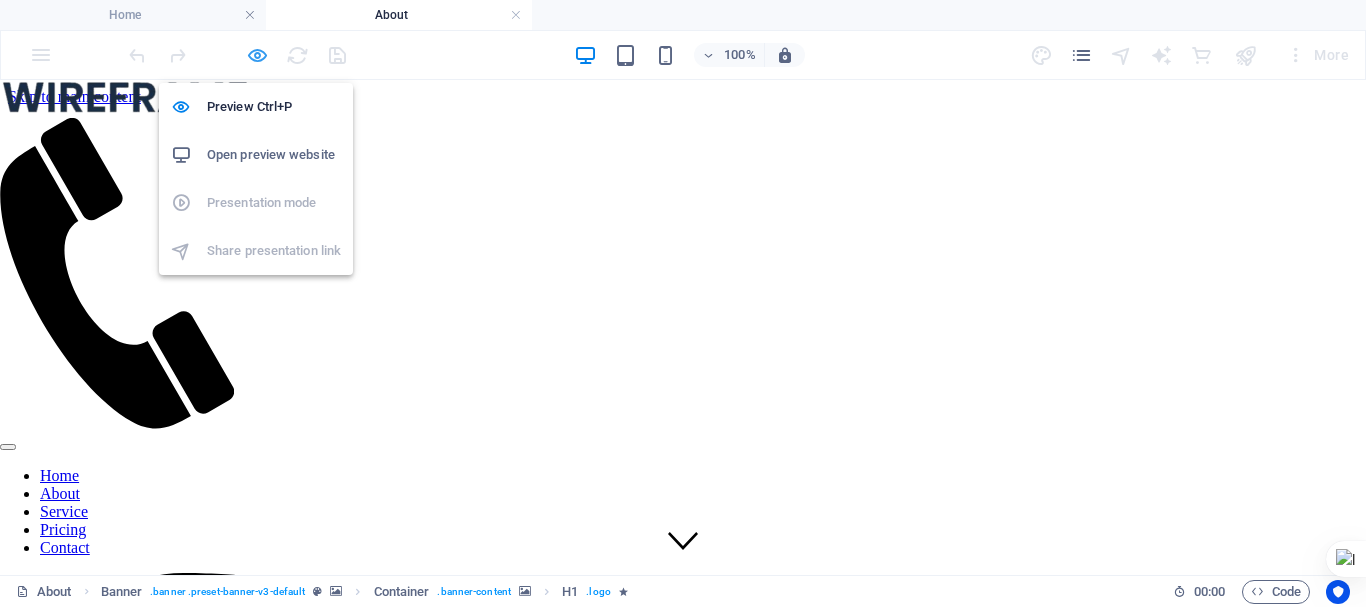 click at bounding box center [257, 55] 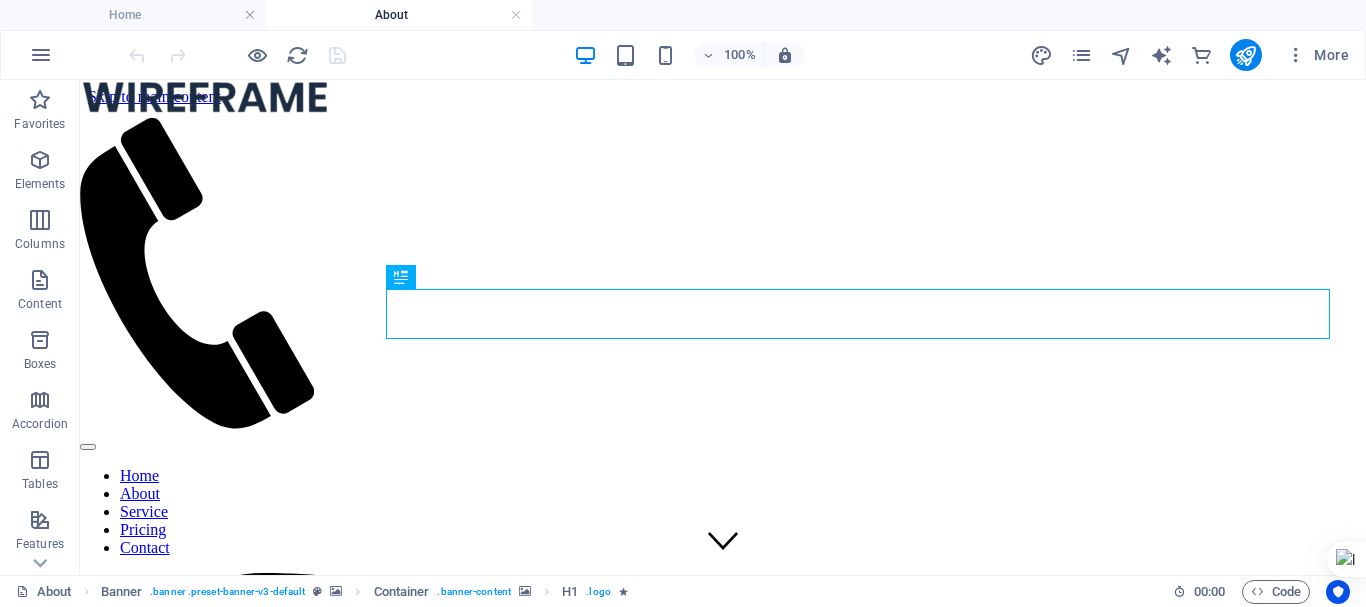 click at bounding box center (723, 606) 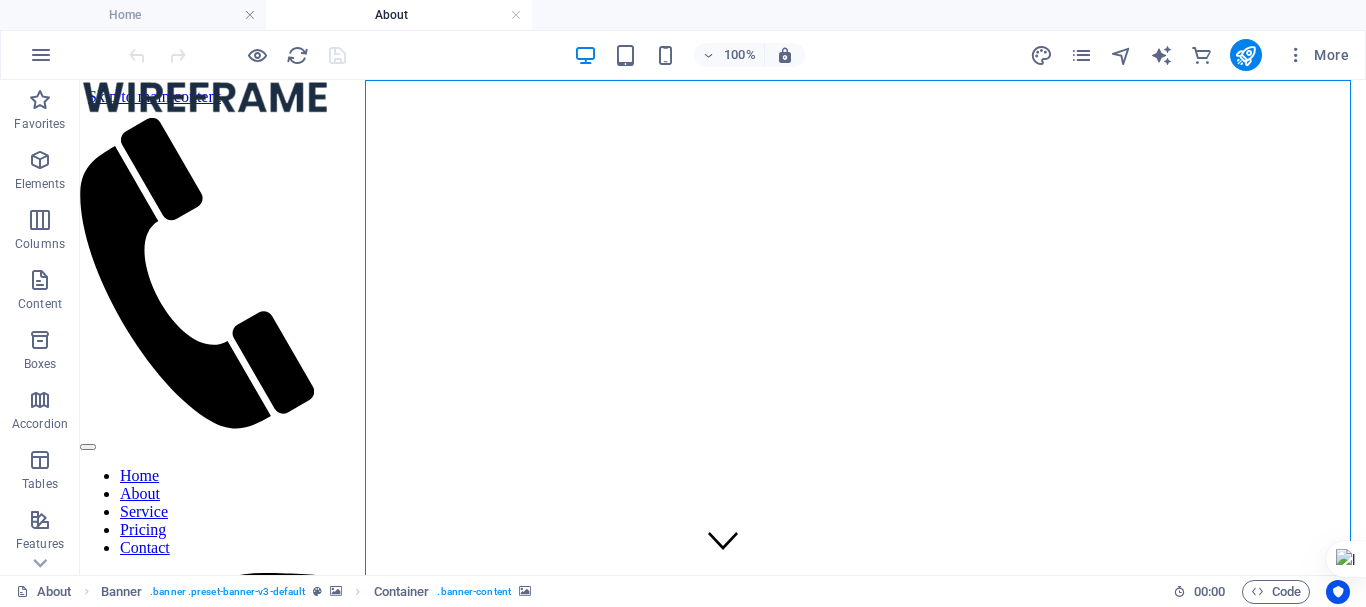 click at bounding box center (723, 606) 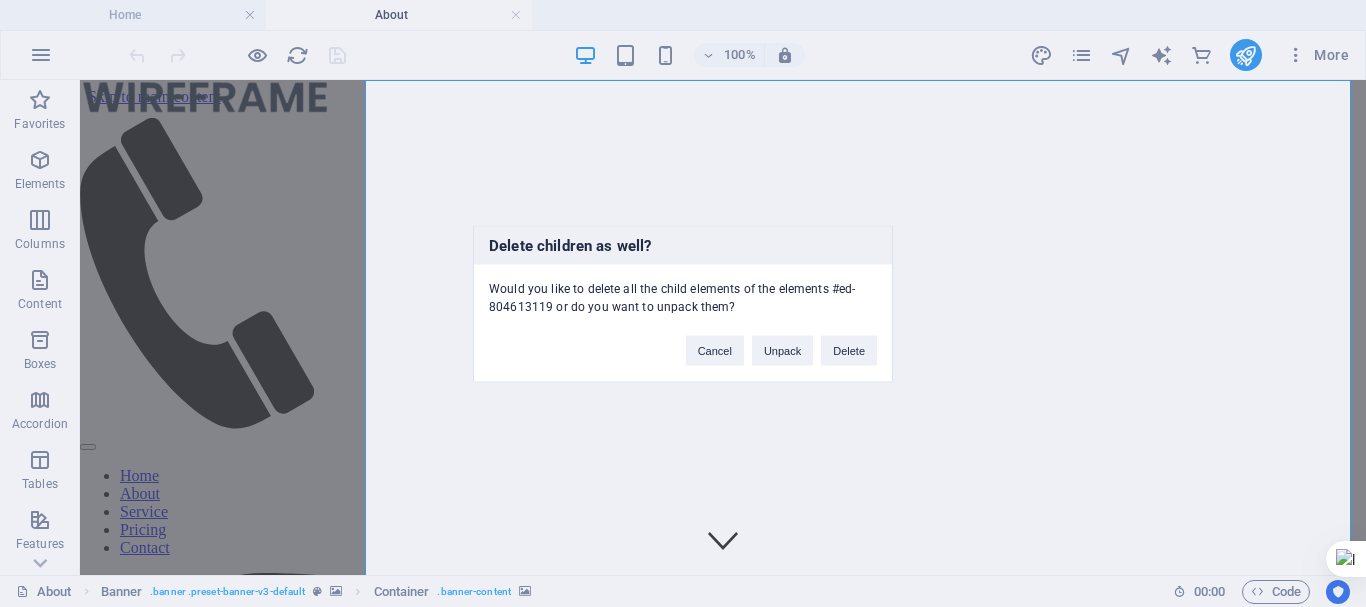 type 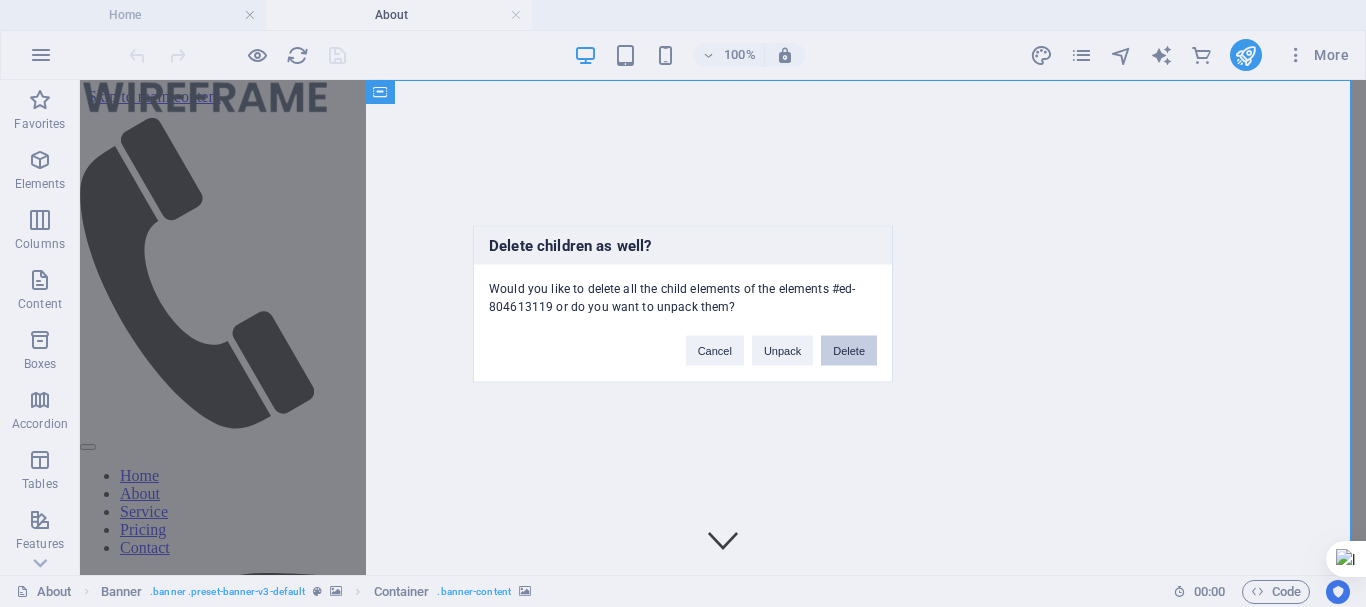 click on "Delete" at bounding box center (849, 350) 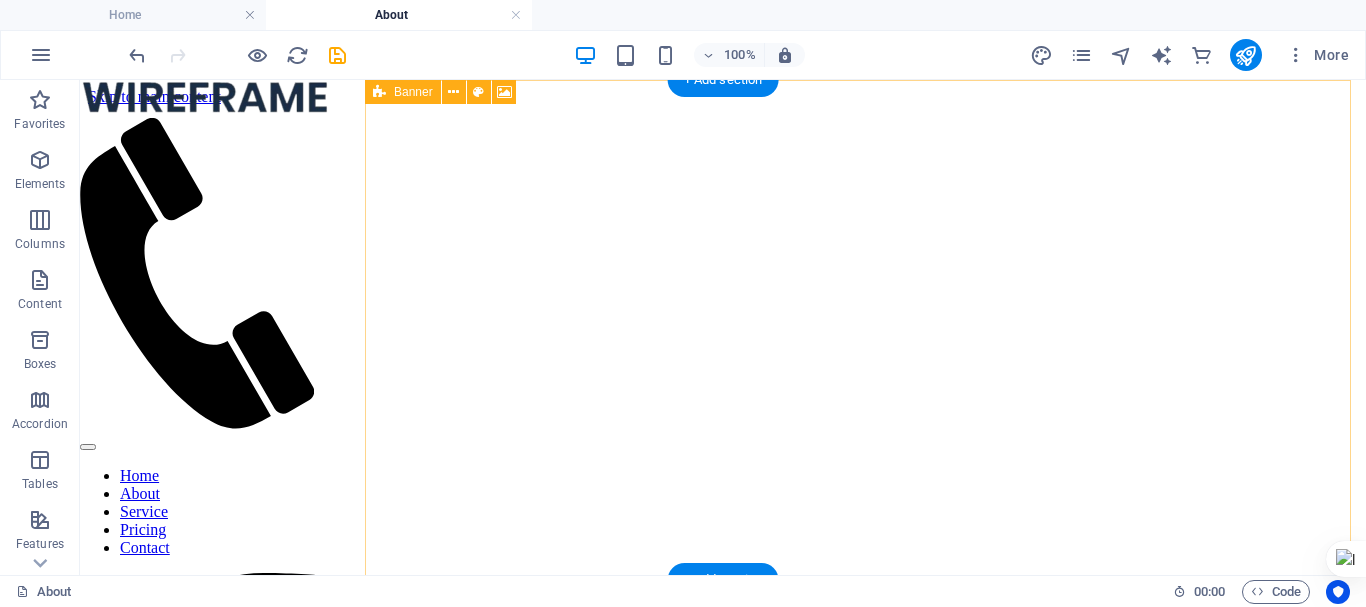 click on "Drop content here or  Add elements  Paste clipboard" at bounding box center [723, 677] 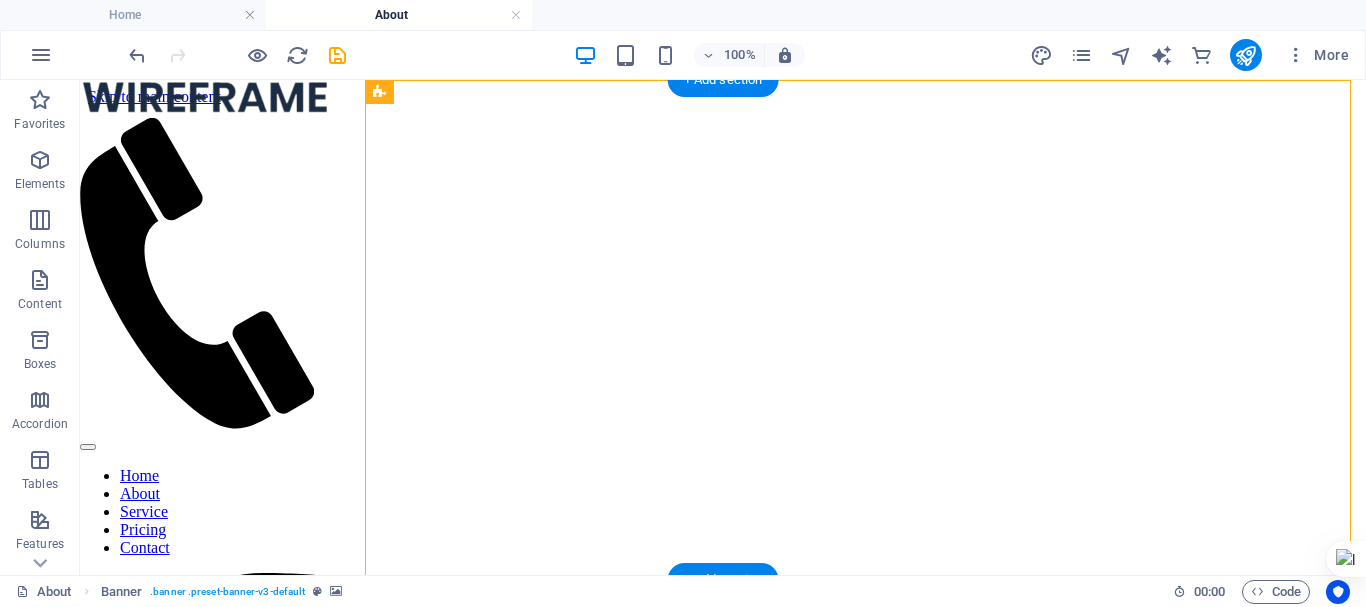 click at bounding box center [723, 106] 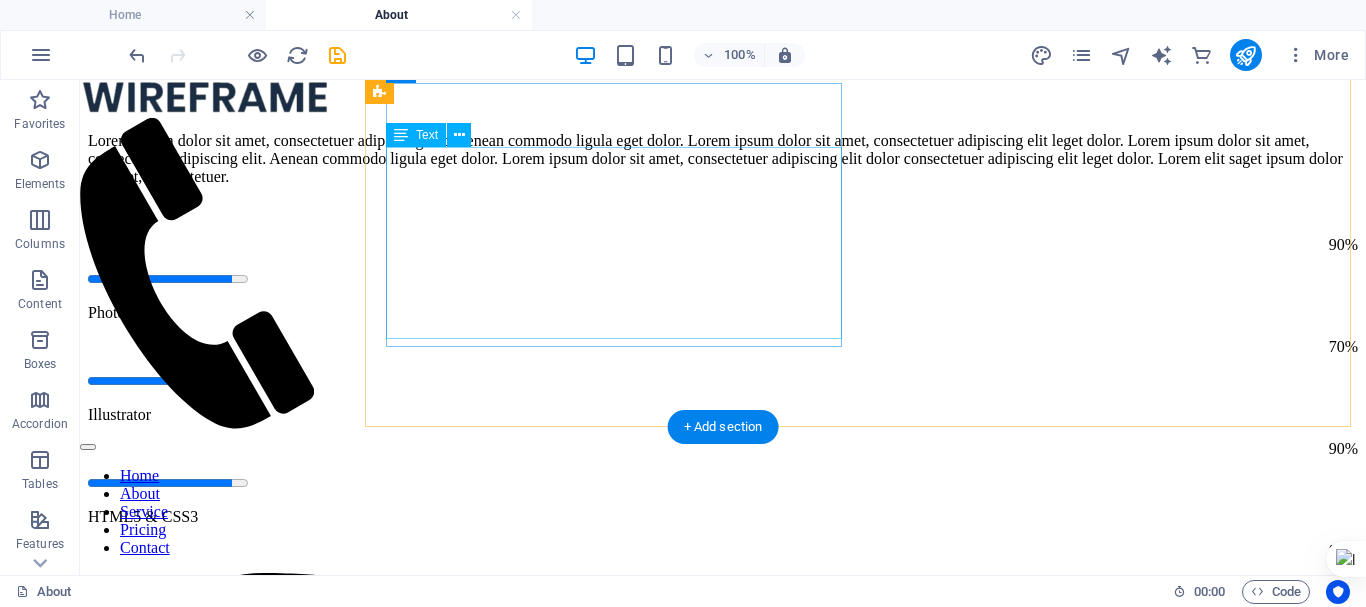 scroll, scrollTop: 0, scrollLeft: 0, axis: both 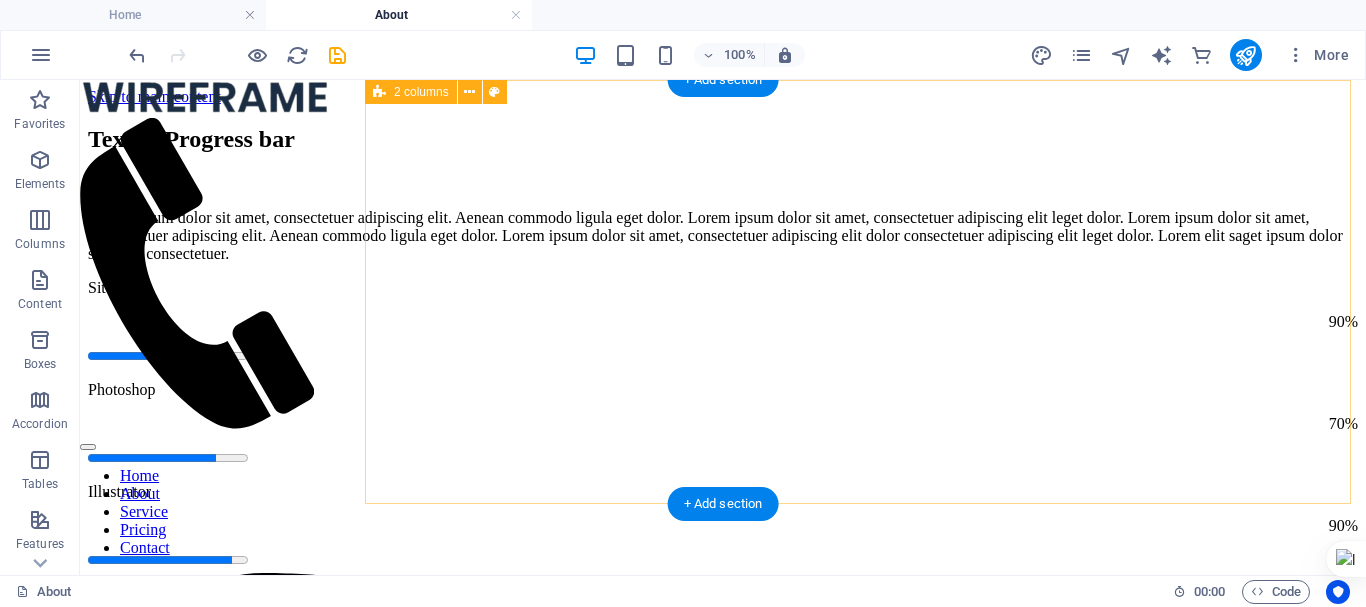 click on "Text & Progress bar Lorem ipsum dolor sit amet, consectetuer adipiscing elit. Aenean commodo ligula eget dolor. Lorem ipsum dolor sit amet, consectetuer adipiscing elit leget dolor. Lorem ipsum dolor sit amet, consectetuer adipiscing elit. Aenean commodo ligula eget dolor. Lorem ipsum dolor sit amet, consectetuer adipiscing elit dolor consectetuer adipiscing elit leget dolor. Lorem elit saget ipsum dolor sit amet, consectetuer.  Sitejet 90%
Photoshop 70%
Illustrator 90%
HTML5 & CSS3 85%
JavaScript 45%" at bounding box center [723, 449] 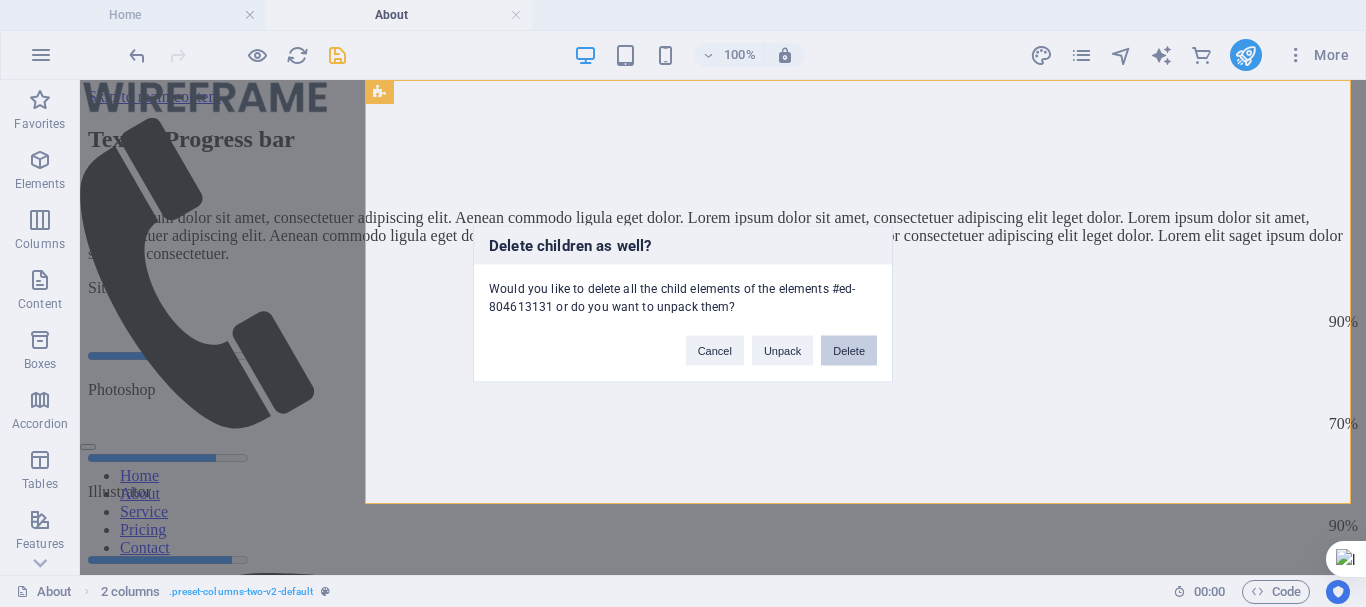 click on "Delete" at bounding box center (849, 350) 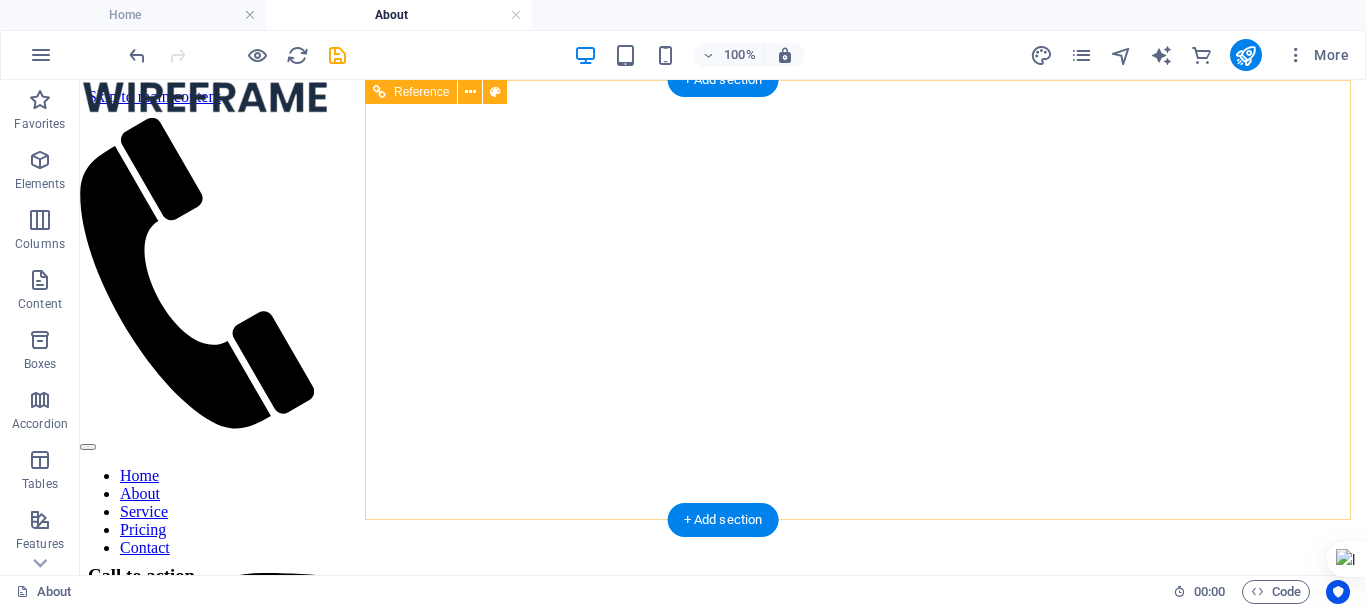 click at bounding box center (723, 106) 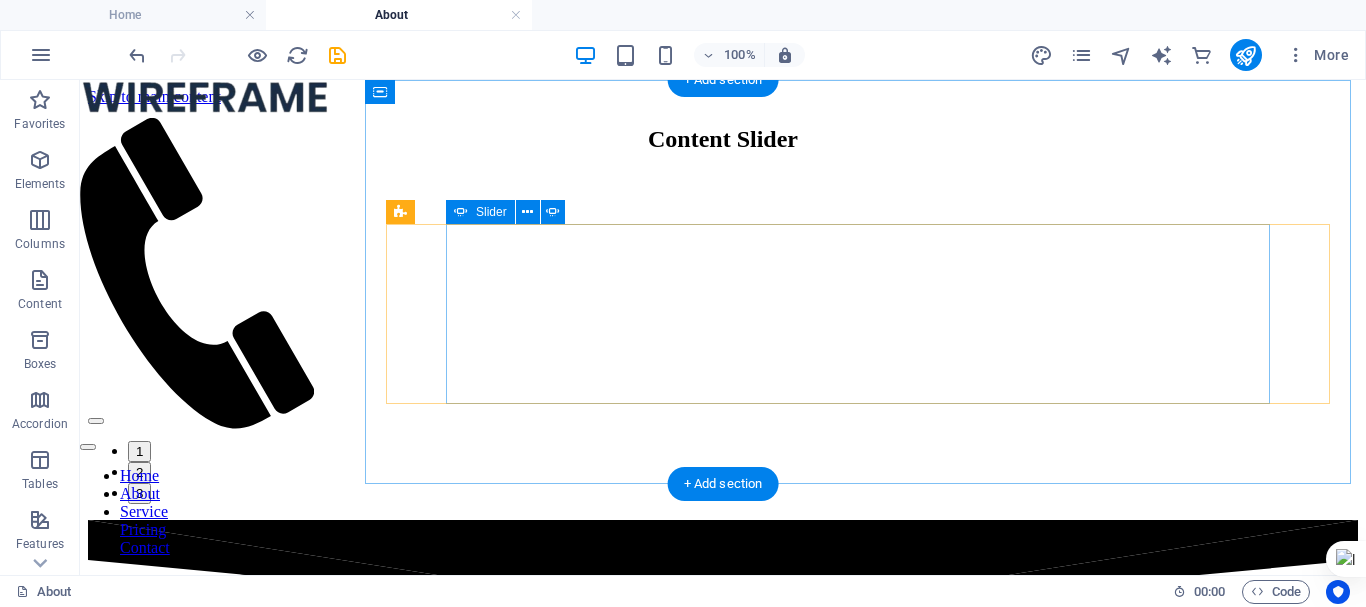 click at bounding box center [96, 421] 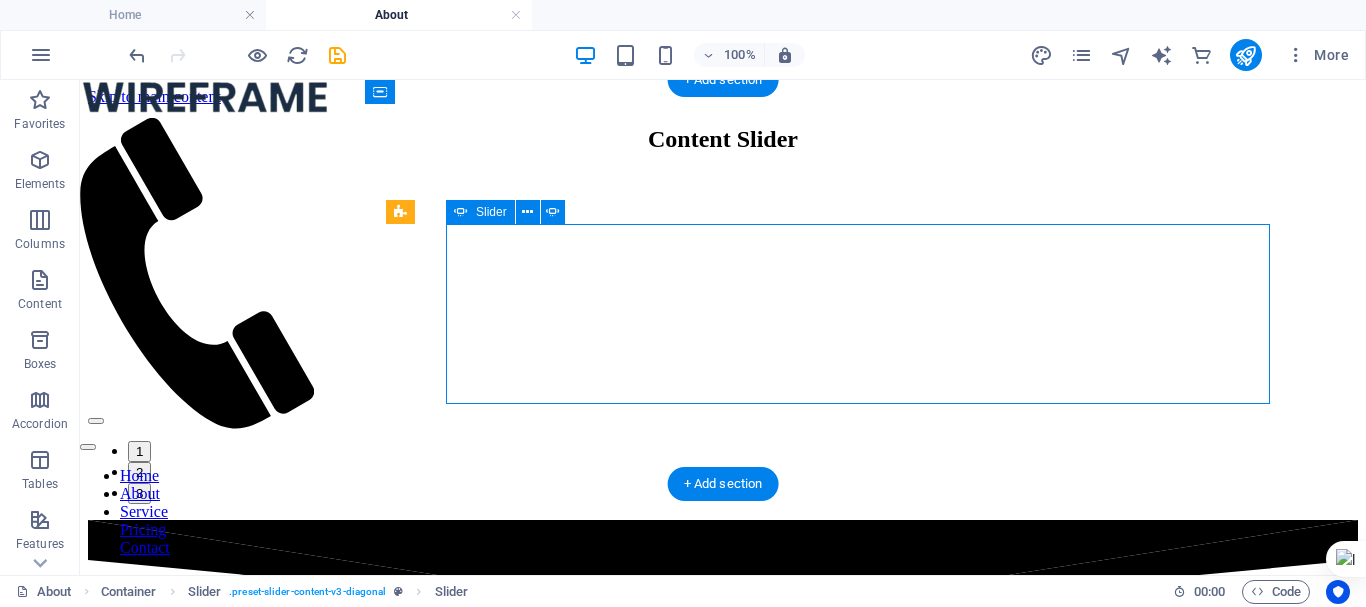 click at bounding box center (96, 421) 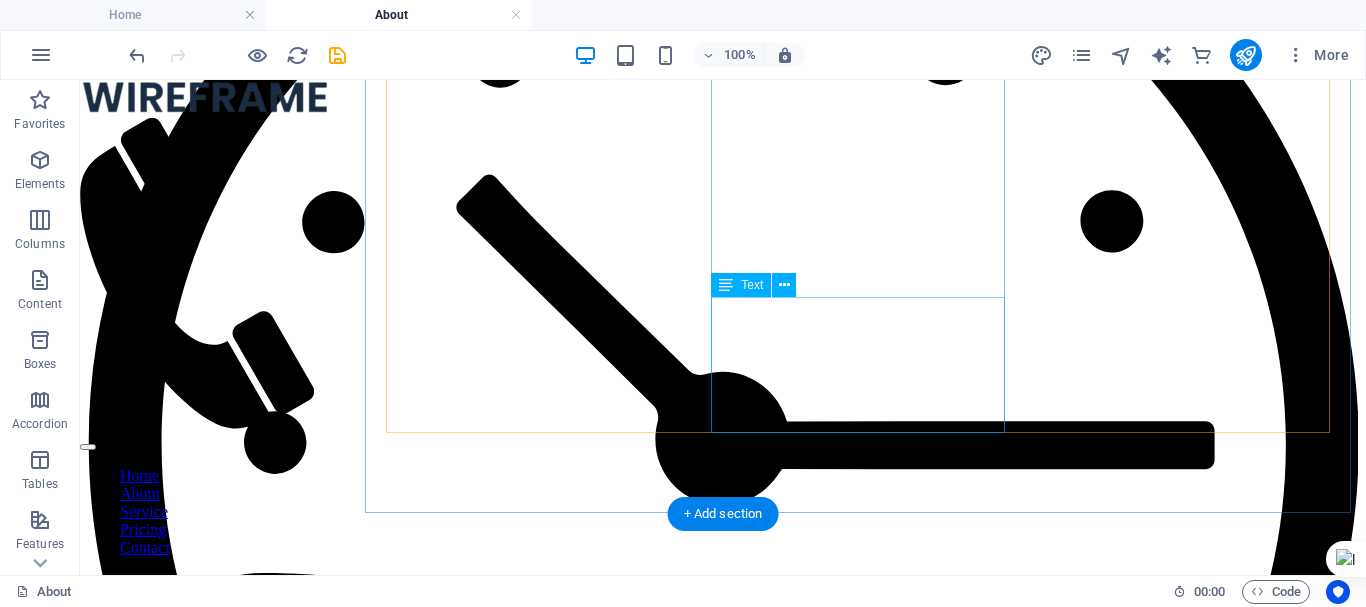 scroll, scrollTop: 1062, scrollLeft: 0, axis: vertical 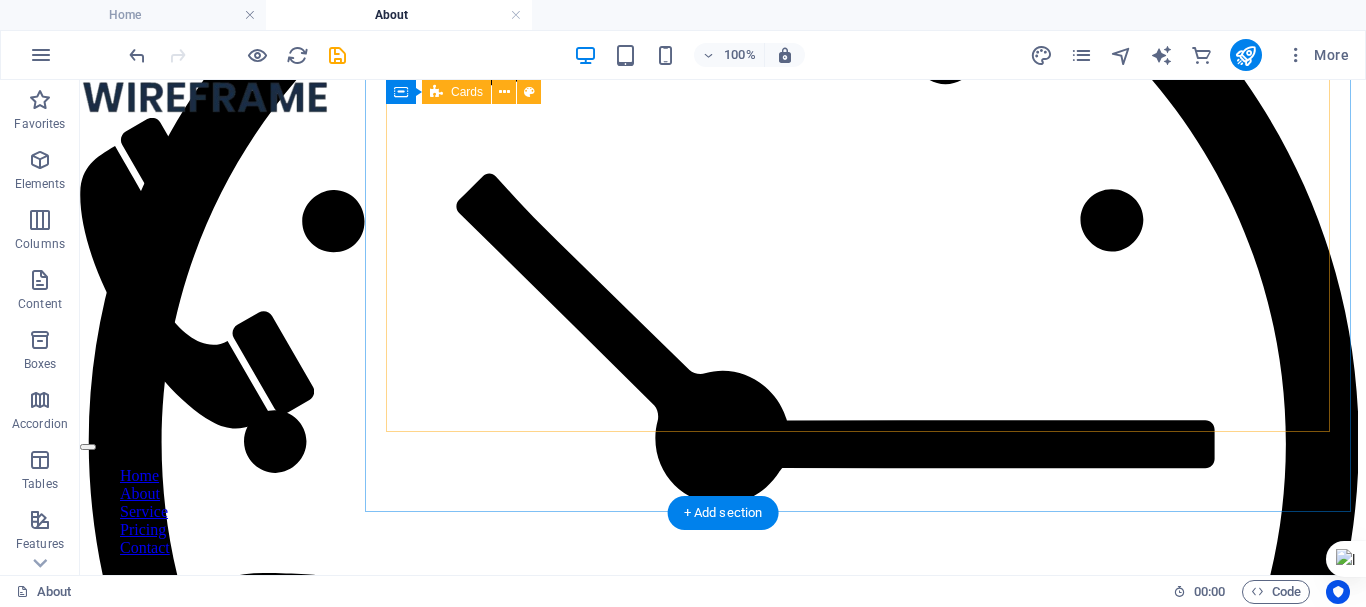 click on "Person 1 Lorem ipsum dolor sit amet, consectetuer adipiscing elit. Aenean commodo ligula eget dolor. Lorem ipsum dolor sit amet. Person 2 Lorem ipsum dolor sit amet, consectetuer adipiscing elit. Aenean commodo ligula eget dolor. Lorem ipsum dolor sit amet. Person 3 Lorem ipsum dolor sit amet, consectetuer adipiscing elit. Aenean commodo ligula eget dolor. Lorem ipsum dolor sit amet." at bounding box center (723, 4114) 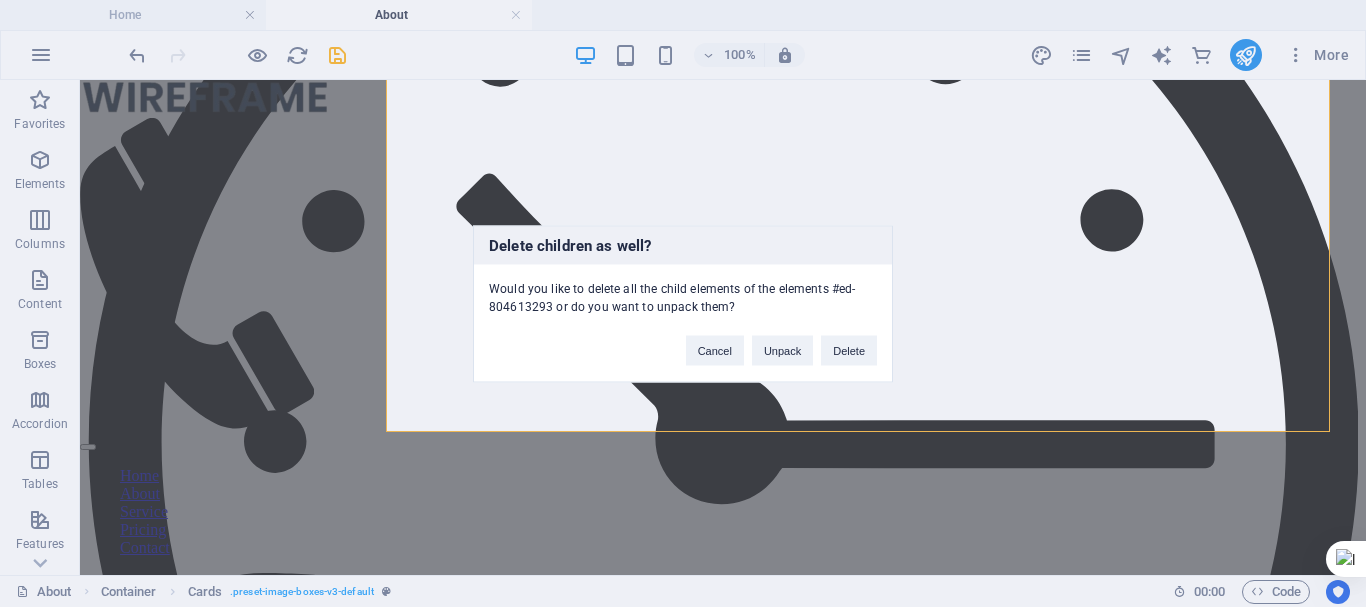 type 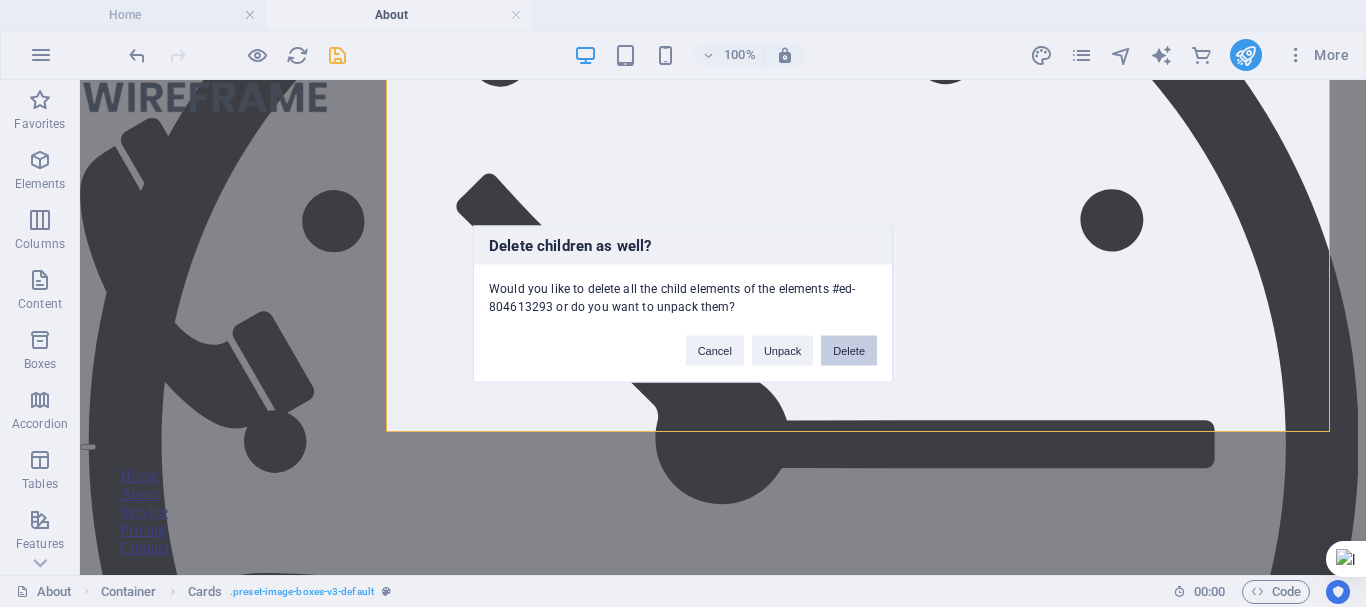 click on "Delete" at bounding box center [849, 350] 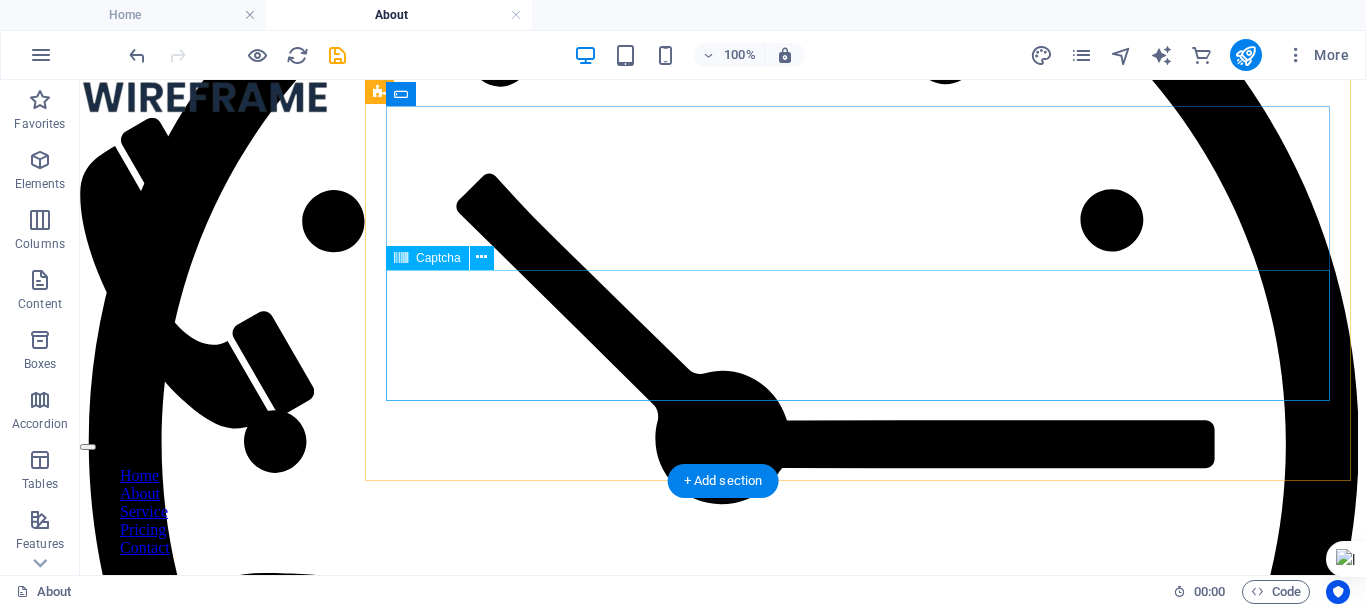 click on "Unreadable? Load new" at bounding box center (723, 2224) 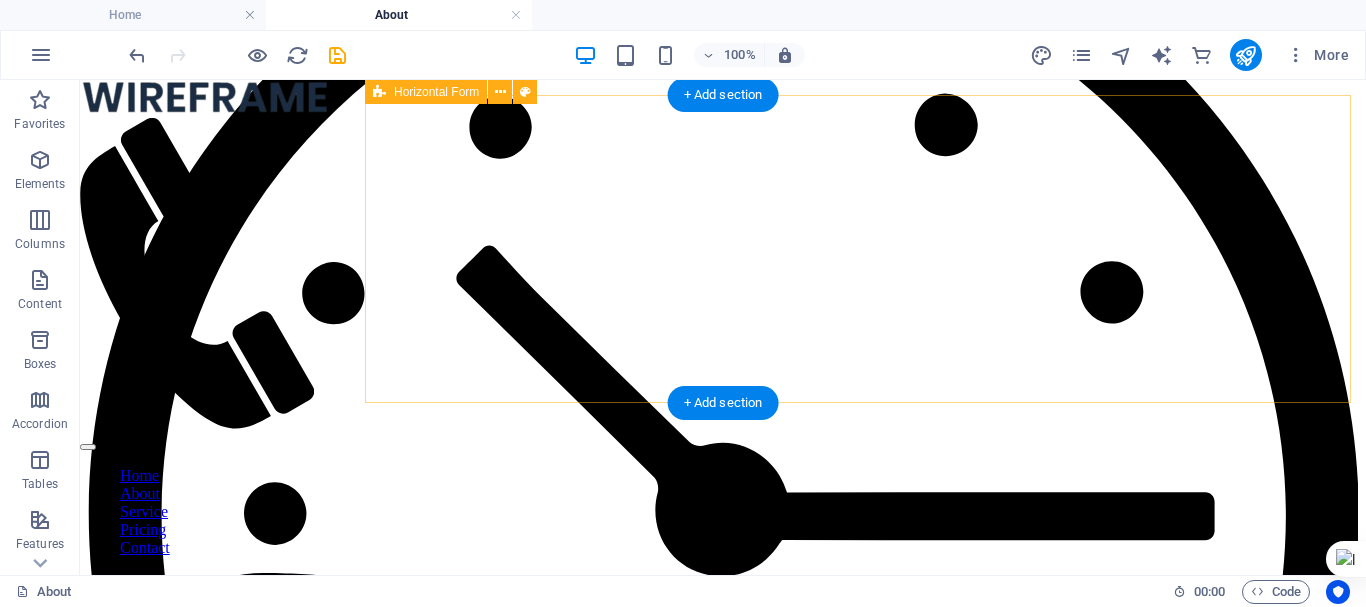 scroll, scrollTop: 989, scrollLeft: 0, axis: vertical 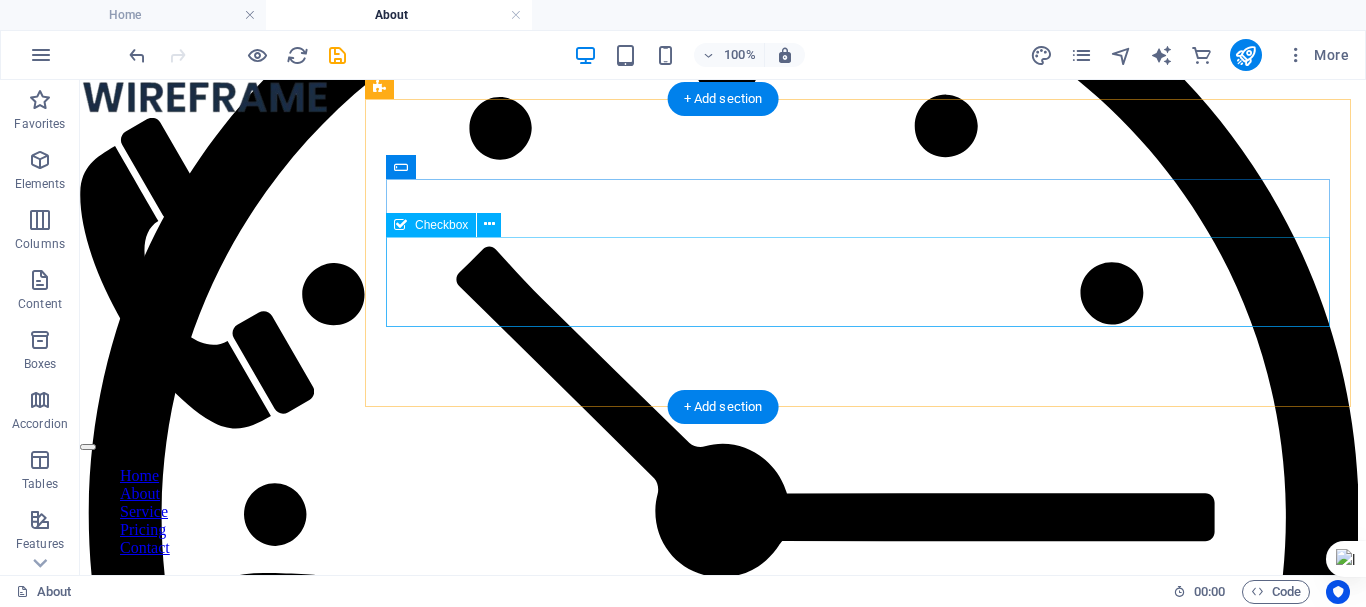 click on "I have read and understand the privacy policy." at bounding box center (723, 2213) 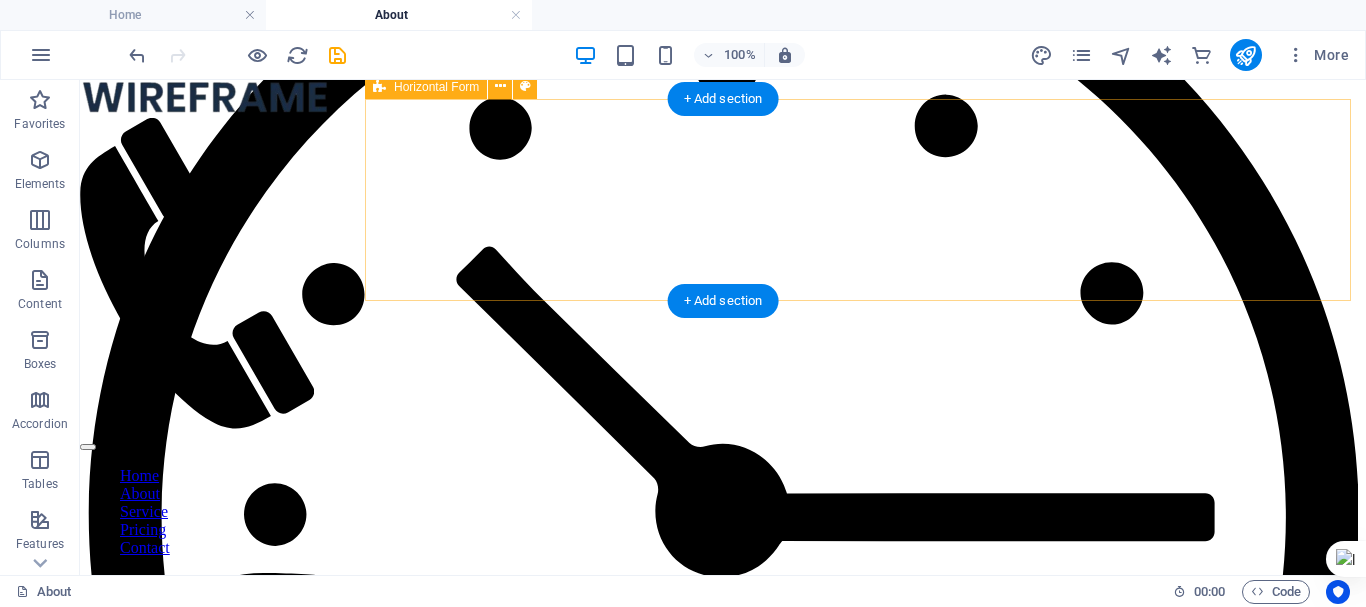 drag, startPoint x: 1117, startPoint y: 309, endPoint x: 1127, endPoint y: 256, distance: 53.935146 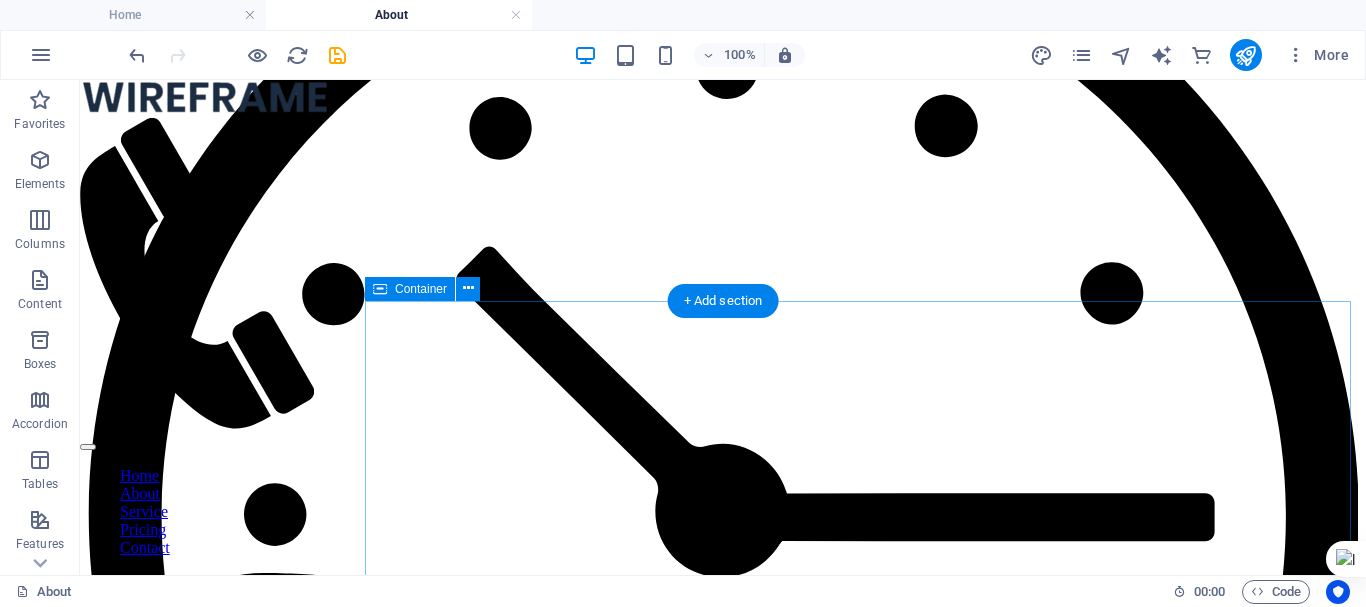 click on "Timeline 01. January 2021 Lorem ipsum dolor sit amet, consectetuer adipiscing elit. Aenean commodo ligula eget dolor. Lorem ipsum dolor sit amet, consectetuer adipiscing elit leget dolor. 01. March 2021 Lorem ipsum dolor sit amet, consectetuer adipiscing elit. Aenean commodo ligula eget dolor. Lorem ipsum dolor sit amet, consectetuer adipiscing elit leget dolor. 01. August 2021 Lorem ipsum dolor sit amet, consectetuer adipiscing elit. Aenean commodo ligula eget dolor. Lorem ipsum dolor sit amet, consectetuer adipiscing elit leget dolor. 01. November 2021 Lorem ipsum dolor sit amet, consectetuer adipiscing elit. Aenean commodo ligula eget dolor. Lorem ipsum dolor sit amet, consectetuer adipiscing elit leget dolor." at bounding box center [723, 2367] 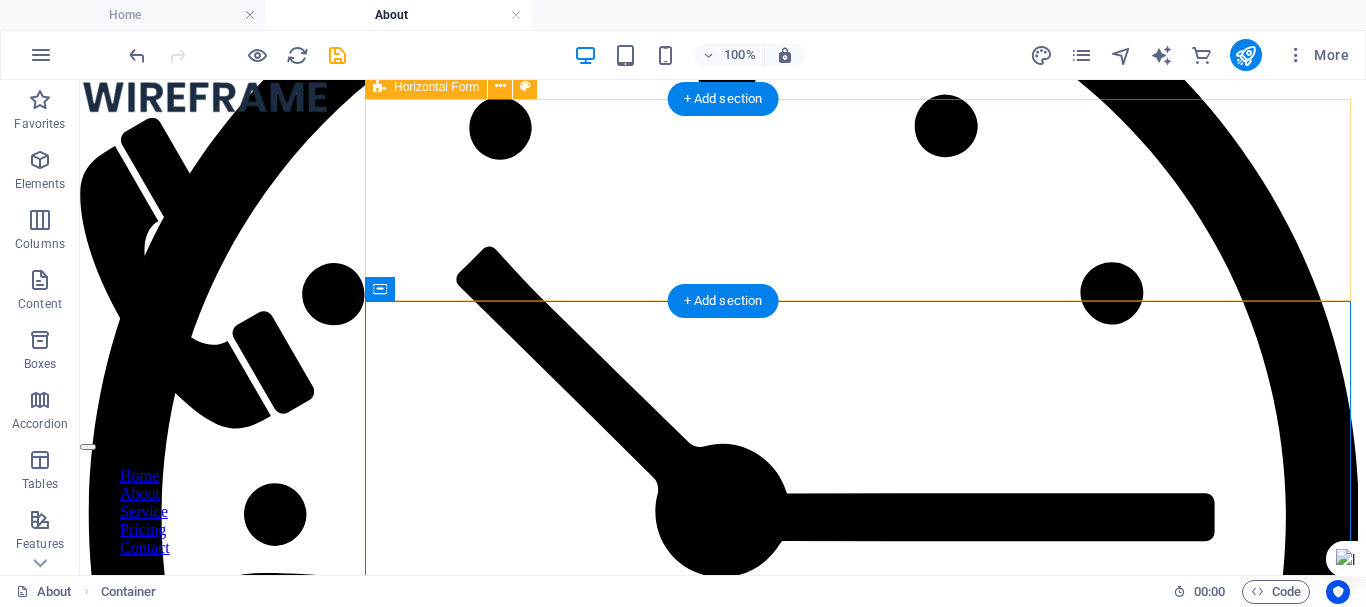 click on "Submit" at bounding box center [723, 2128] 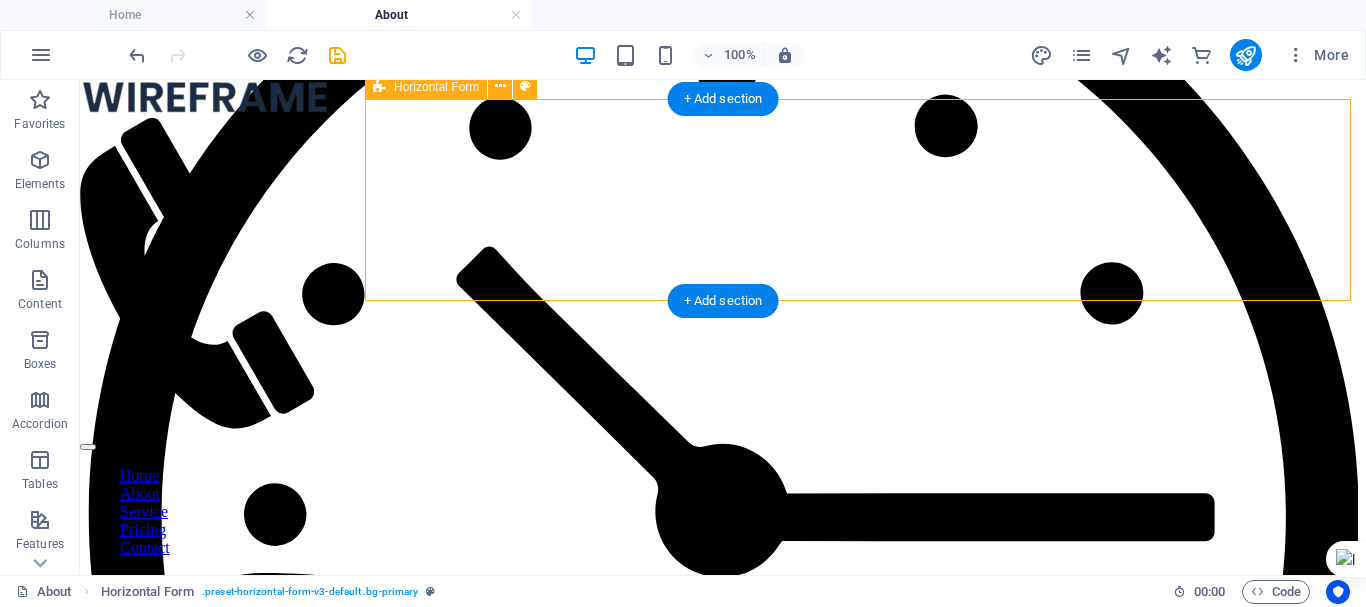 click on "Submit" at bounding box center (723, 2128) 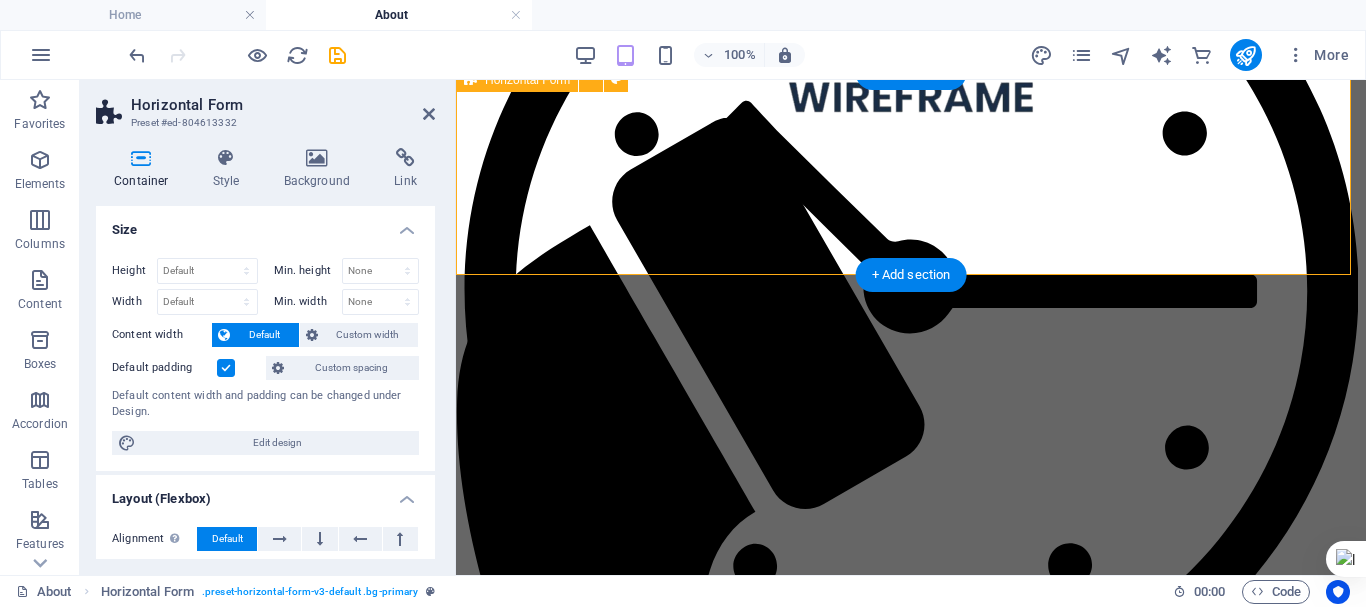 scroll, scrollTop: 1120, scrollLeft: 0, axis: vertical 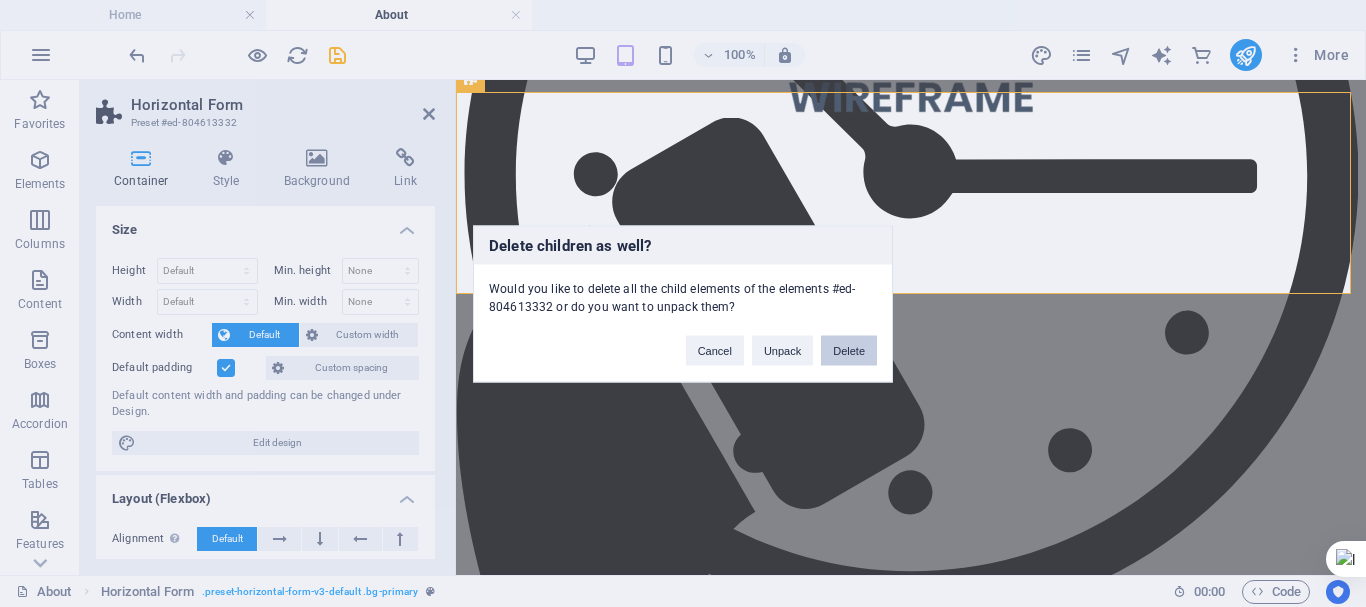 click on "Delete" at bounding box center [849, 350] 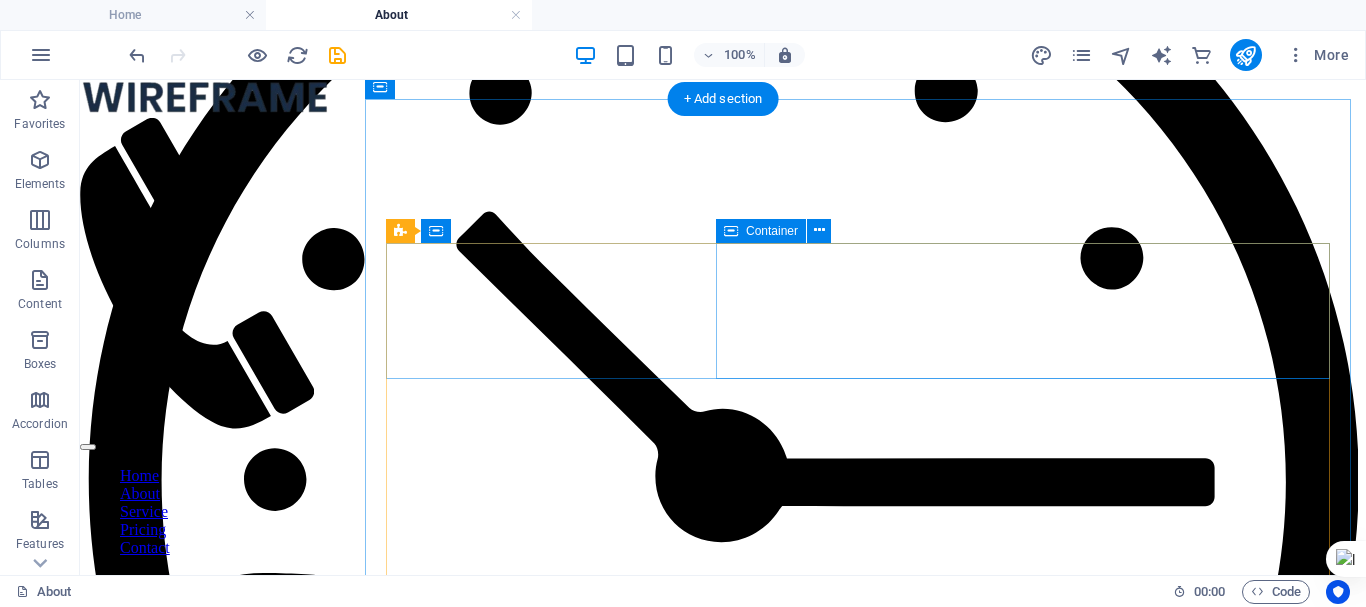 scroll, scrollTop: 989, scrollLeft: 0, axis: vertical 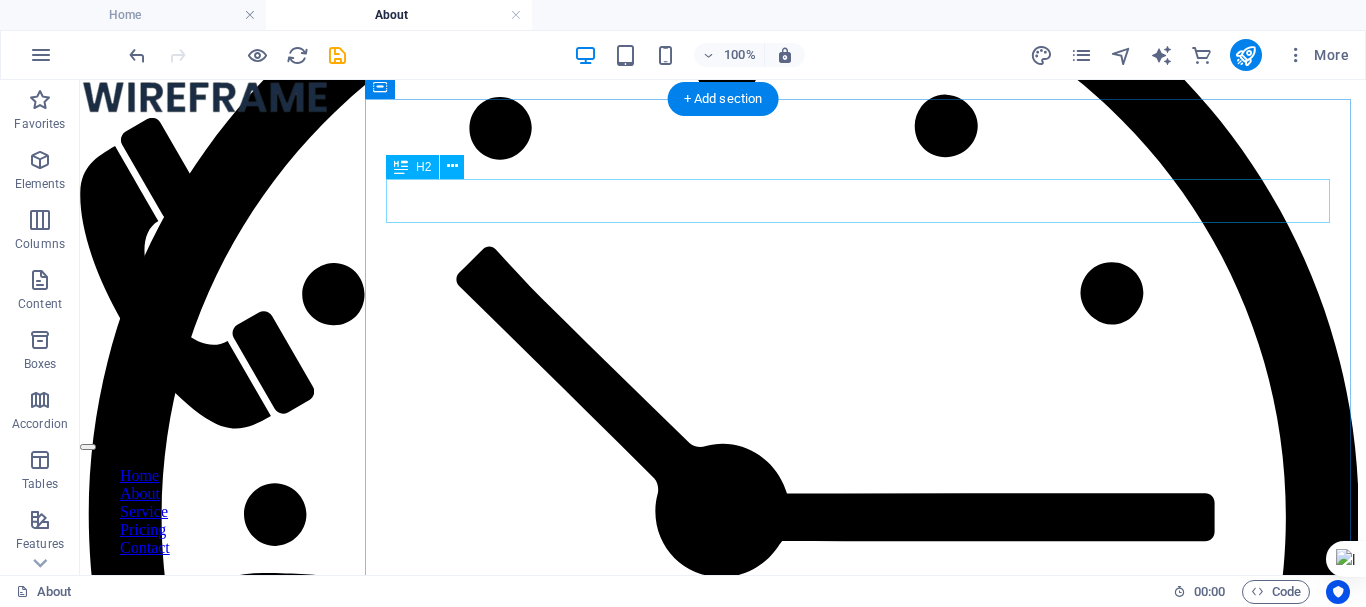 click on "Timeline" at bounding box center (723, 2119) 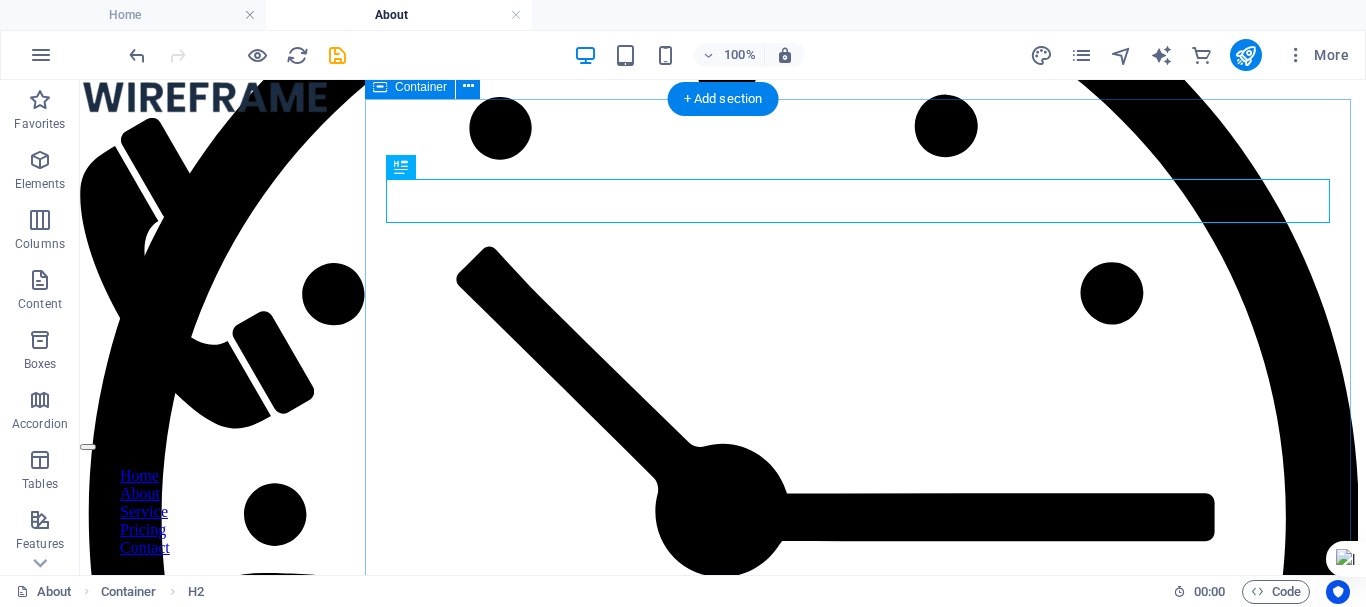 click on "Timeline 01. January 2021 Lorem ipsum dolor sit amet, consectetuer adipiscing elit. Aenean commodo ligula eget dolor. Lorem ipsum dolor sit amet, consectetuer adipiscing elit leget dolor. 01. March 2021 Lorem ipsum dolor sit amet, consectetuer adipiscing elit. Aenean commodo ligula eget dolor. Lorem ipsum dolor sit amet, consectetuer adipiscing elit leget dolor. 01. August 2021 Lorem ipsum dolor sit amet, consectetuer adipiscing elit. Aenean commodo ligula eget dolor. Lorem ipsum dolor sit amet, consectetuer adipiscing elit leget dolor. 01. November 2021 Lorem ipsum dolor sit amet, consectetuer adipiscing elit. Aenean commodo ligula eget dolor. Lorem ipsum dolor sit amet, consectetuer adipiscing elit leget dolor." at bounding box center [723, 2283] 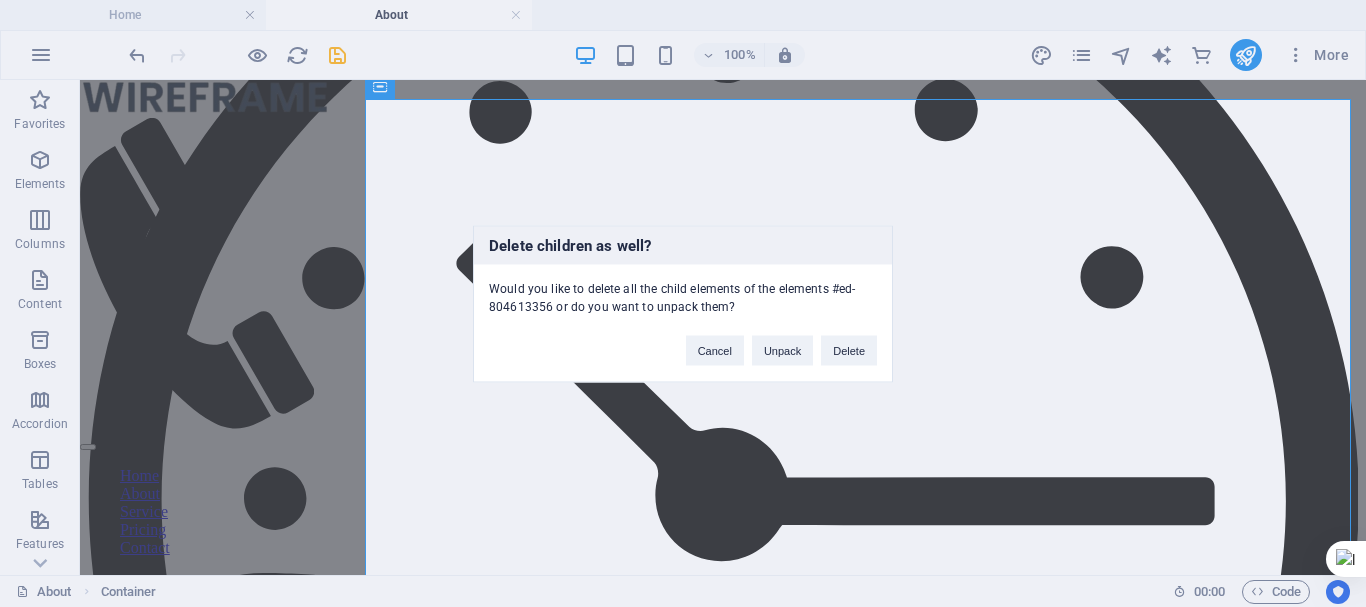 click on "Cancel Unpack Delete" at bounding box center (781, 340) 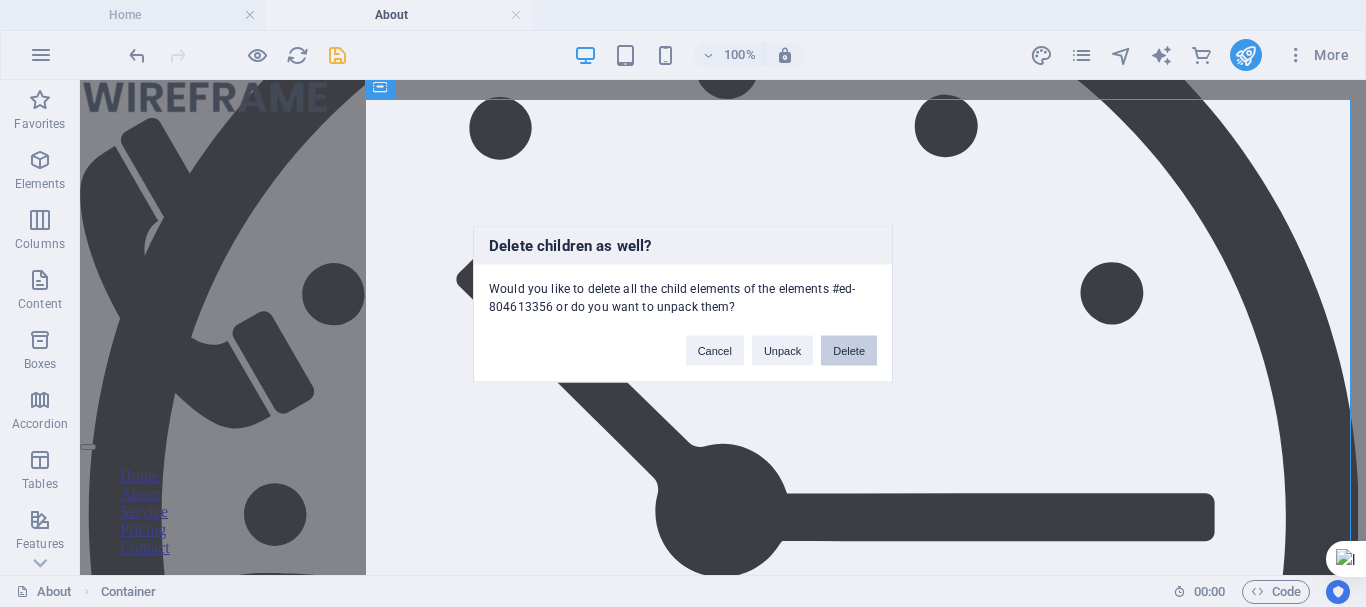 click on "Delete" at bounding box center (849, 350) 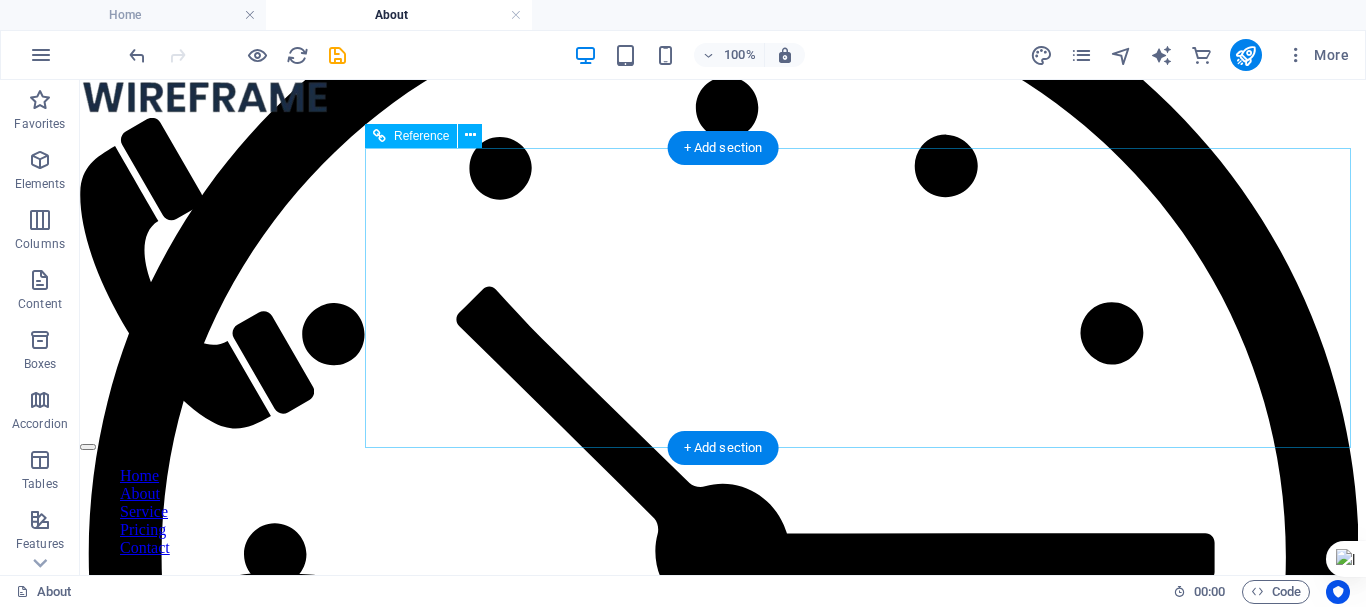 scroll, scrollTop: 953, scrollLeft: 0, axis: vertical 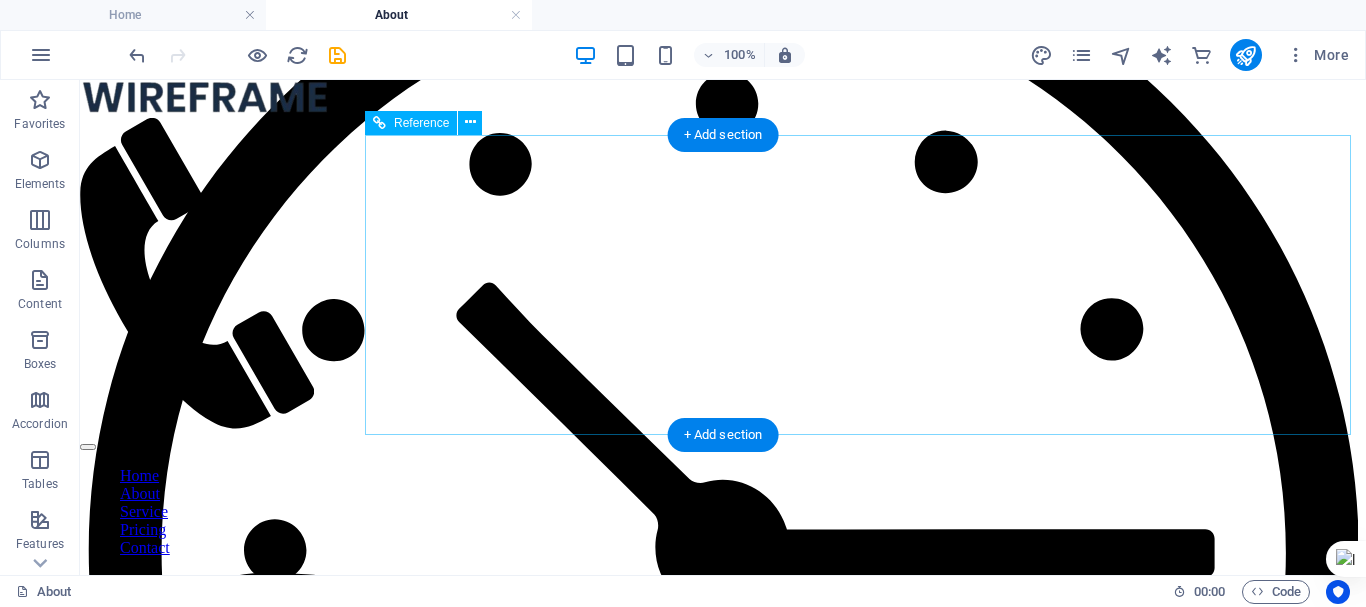 click at bounding box center [723, 2302] 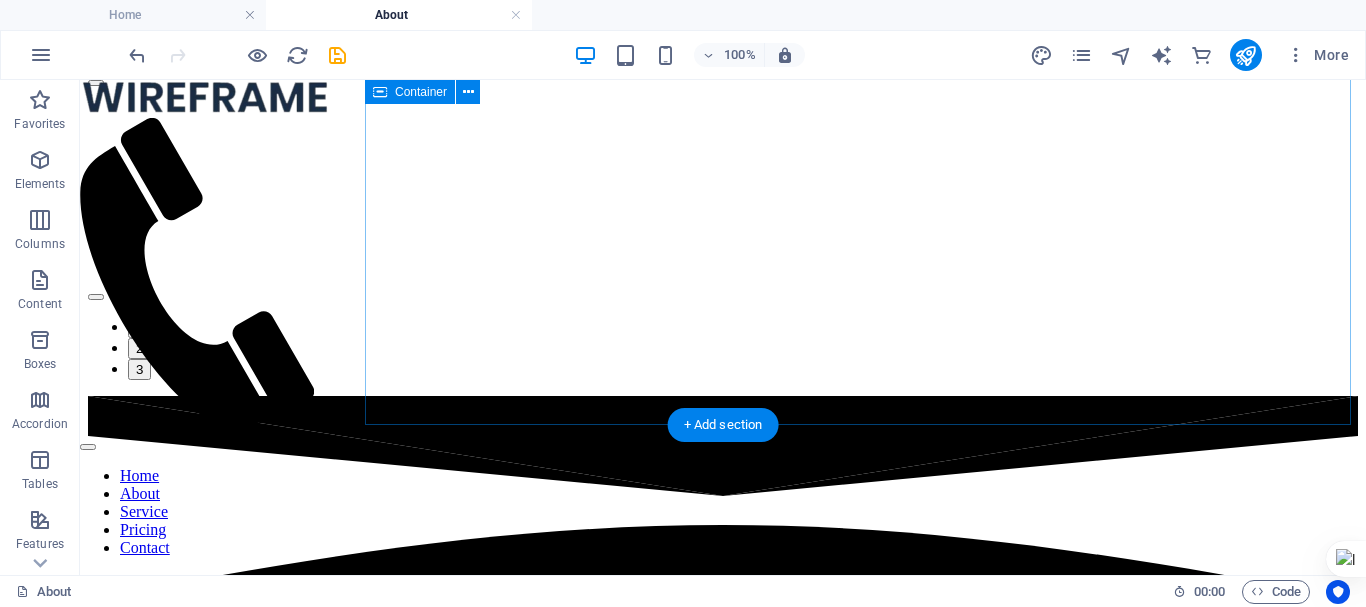 scroll, scrollTop: 0, scrollLeft: 0, axis: both 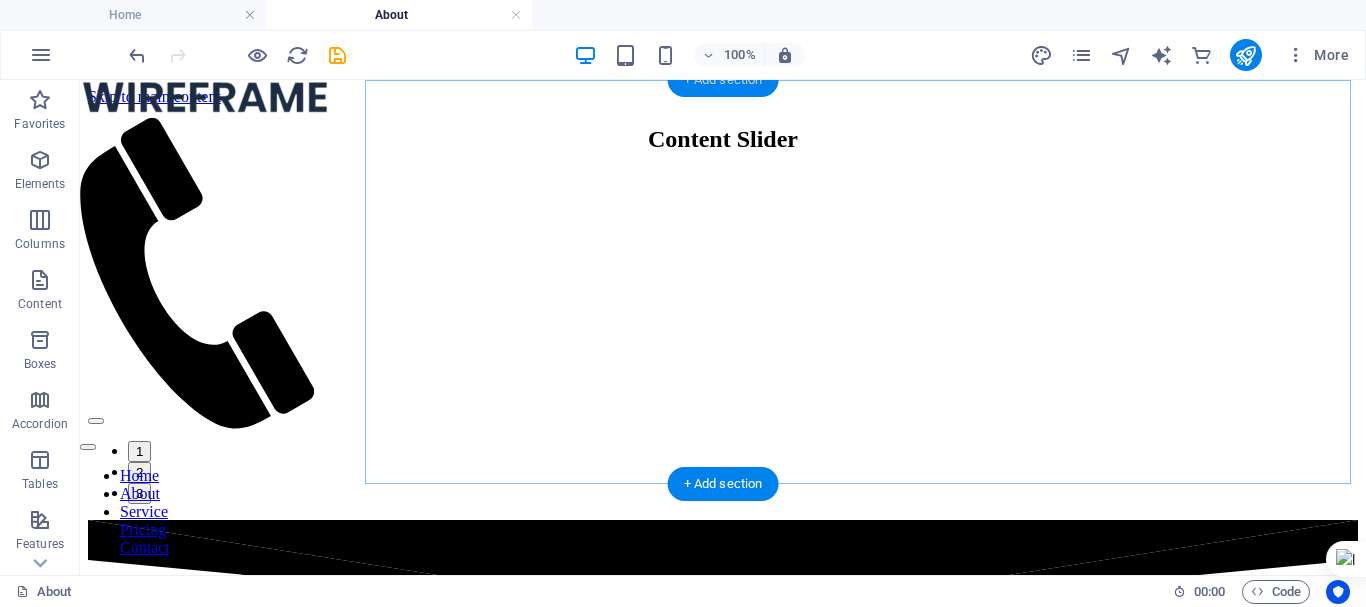 click on "+ Add section" at bounding box center (723, 80) 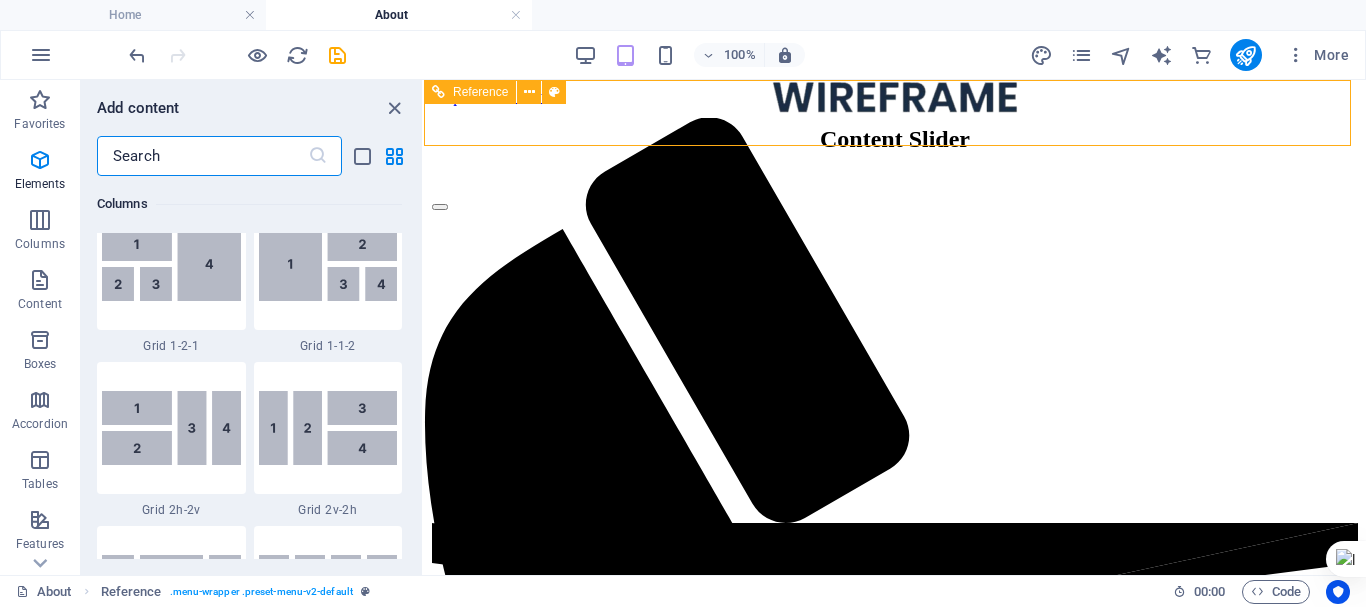 scroll, scrollTop: 3499, scrollLeft: 0, axis: vertical 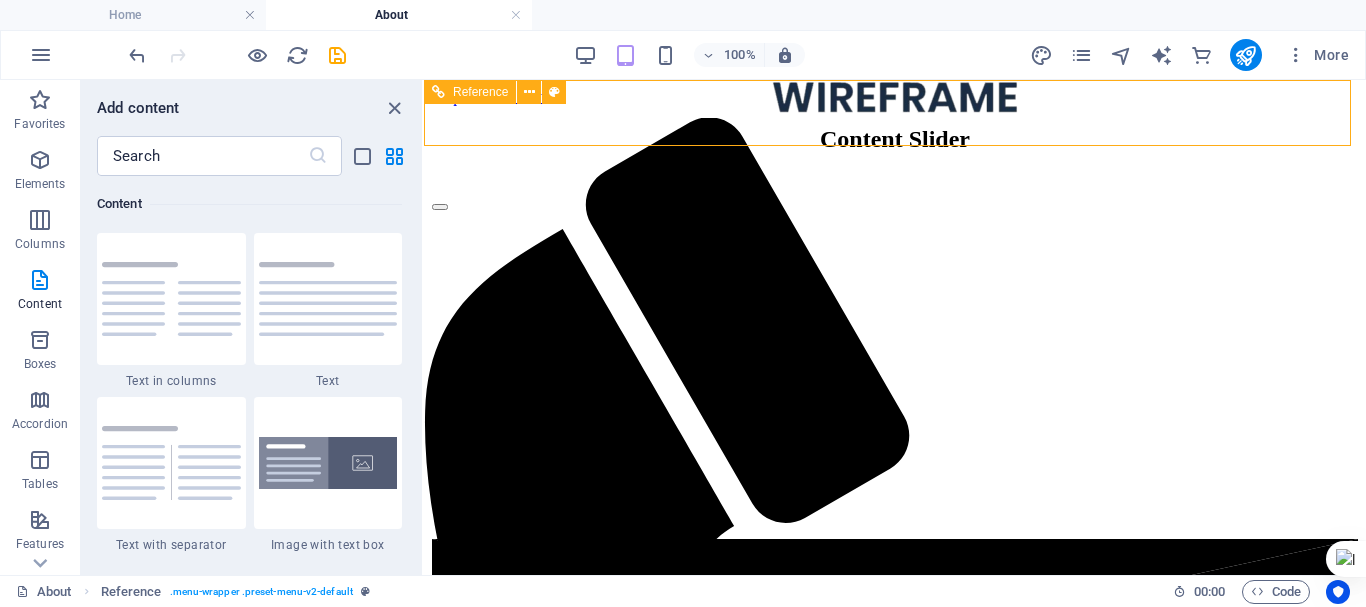 click at bounding box center (895, 744) 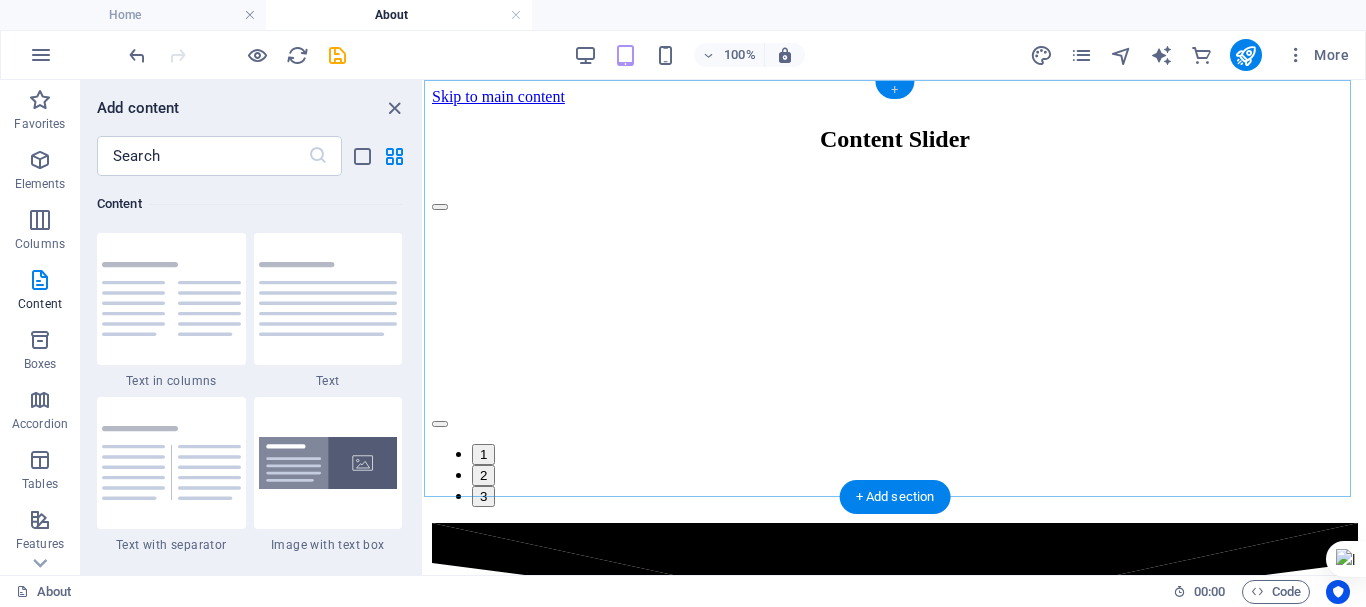 click on "+" at bounding box center (894, 90) 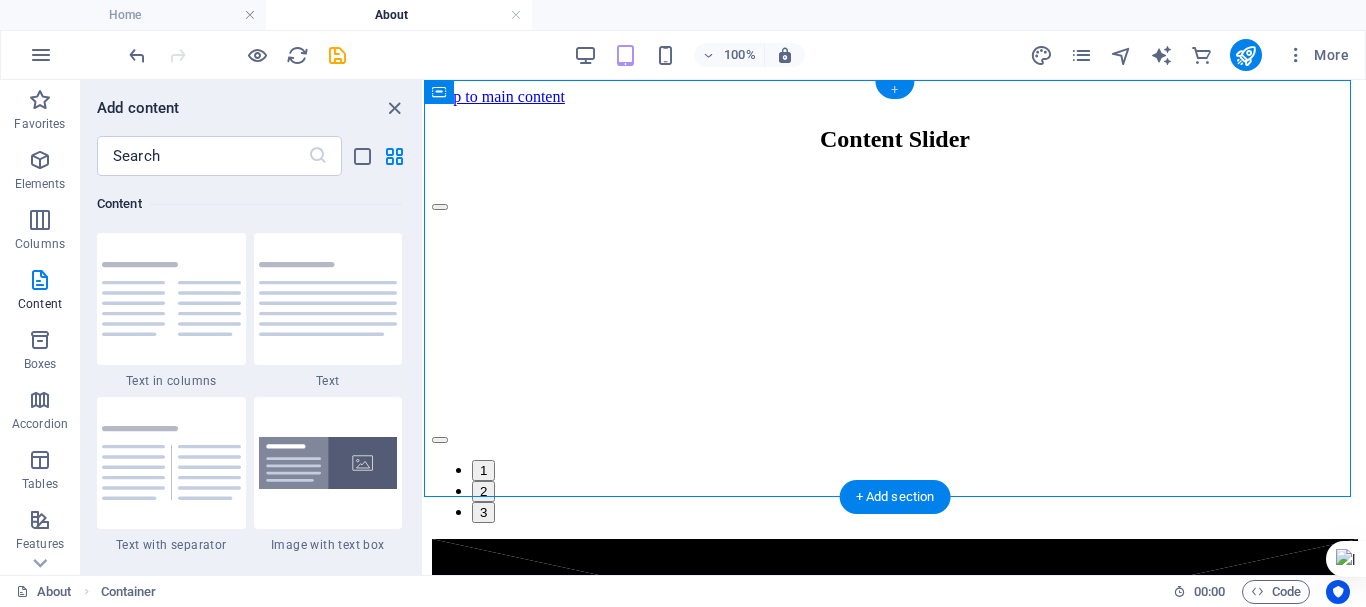 click on "+" at bounding box center (894, 90) 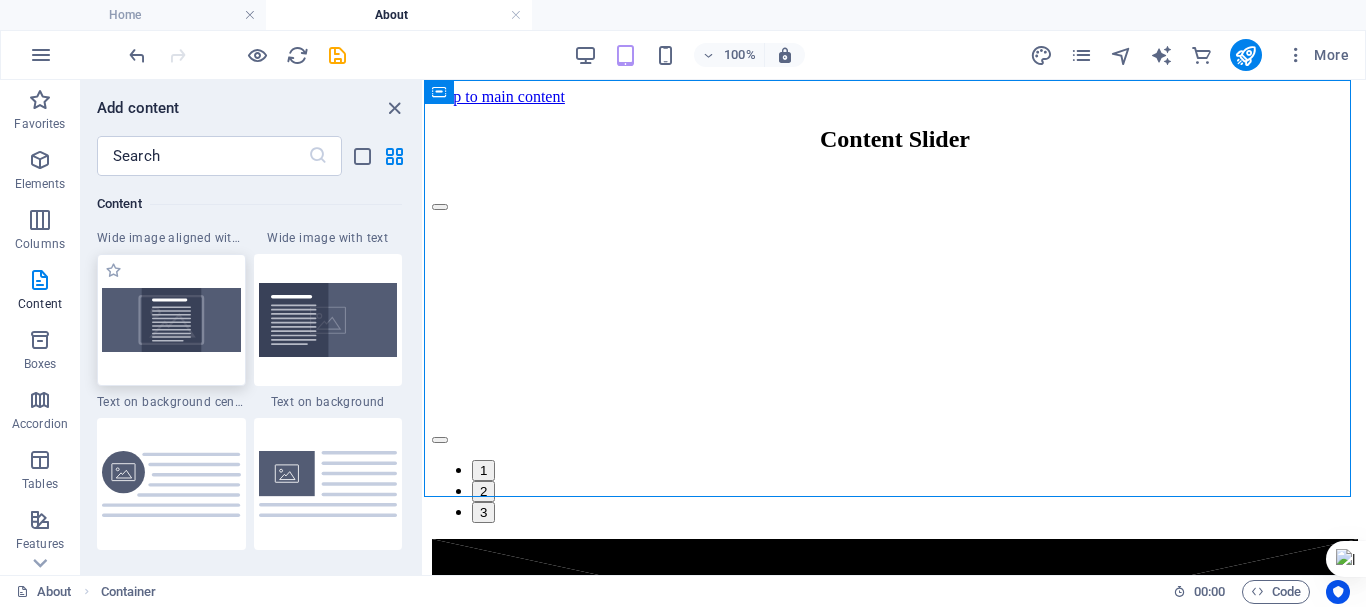 scroll, scrollTop: 4133, scrollLeft: 0, axis: vertical 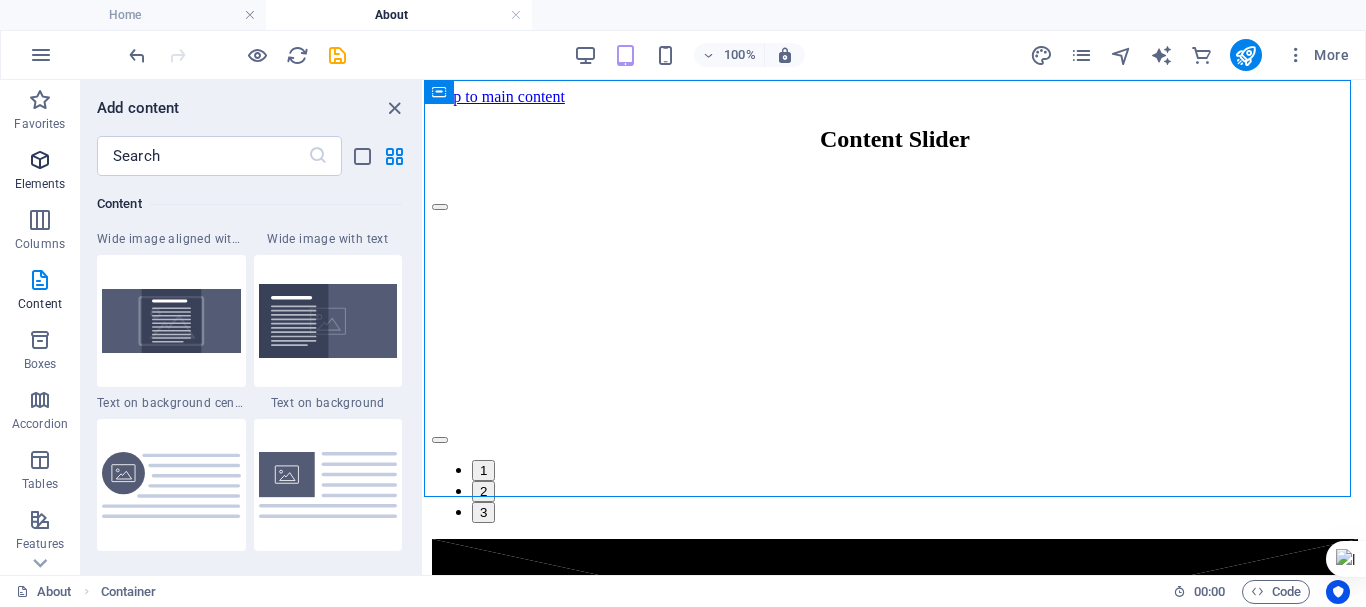 click at bounding box center (40, 160) 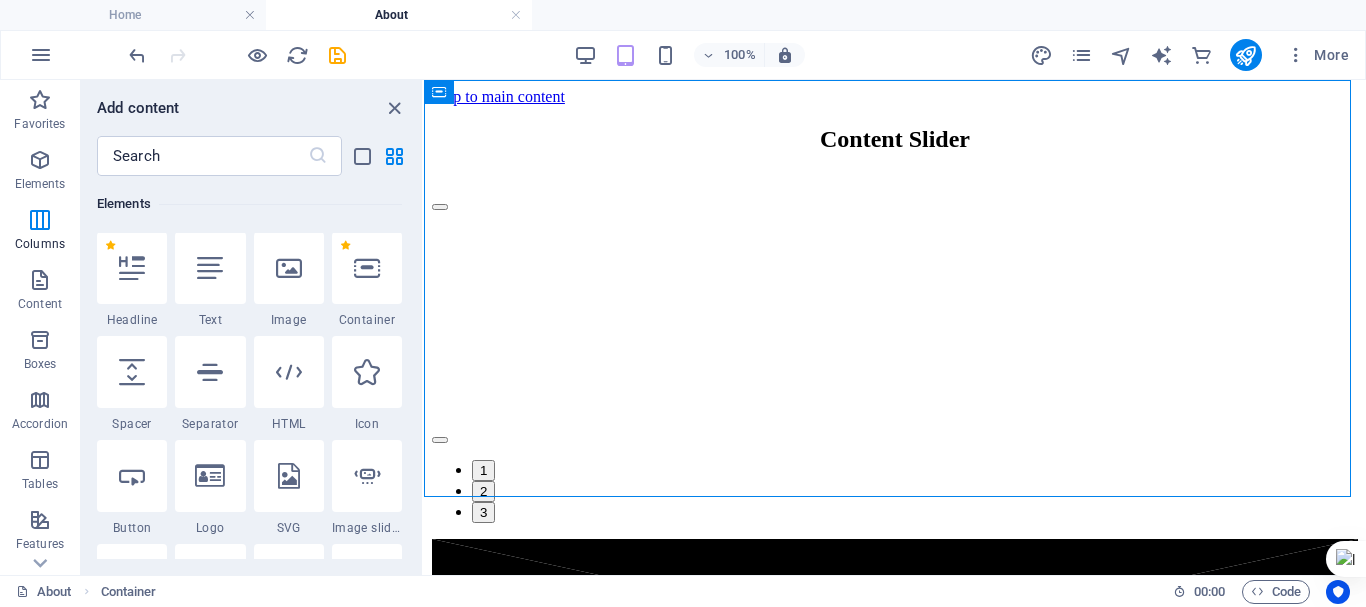 scroll, scrollTop: 213, scrollLeft: 0, axis: vertical 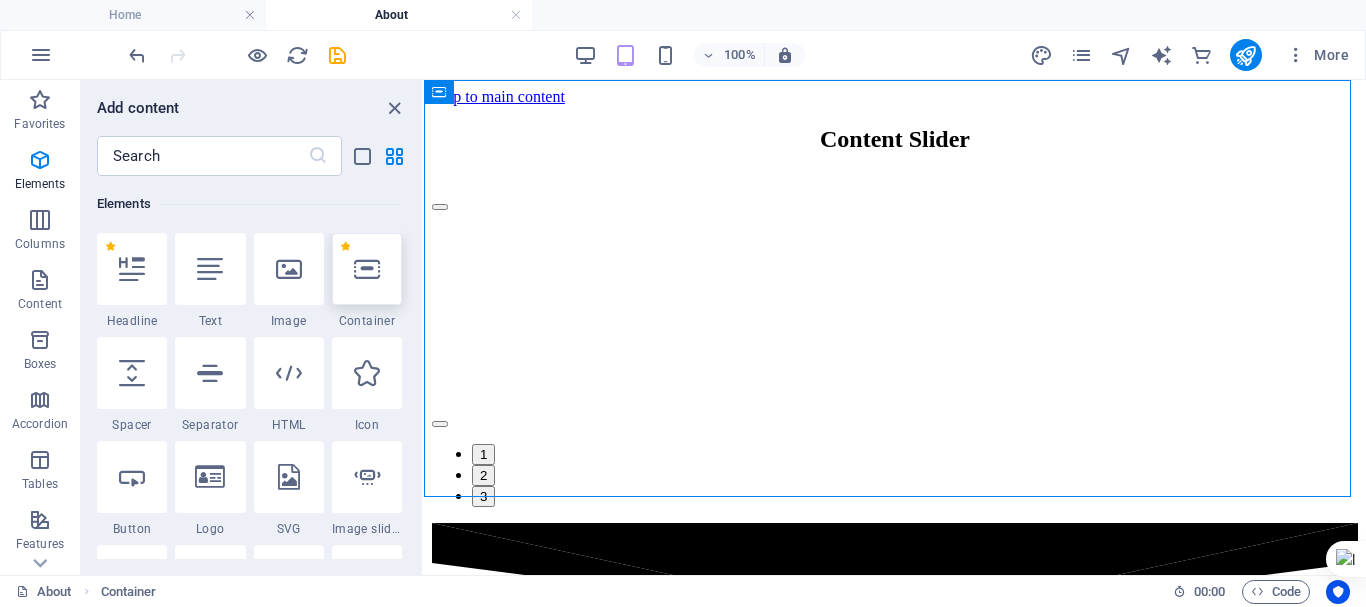 click at bounding box center (367, 269) 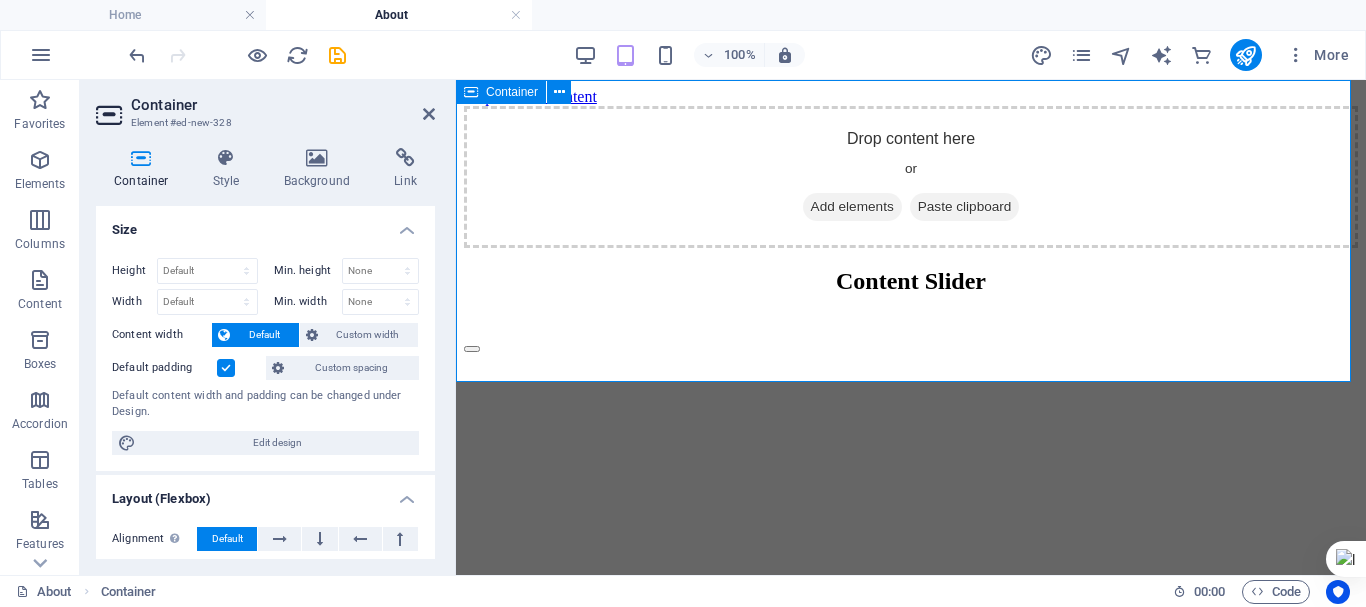 click on "Add elements" at bounding box center [852, 207] 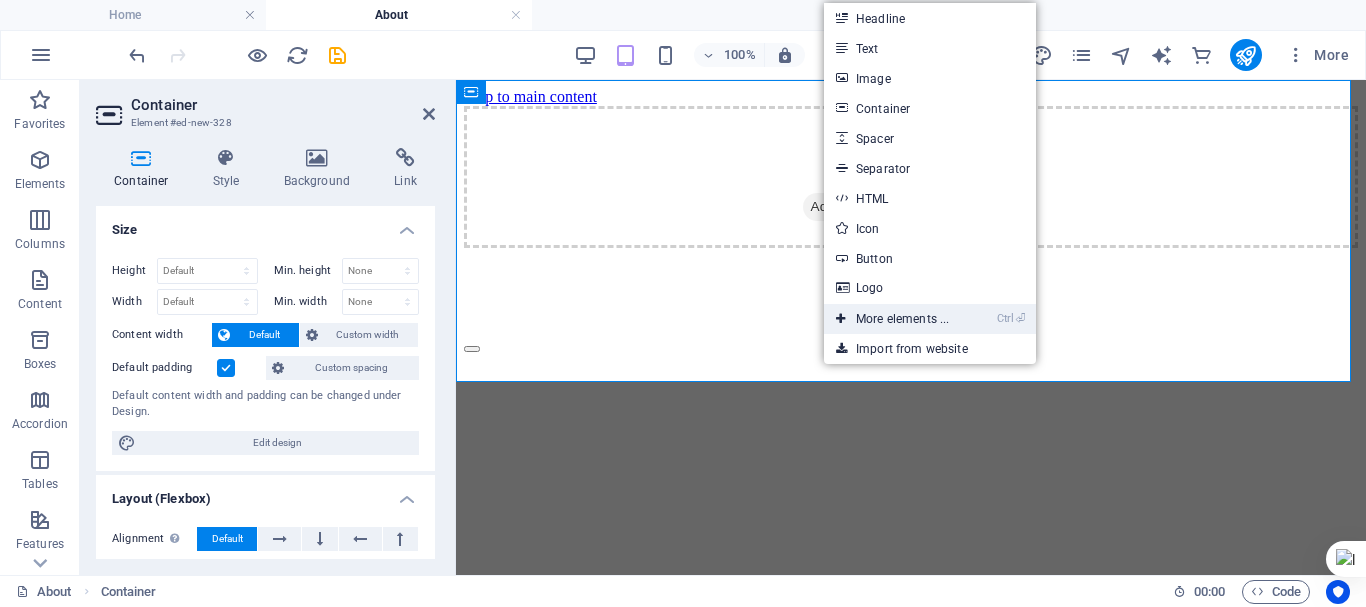 click on "Ctrl ⏎  More elements ..." at bounding box center (892, 319) 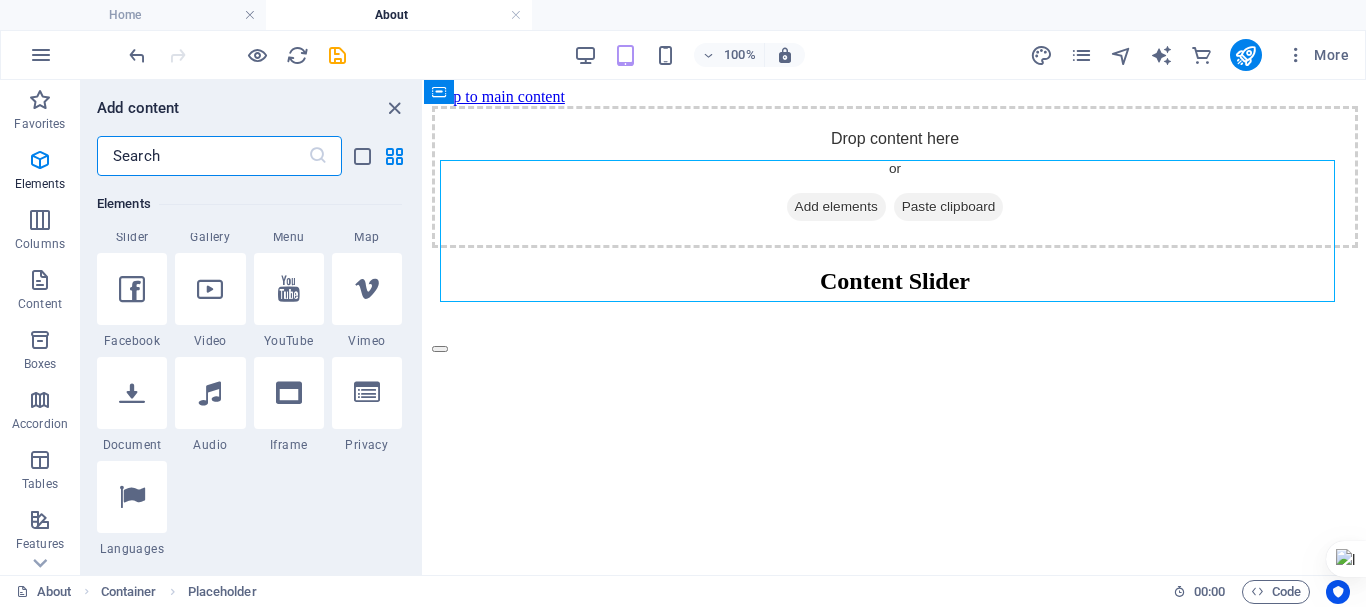 scroll, scrollTop: 610, scrollLeft: 0, axis: vertical 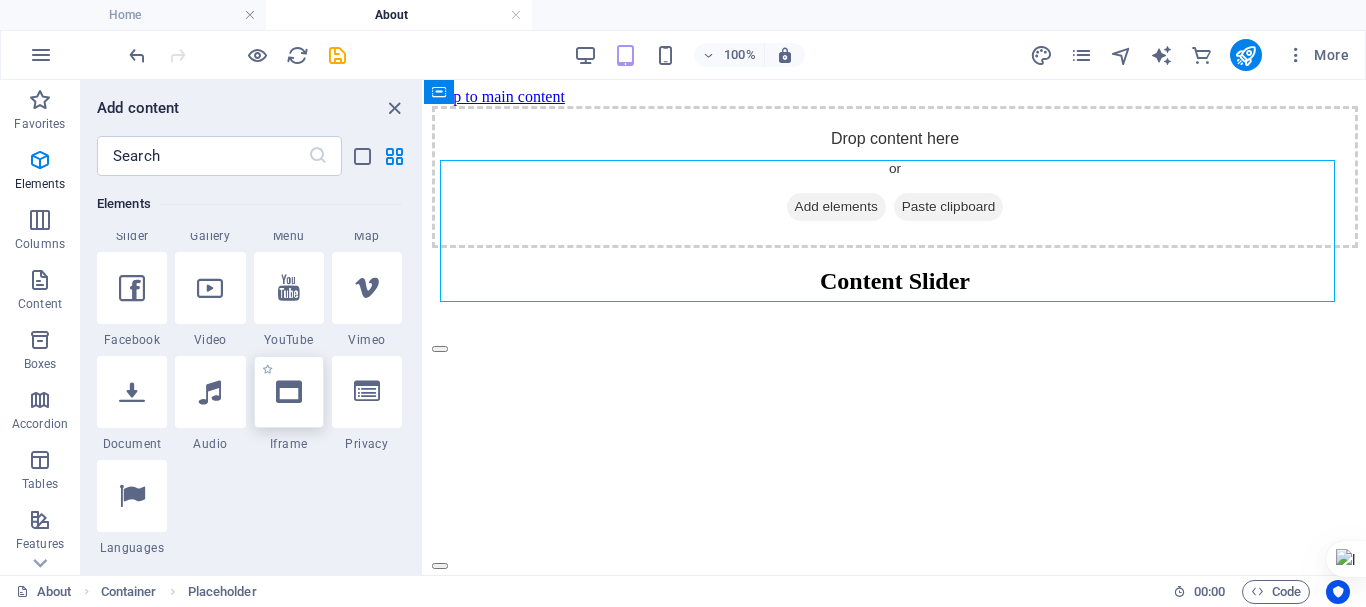 click at bounding box center [289, 392] 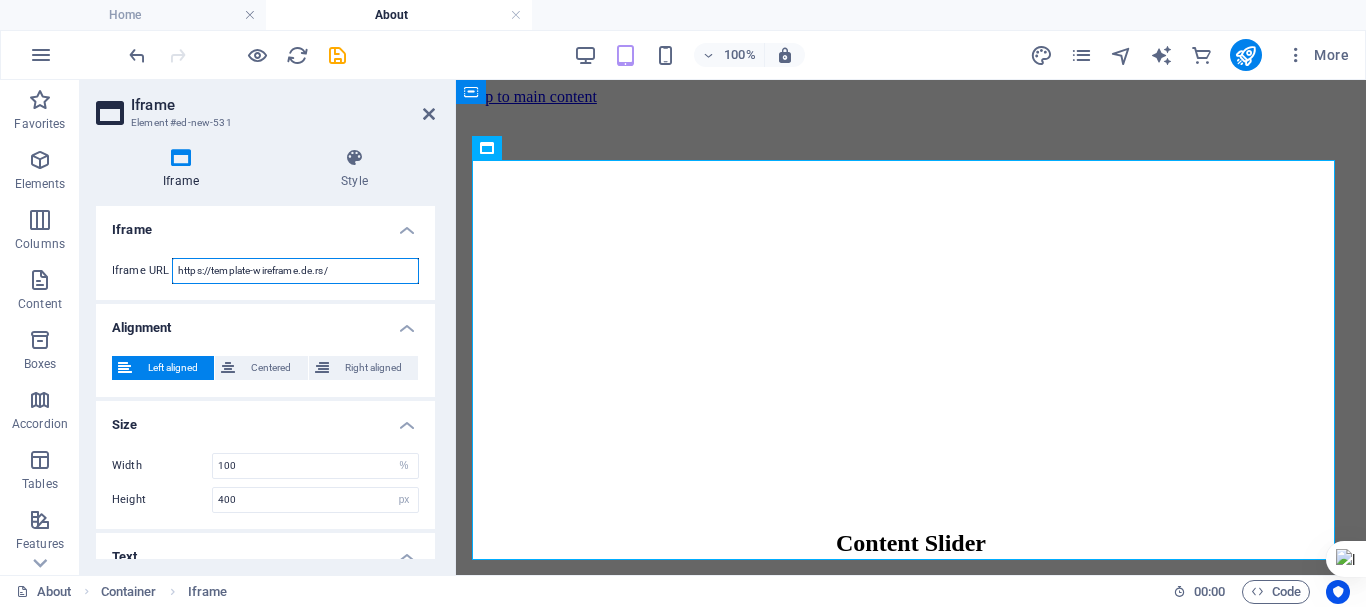 click on "https://template-wireframe.de.rs/" at bounding box center [295, 271] 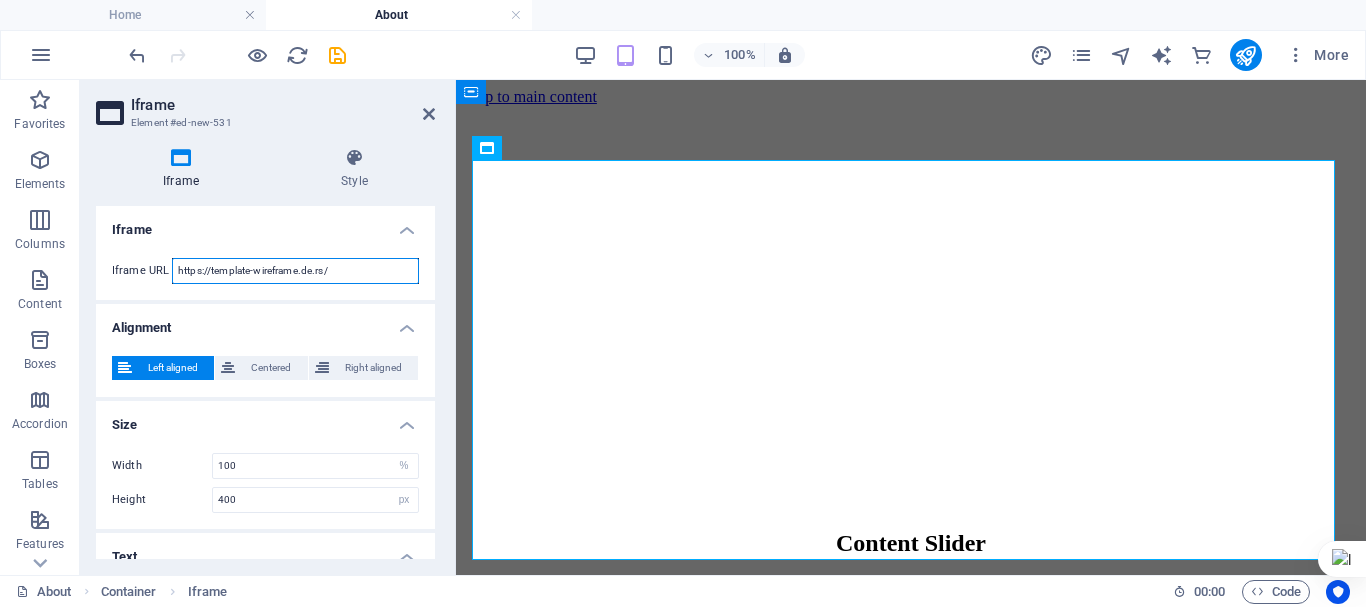 click on "https://template-wireframe.de.rs/" at bounding box center (295, 271) 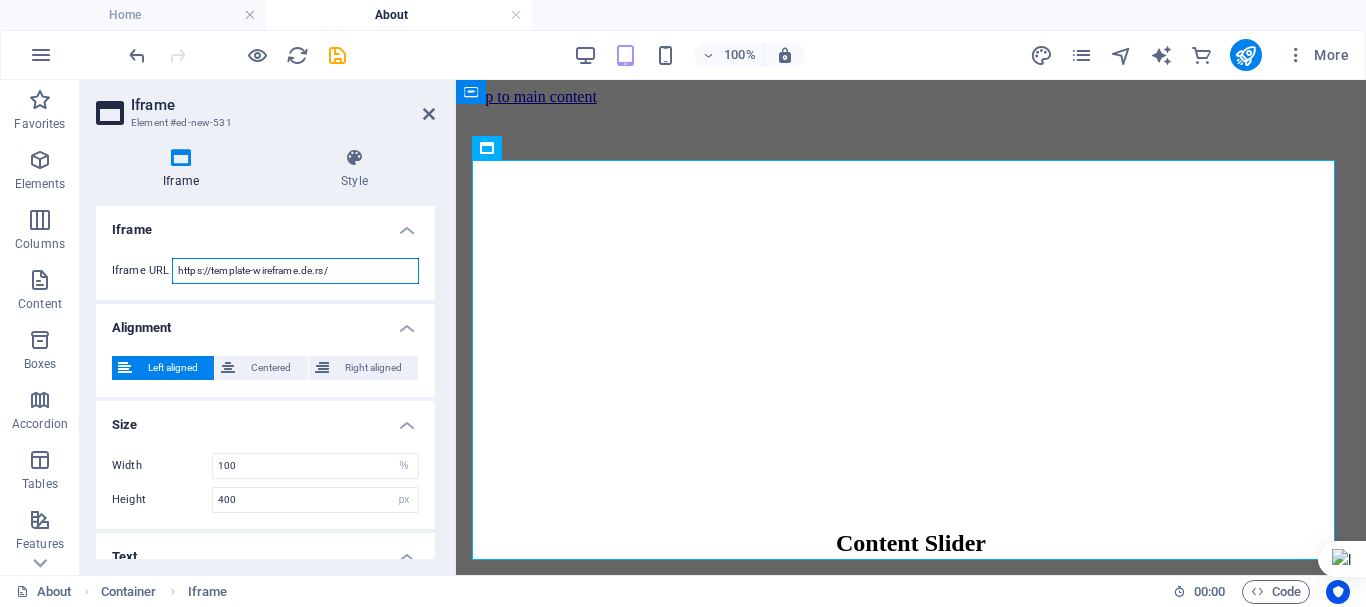 paste on "script.google.com/macros/s/AKfycbyWTVV5eiv4bnfgqoATkdpcnE4ElpvIZI-h9_b0FK4QekrTz5d9WmK1jw27XPtLsd1j5Q/exec" 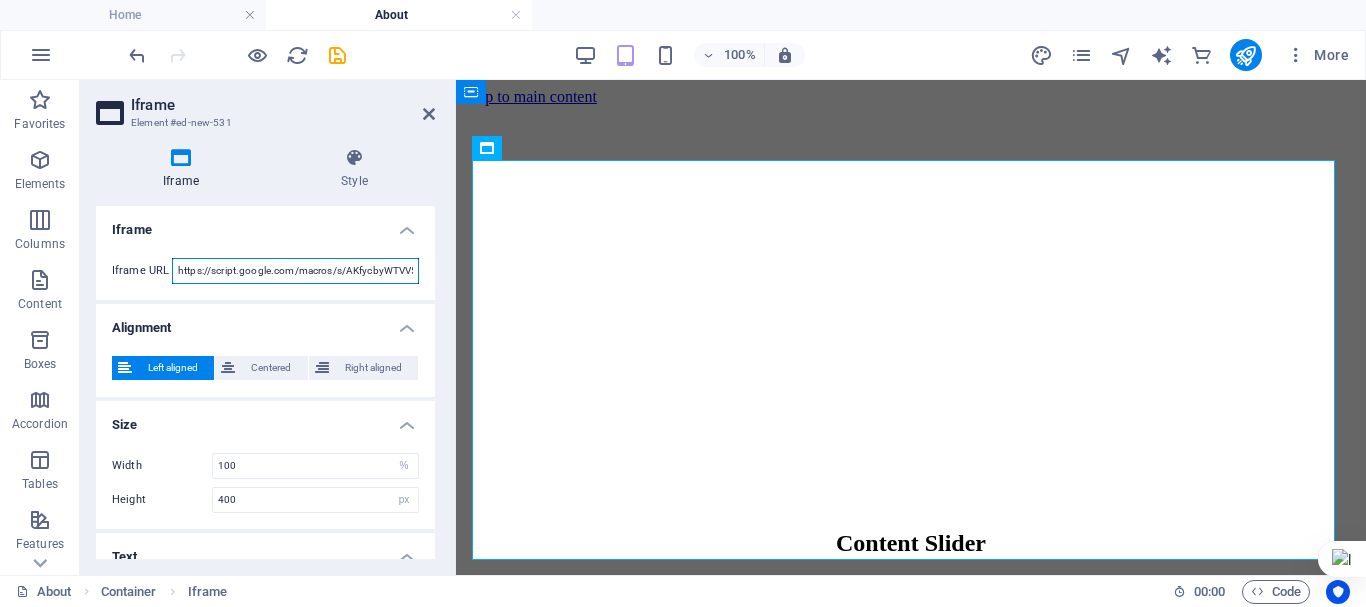 scroll, scrollTop: 0, scrollLeft: 372, axis: horizontal 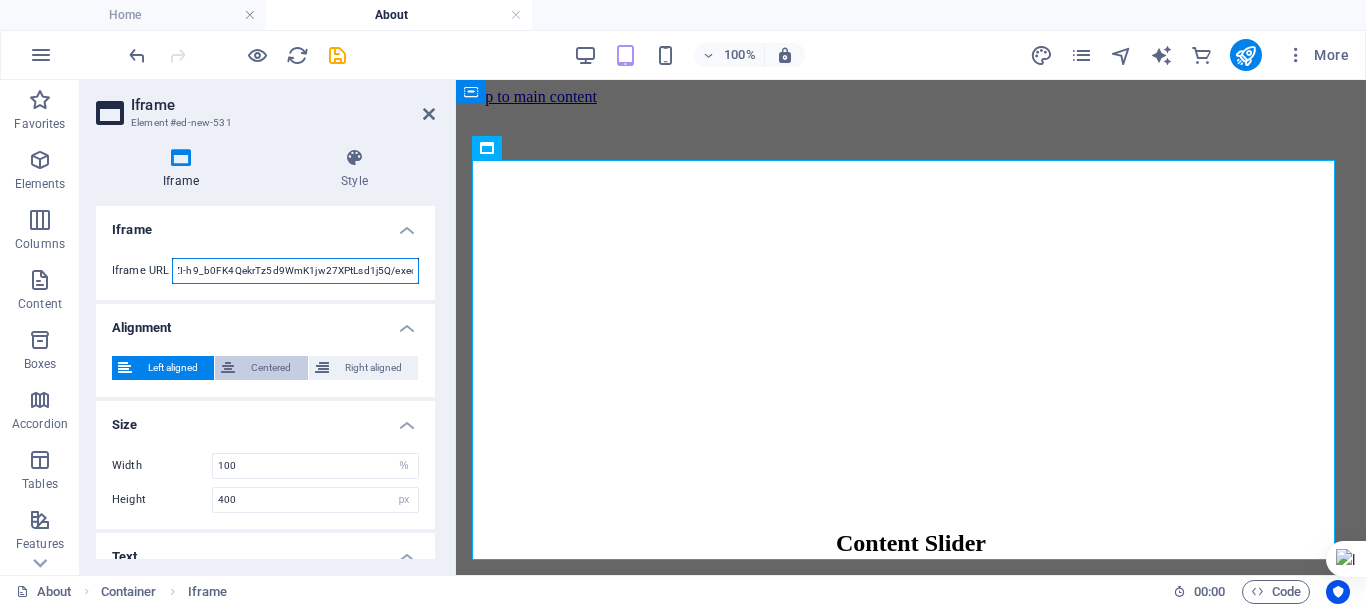 type on "https://script.google.com/macros/s/AKfycbyWTVV5eiv4bnfgqoATkdpcnE4ElpvIZI-h9_b0FK4QekrTz5d9WmK1jw27XPtLsd1j5Q/exec" 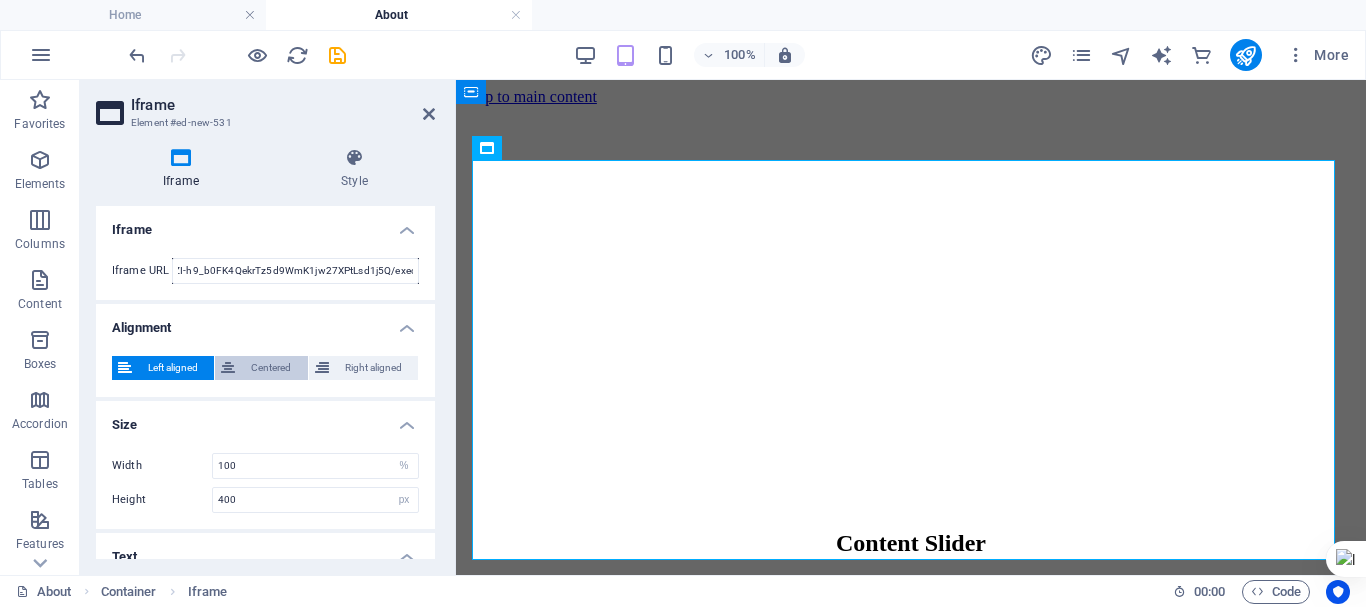 scroll, scrollTop: 0, scrollLeft: 0, axis: both 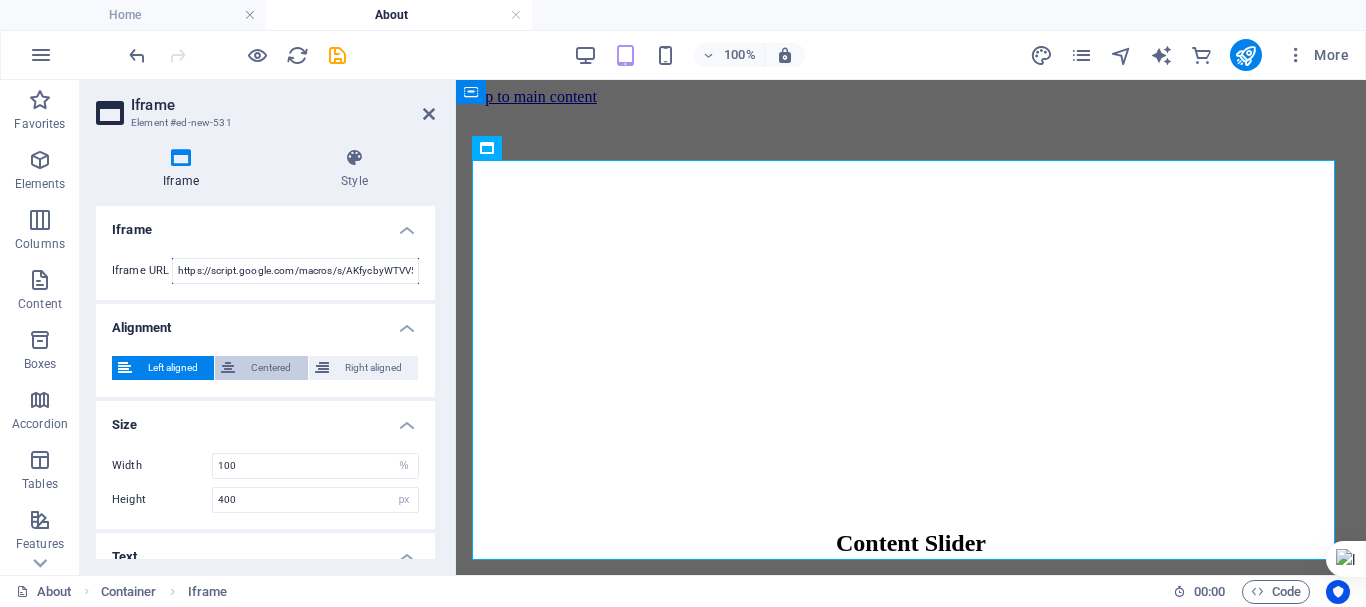 click on "Centered" at bounding box center [271, 368] 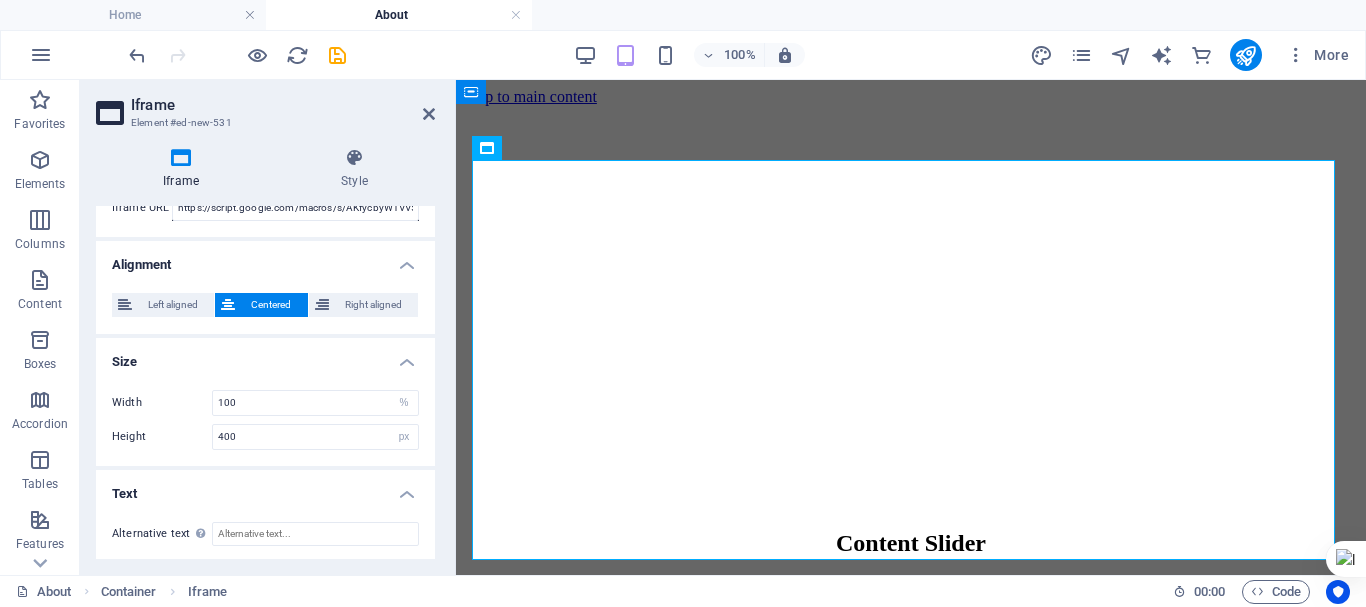 scroll, scrollTop: 66, scrollLeft: 0, axis: vertical 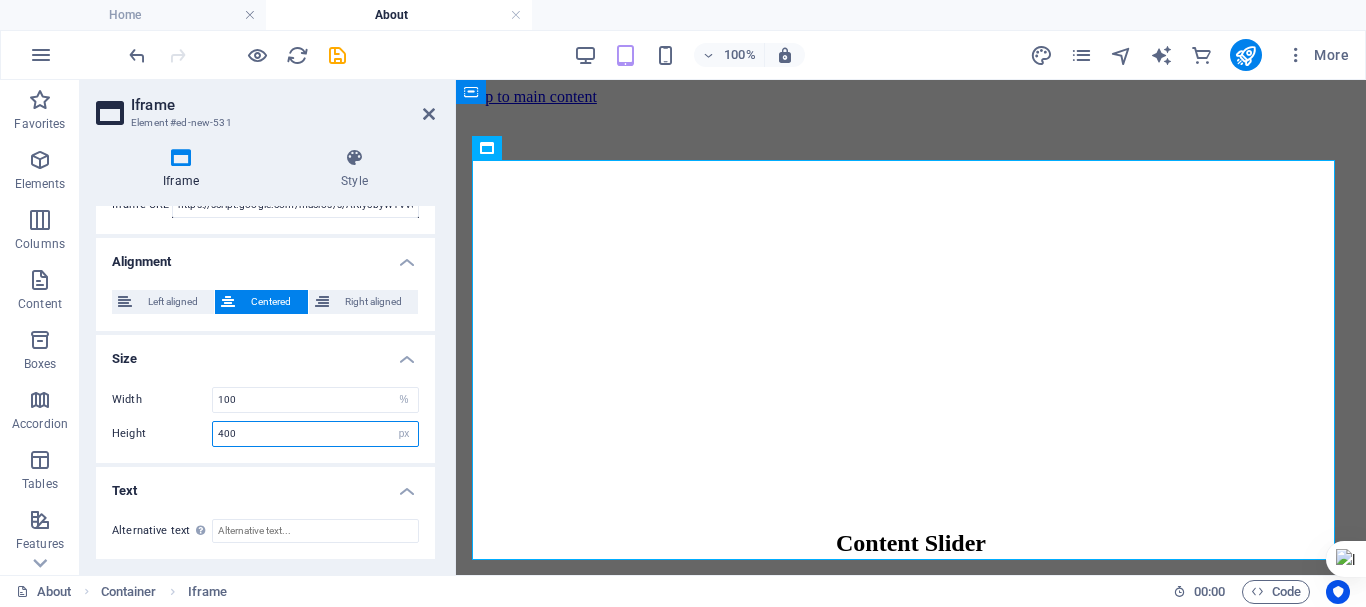click on "400" at bounding box center (315, 434) 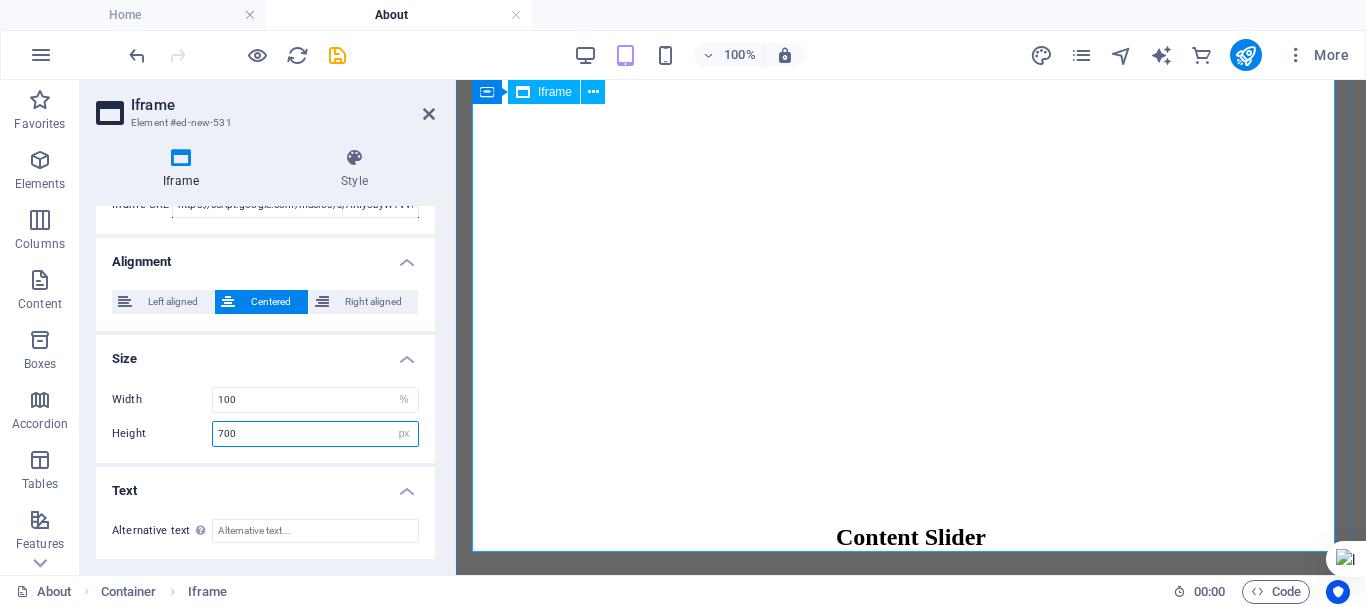 scroll, scrollTop: 310, scrollLeft: 0, axis: vertical 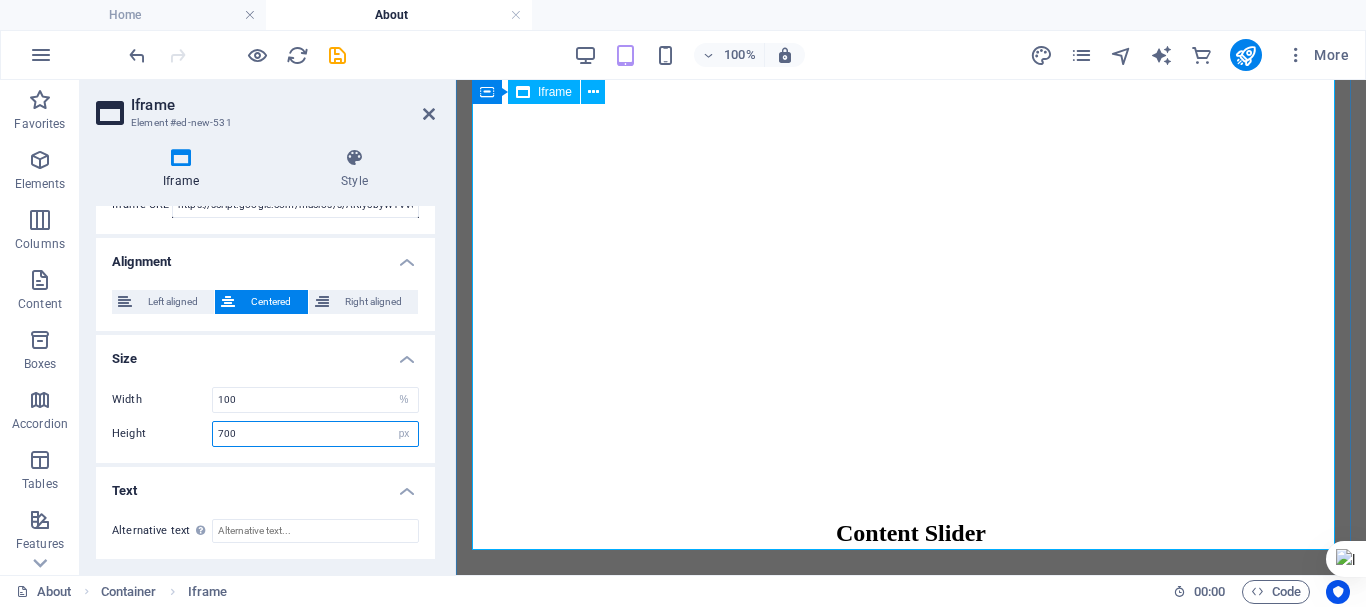 type on "700" 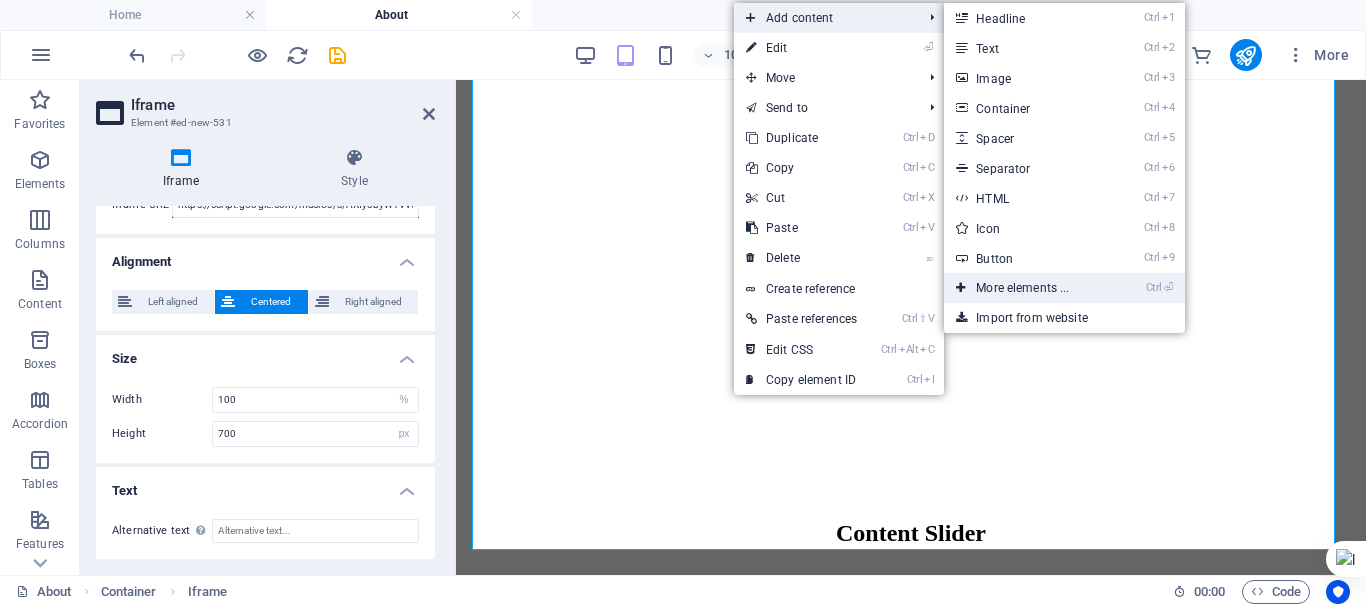 click on "Ctrl ⏎  More elements ..." at bounding box center (1026, 288) 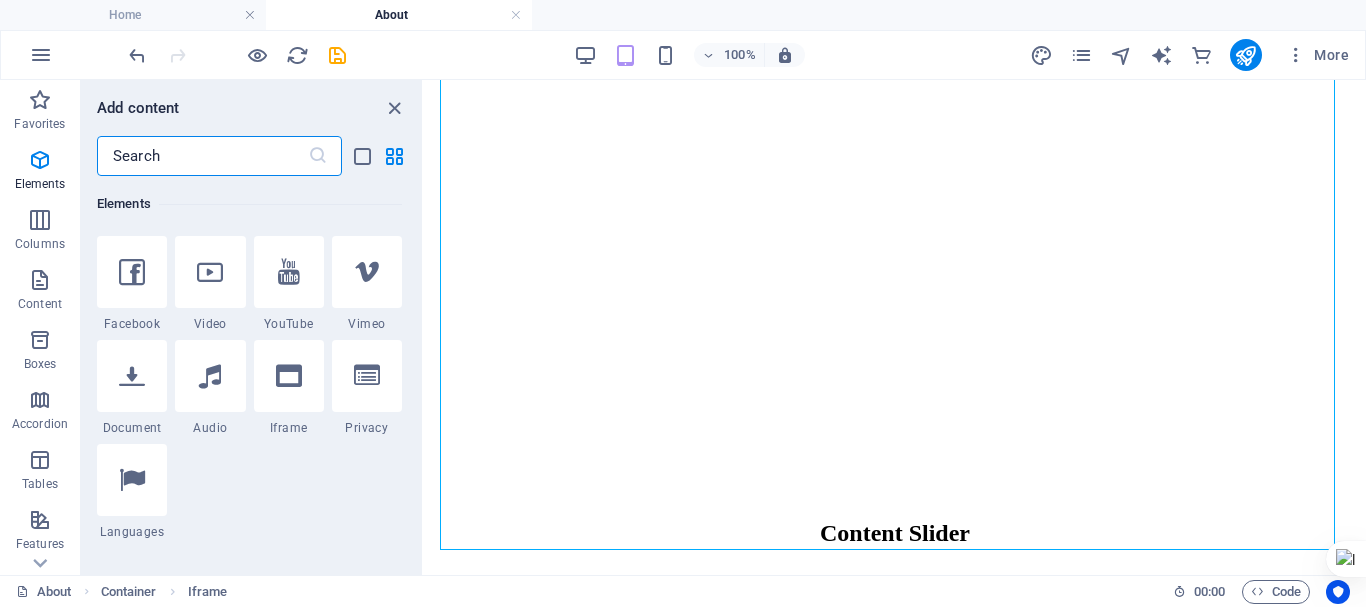 scroll, scrollTop: 627, scrollLeft: 0, axis: vertical 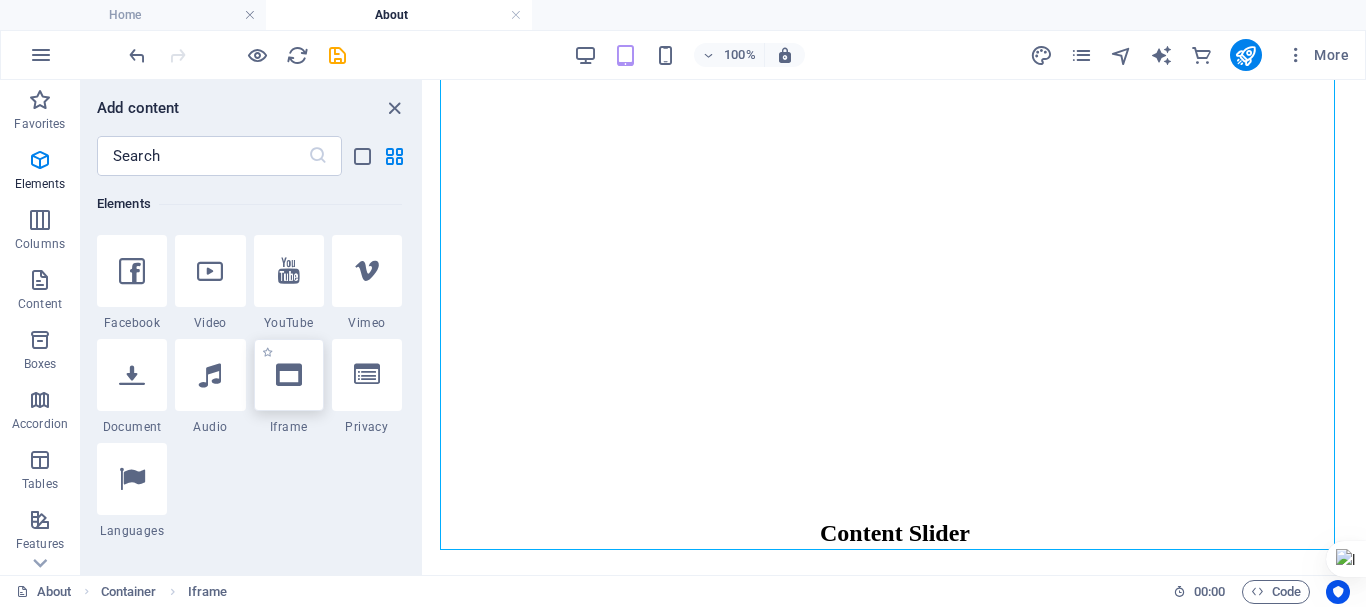 click at bounding box center [289, 375] 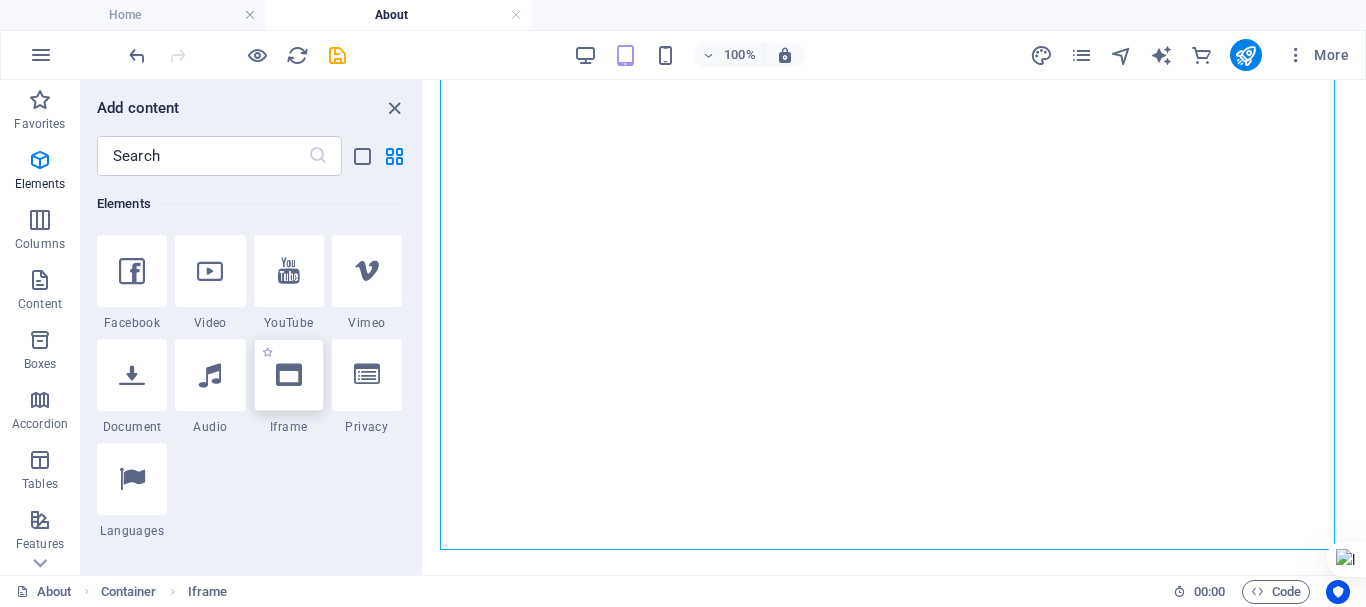 select on "%" 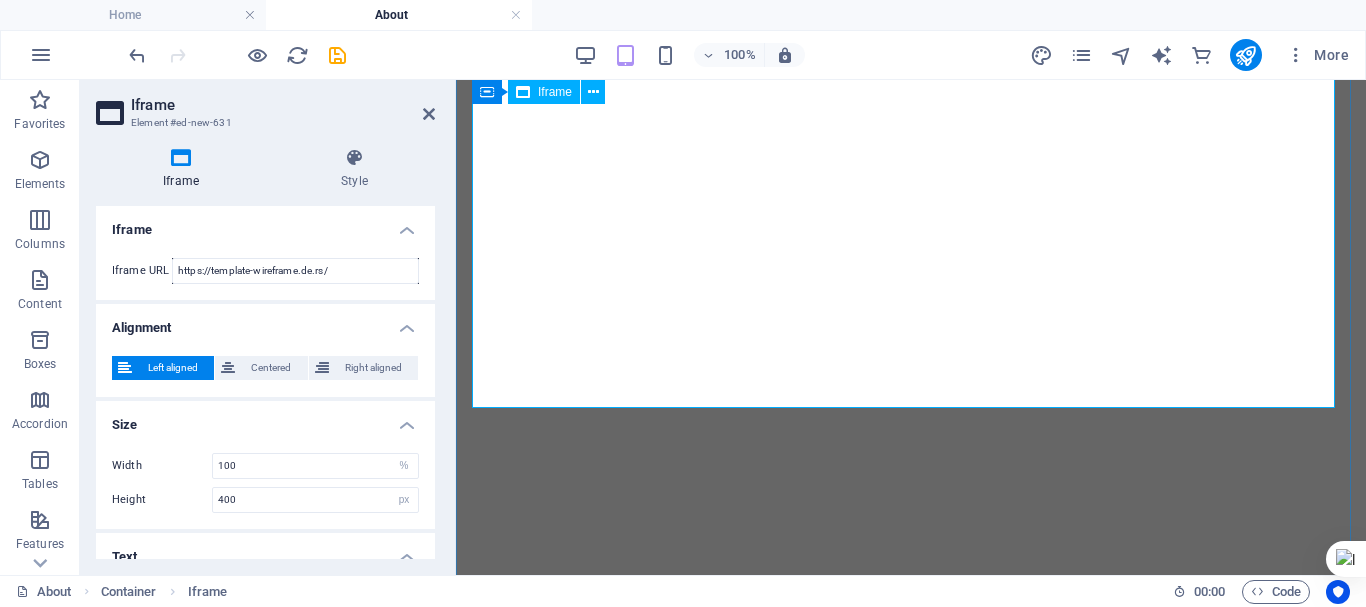 scroll, scrollTop: 152, scrollLeft: 0, axis: vertical 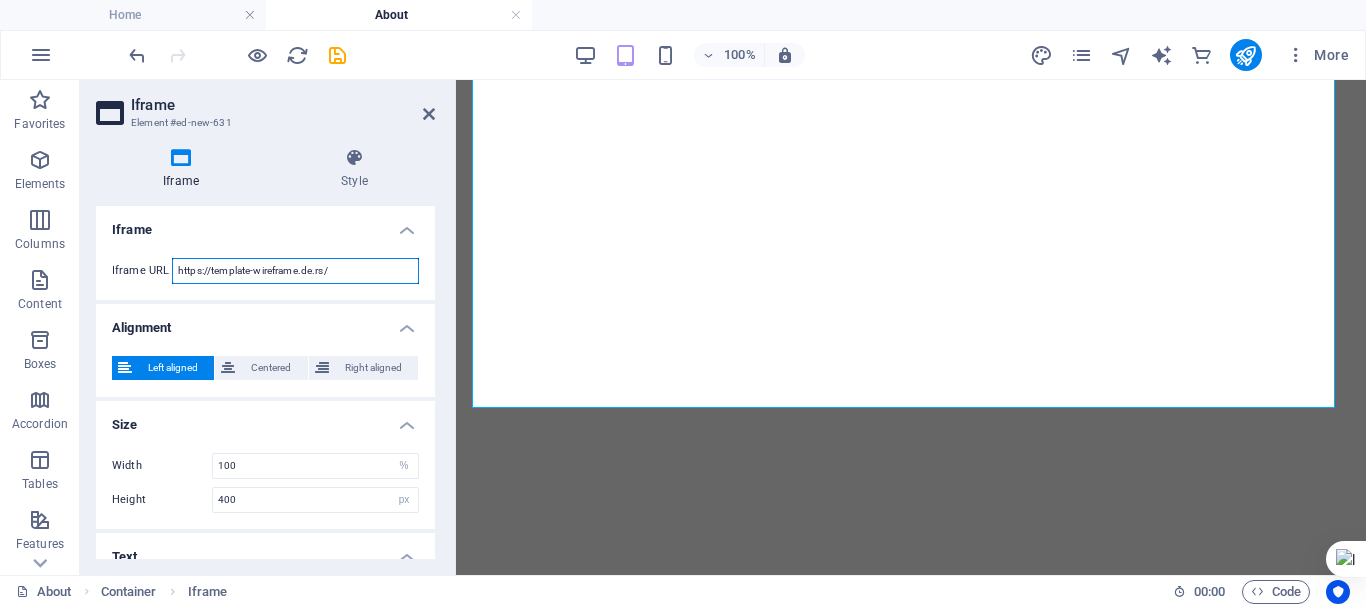 click on "https://template-wireframe.de.rs/" at bounding box center (295, 271) 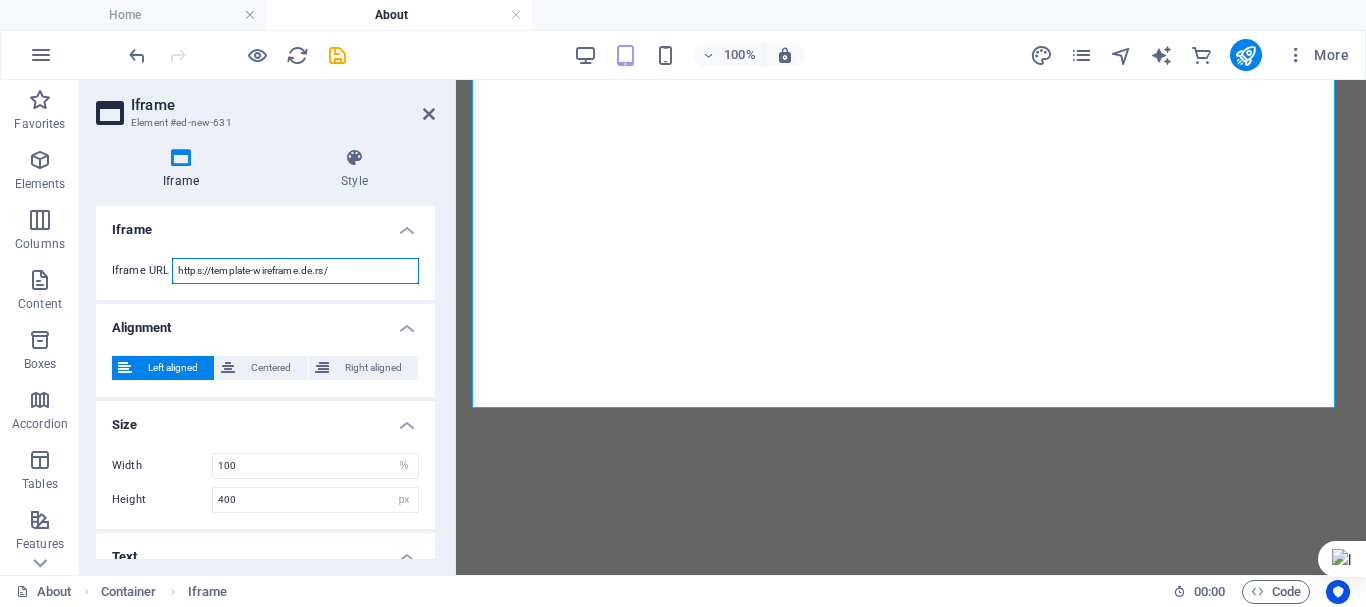 click on "https://template-wireframe.de.rs/" at bounding box center (295, 271) 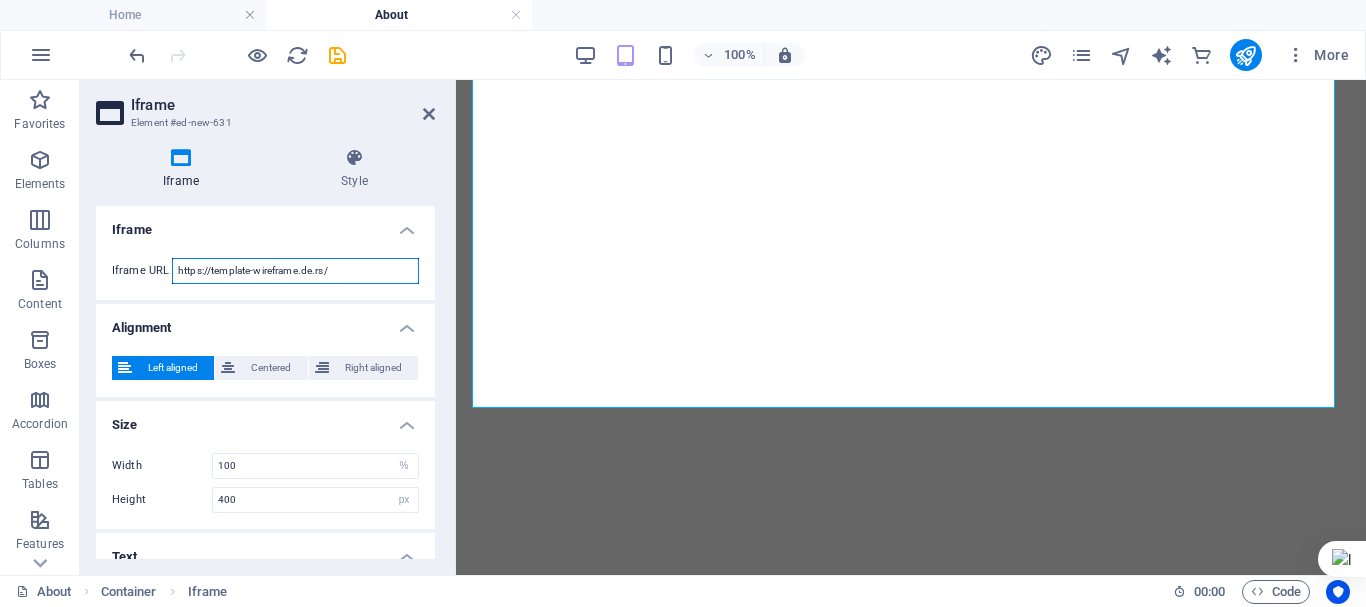 paste on "script.google.com/macros/s/AKfycbwFhInHF2rYUIBbKkVZkcgmGc_CqVsoPt5JIPL5wIFyG_4FI7BGlF2656usw8z12fcYAw/exec" 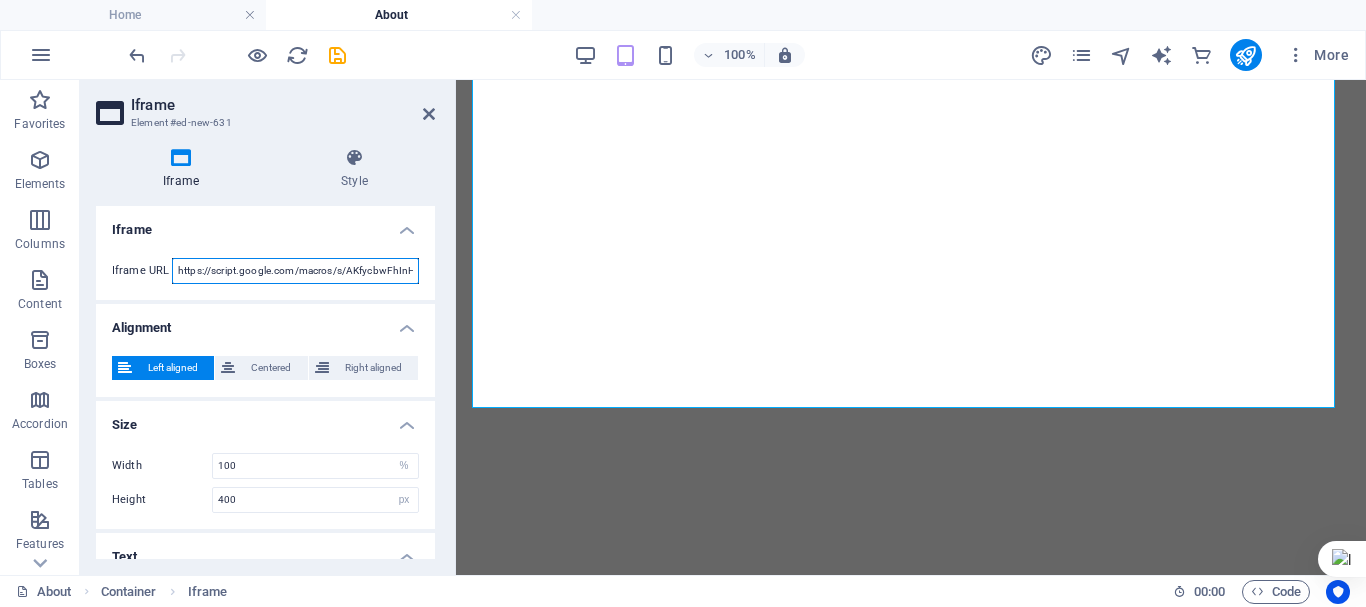 scroll, scrollTop: 0, scrollLeft: 378, axis: horizontal 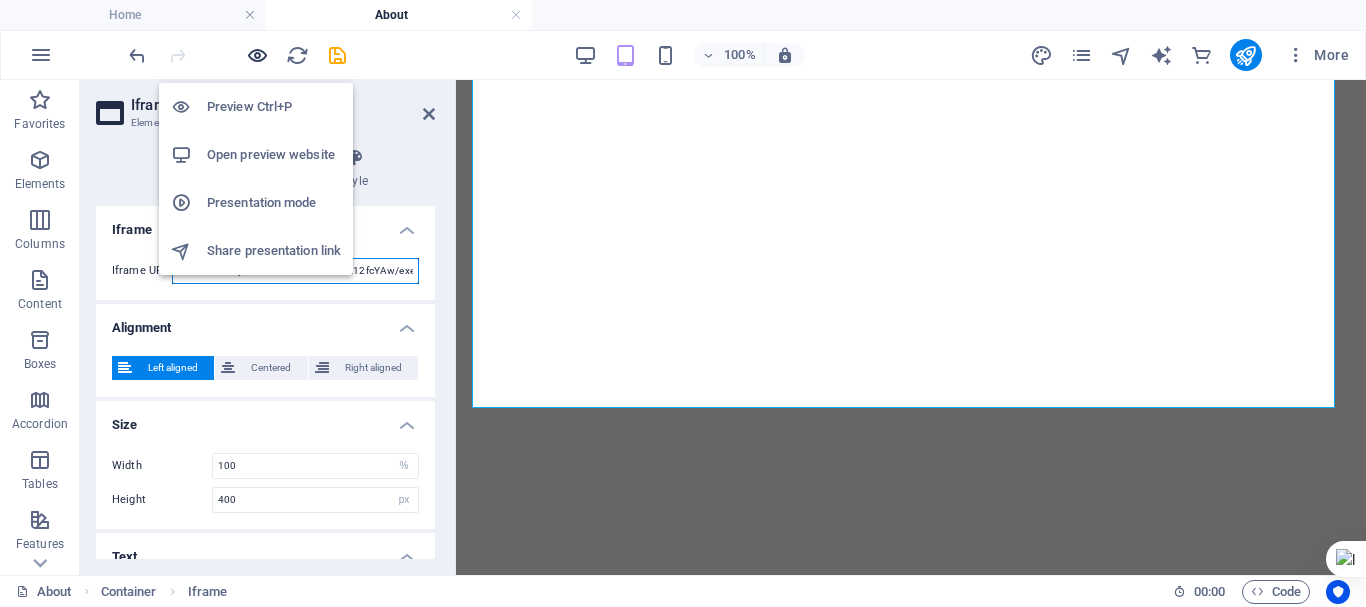type on "https://script.google.com/macros/s/AKfycbwFhInHF2rYUIBbKkVZkcgmGc_CqVsoPt5JIPL5wIFyG_4FI7BGlF2656usw8z12fcYAw/exec" 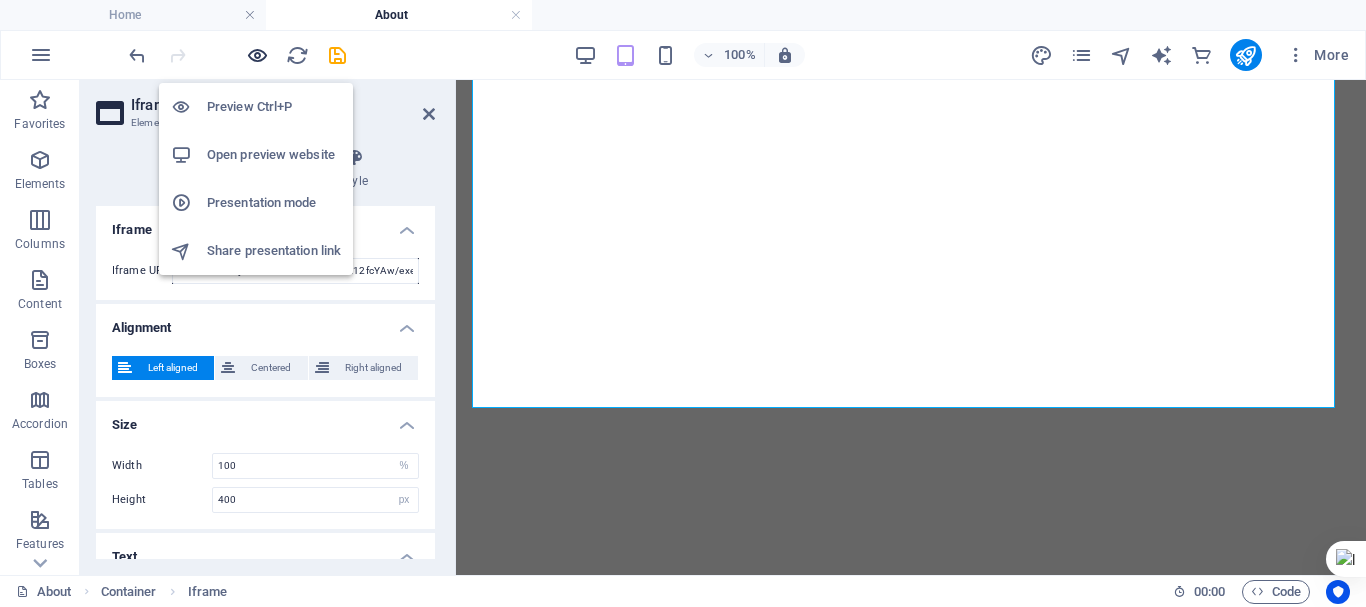 scroll, scrollTop: 0, scrollLeft: 0, axis: both 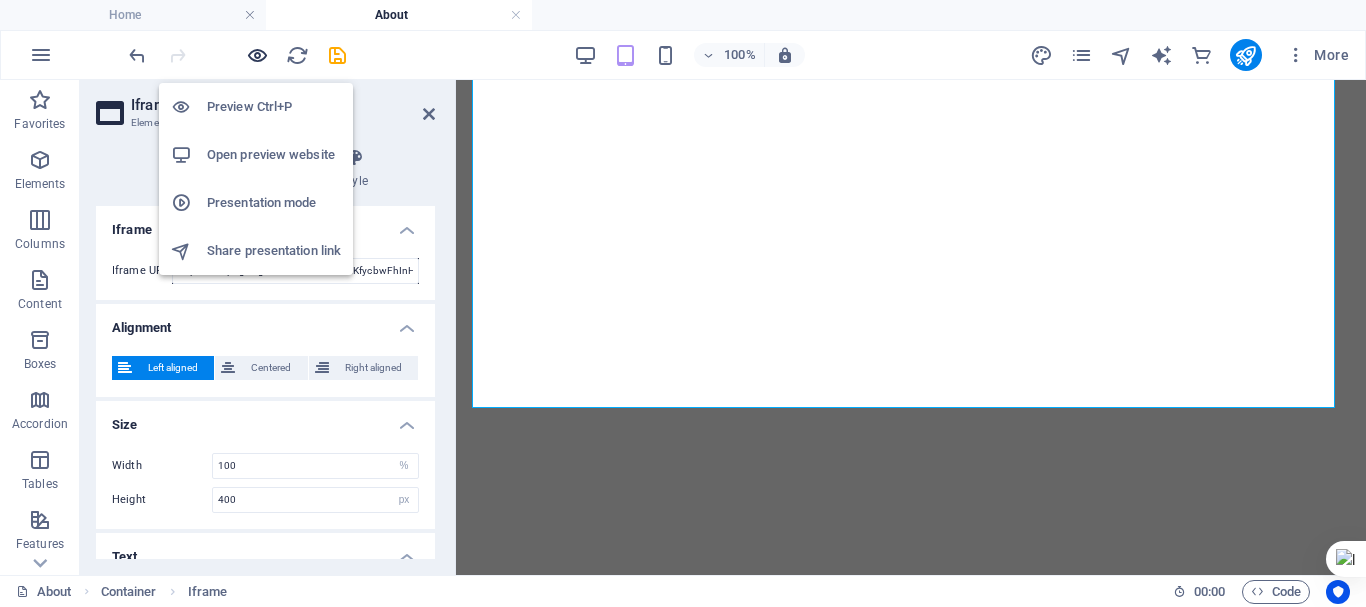 click at bounding box center (257, 55) 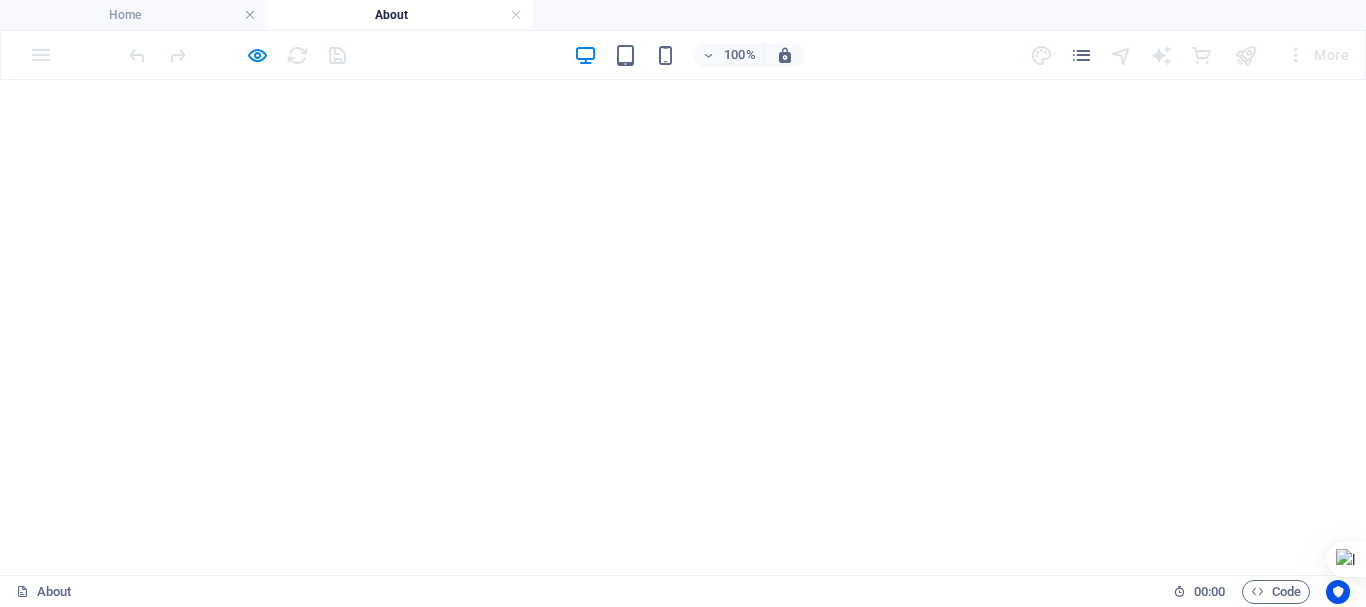 scroll, scrollTop: 49, scrollLeft: 0, axis: vertical 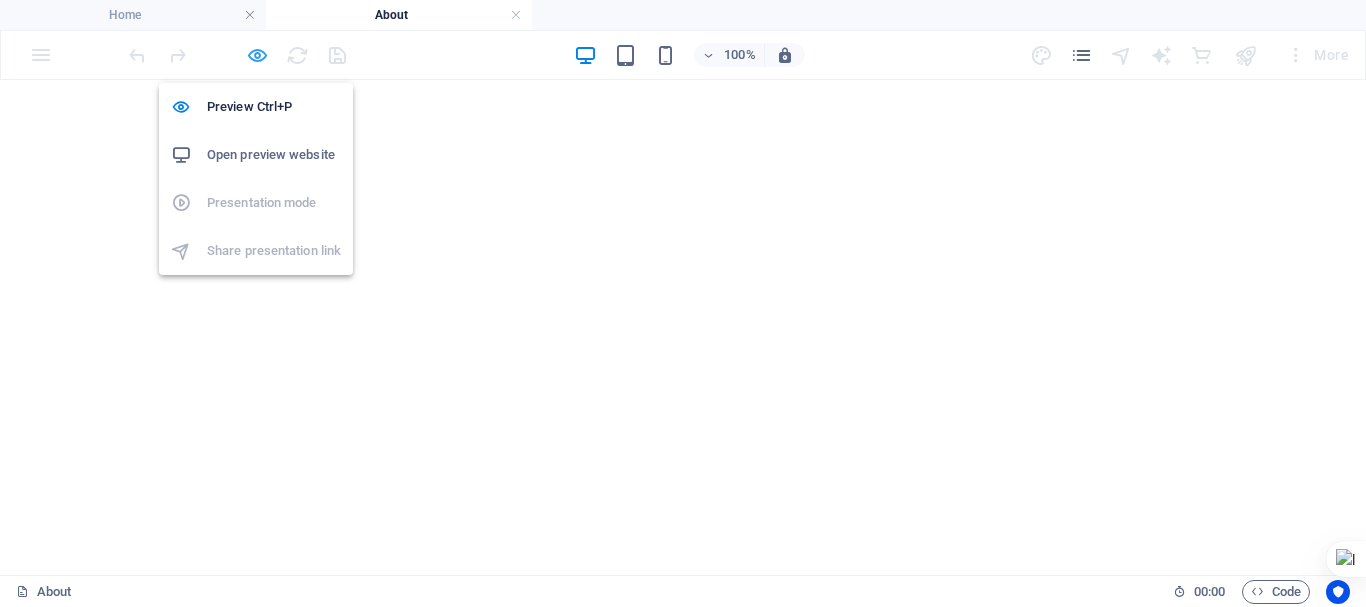 click at bounding box center (257, 55) 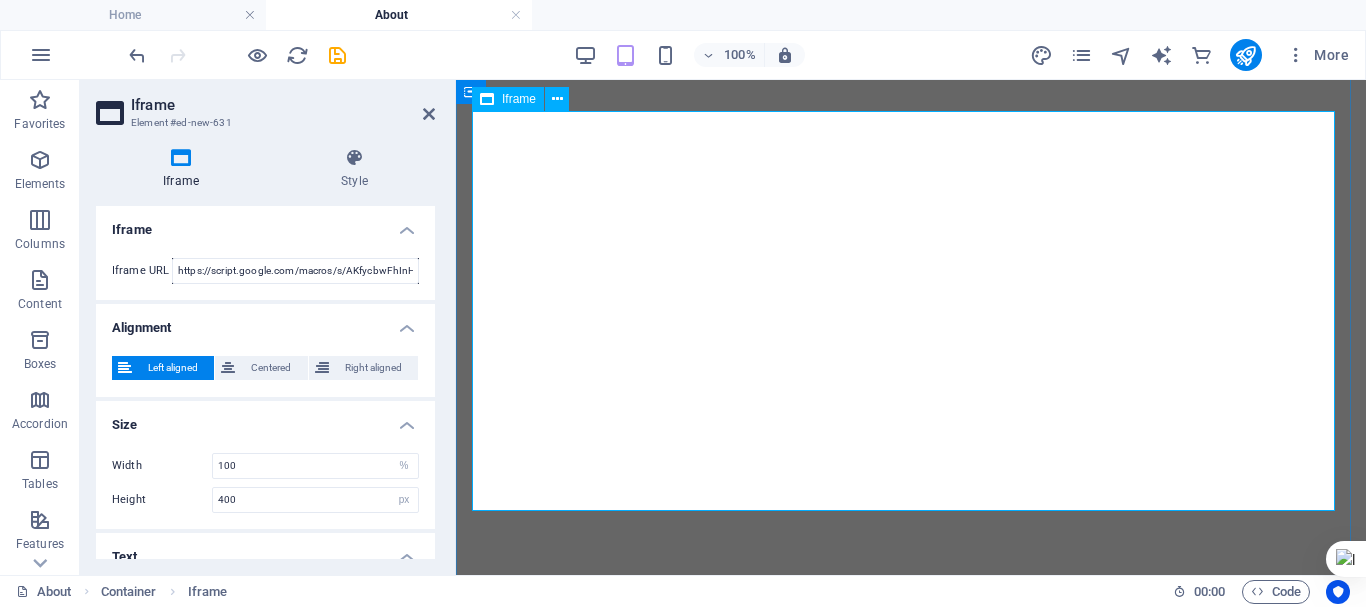 click on "</div>" at bounding box center [911, 259] 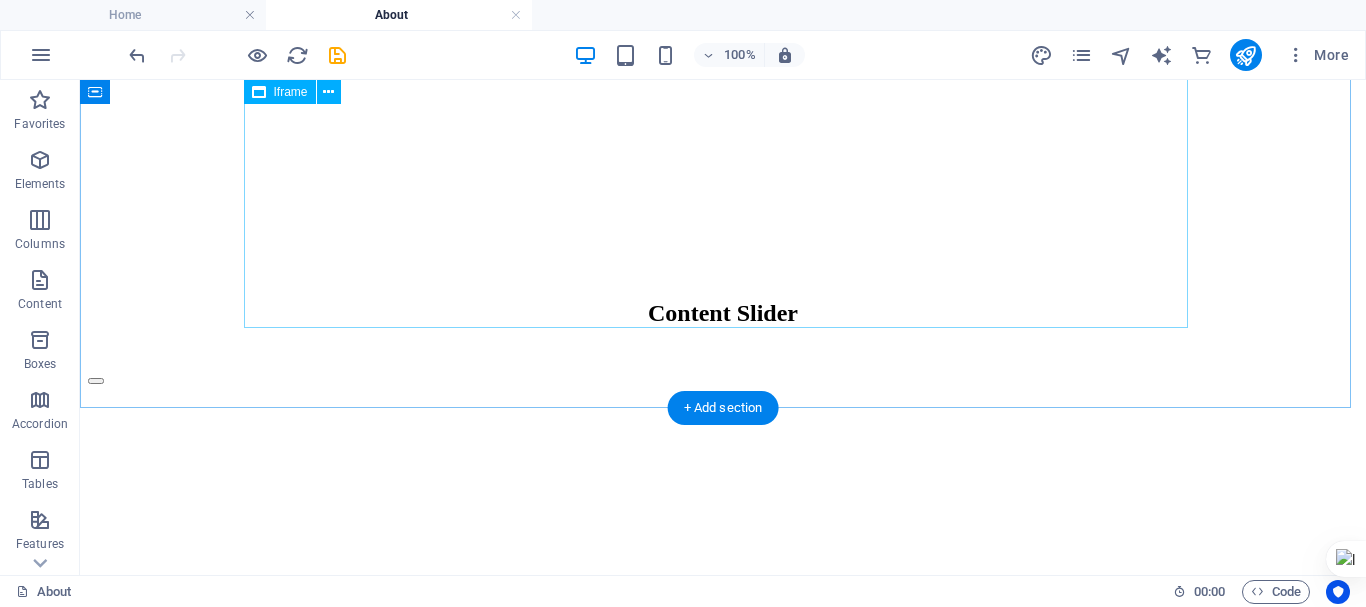 scroll, scrollTop: 533, scrollLeft: 0, axis: vertical 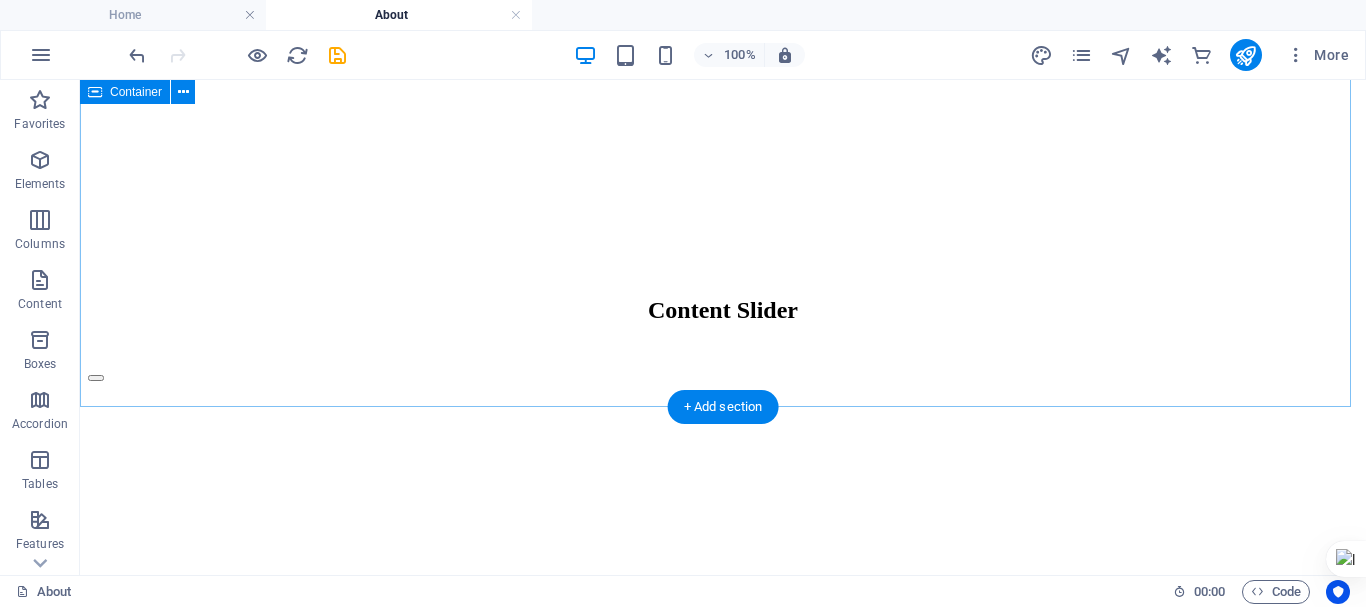 click on "</div>" at bounding box center [723, -75] 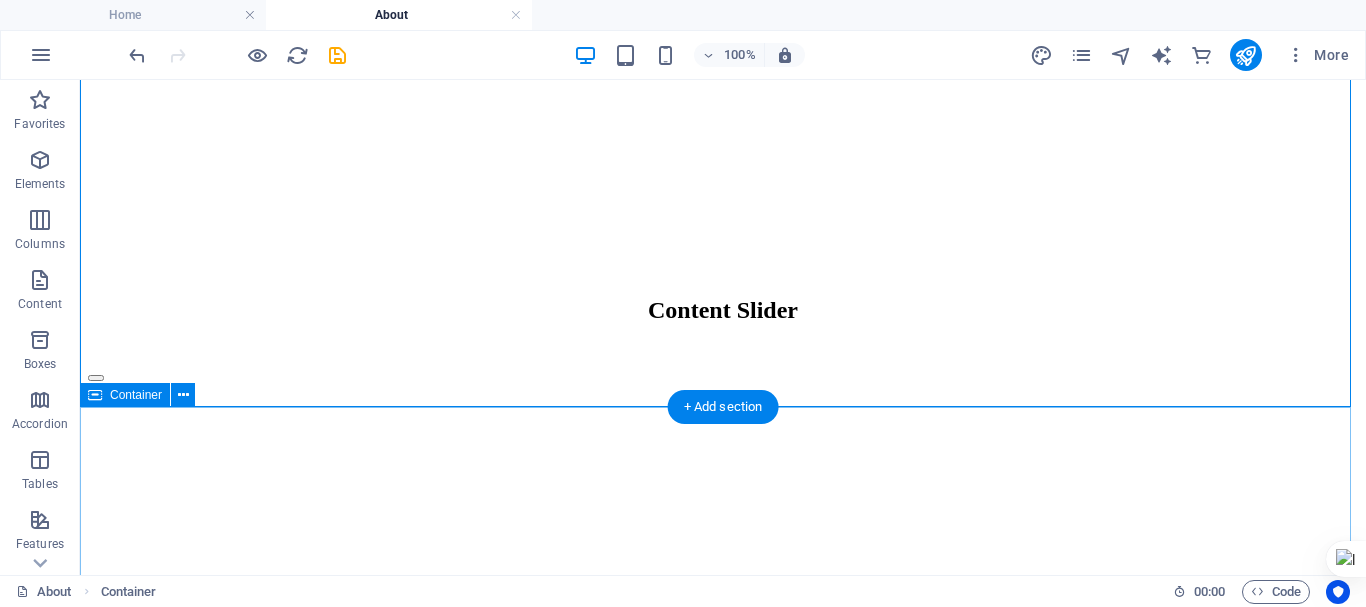 click on "Content Slider Lorem ipsum dolor sit amet, consectetur adipisicing elit. Id, ipsum, quibusdam, temporibus harum culpa unde voluptatem possimus qui molestiae expedita ad aut necessitatibus vel incidunt placeat velit soluta a consectetur laborum illum nobis distinctio nisi facilis! Officiis, illum, aut, quasi dolorem laudantium fuga porro amet provident voluptatibus dicta mollitia neque! Slide 3 Lorem ipsum dolor sit amet, consectetur adipisicing elit. Id, ipsum, quibusdam, temporibus harum culpa unde voluptatem possimus qui molestiae expedita ad aut necessitatibus vel incidunt placeat velit soluta a consectetur laborum illum nobis distinctio nisi facilis! Officiis, illum, aut, quasi dolorem laudantium fuga porro amet provident voluptatibus dicta mollitia neque! Slide 1 Slide 2 Slide 3 Slide 1 1 2 3" at bounding box center (723, 486) 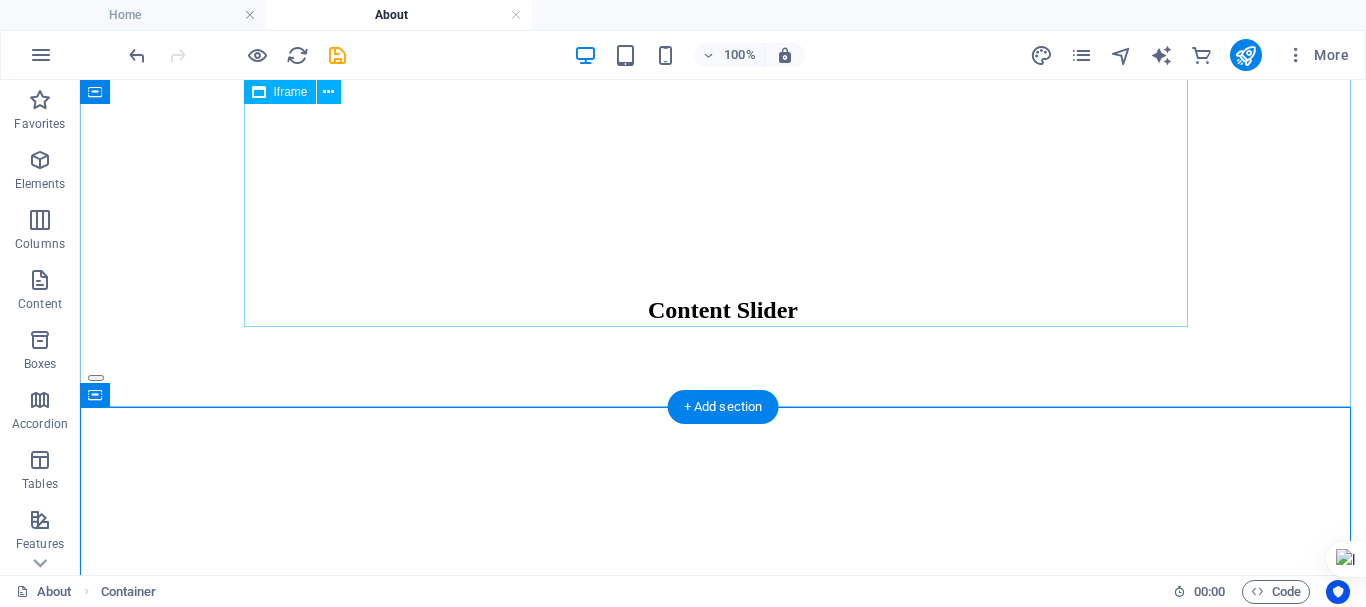 drag, startPoint x: 724, startPoint y: 145, endPoint x: 663, endPoint y: 340, distance: 204.31837 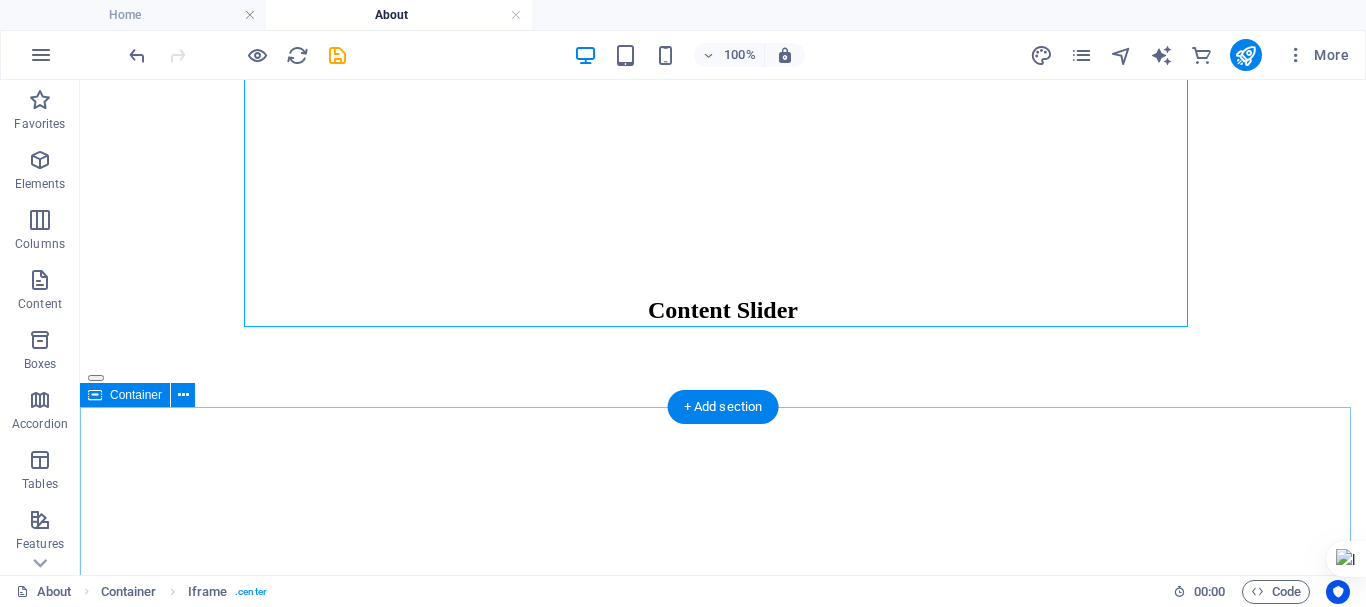 click on "Content Slider Lorem ipsum dolor sit amet, consectetur adipisicing elit. Id, ipsum, quibusdam, temporibus harum culpa unde voluptatem possimus qui molestiae expedita ad aut necessitatibus vel incidunt placeat velit soluta a consectetur laborum illum nobis distinctio nisi facilis! Officiis, illum, aut, quasi dolorem laudantium fuga porro amet provident voluptatibus dicta mollitia neque! Slide 3 Lorem ipsum dolor sit amet, consectetur adipisicing elit. Id, ipsum, quibusdam, temporibus harum culpa unde voluptatem possimus qui molestiae expedita ad aut necessitatibus vel incidunt placeat velit soluta a consectetur laborum illum nobis distinctio nisi facilis! Officiis, illum, aut, quasi dolorem laudantium fuga porro amet provident voluptatibus dicta mollitia neque! Slide 1 Slide 2 Slide 3 Slide 1 1 2 3" at bounding box center (723, 486) 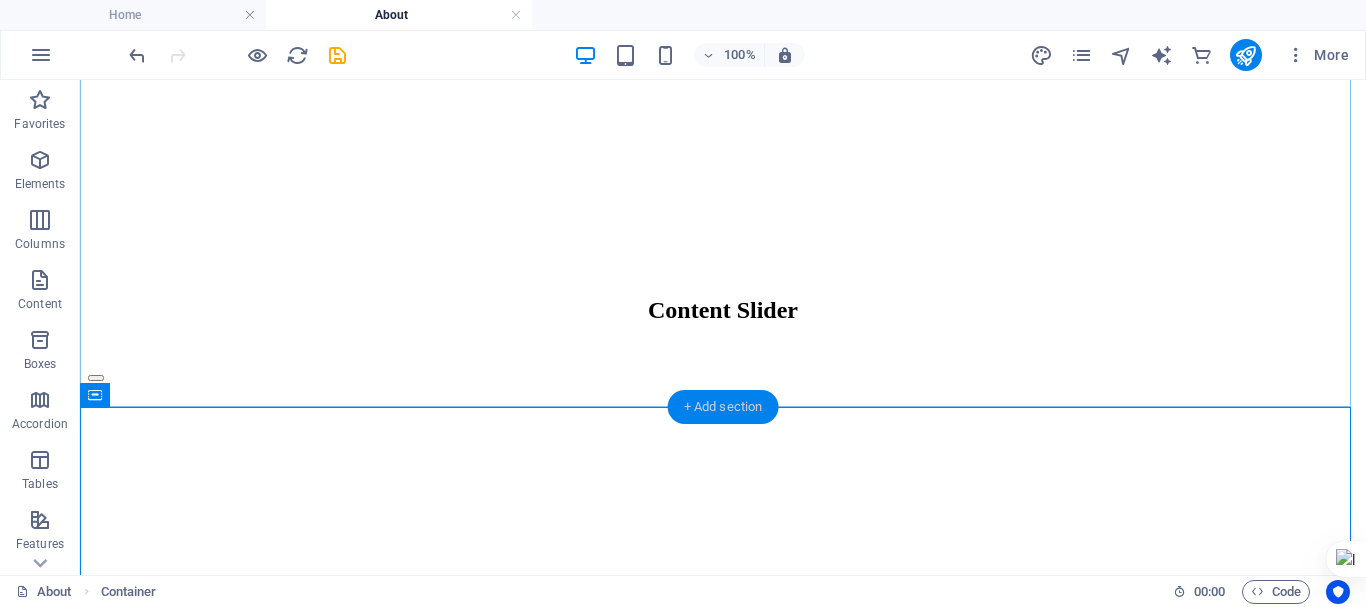 click on "+ Add section" at bounding box center [723, 407] 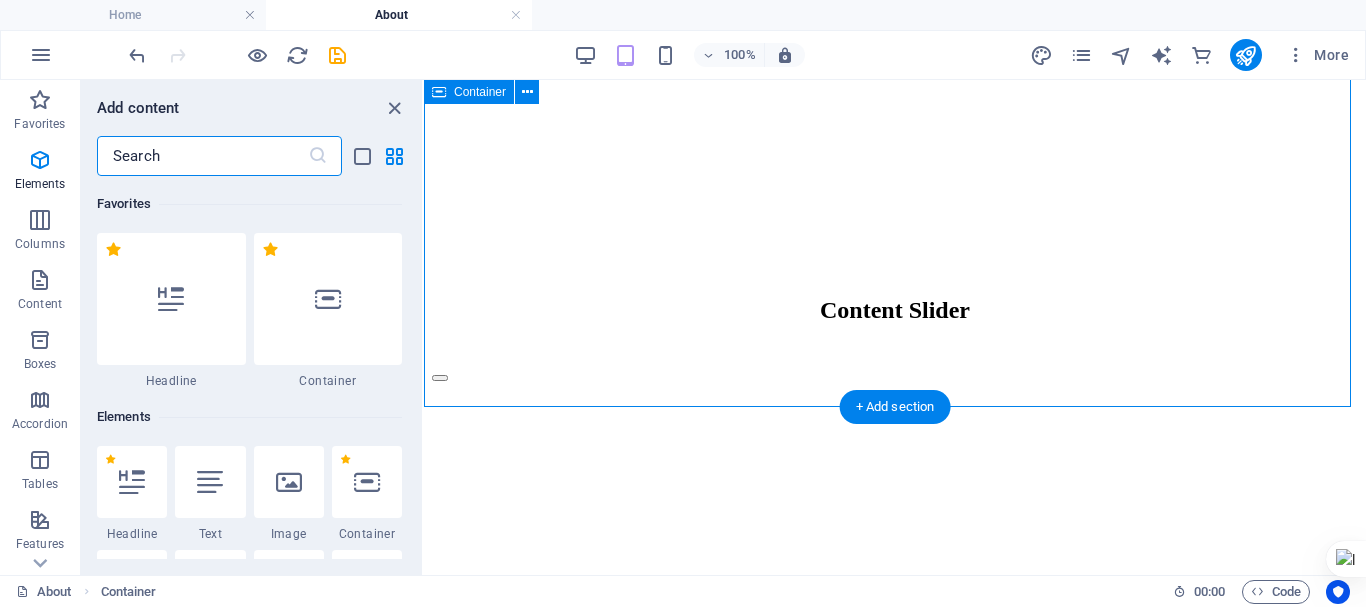 scroll, scrollTop: 3499, scrollLeft: 0, axis: vertical 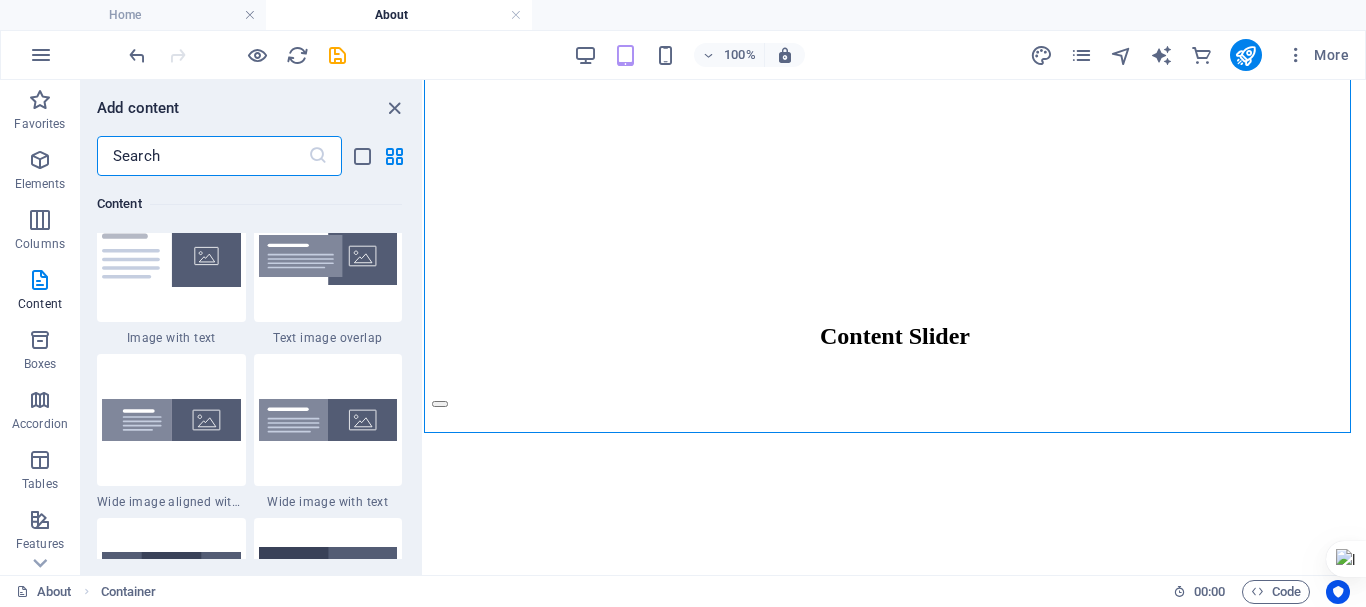 click on "Wide image with text" at bounding box center (328, 502) 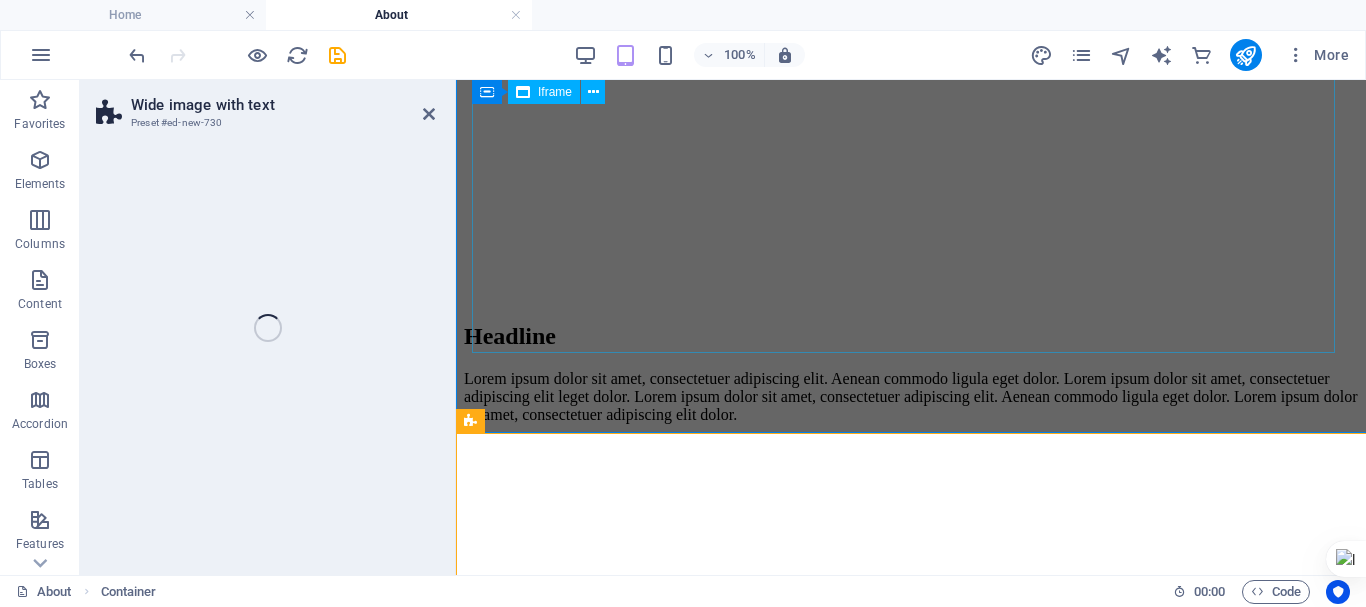 click on "</div>" at bounding box center [911, -49] 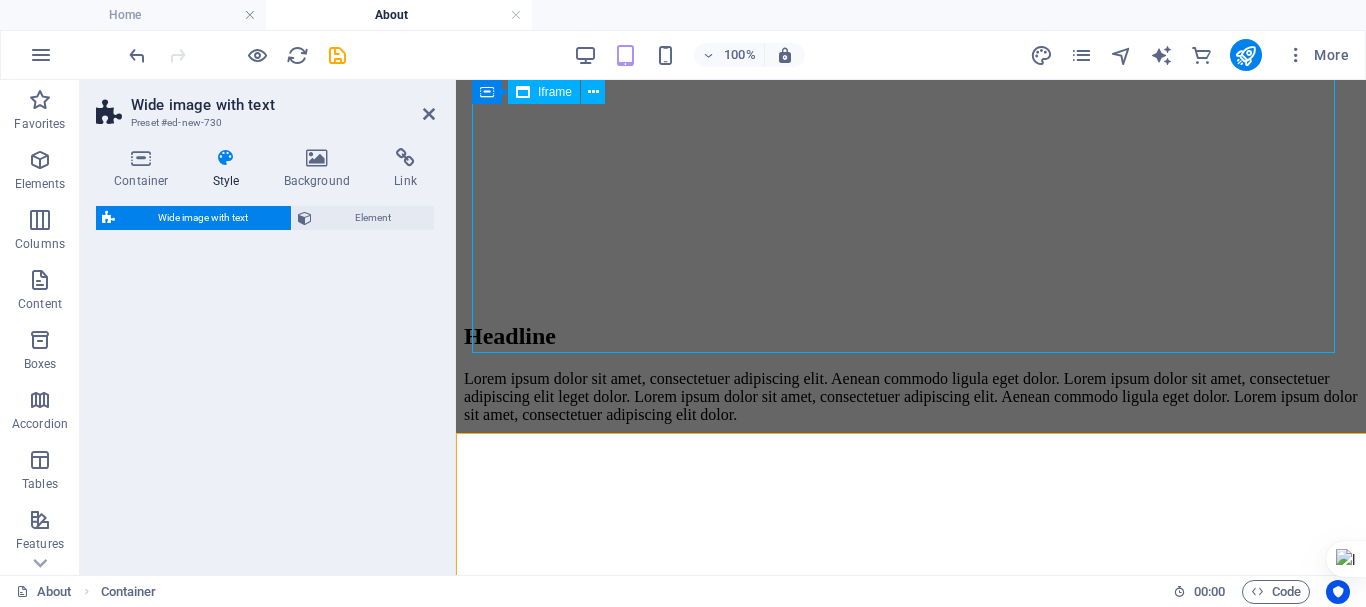 select on "%" 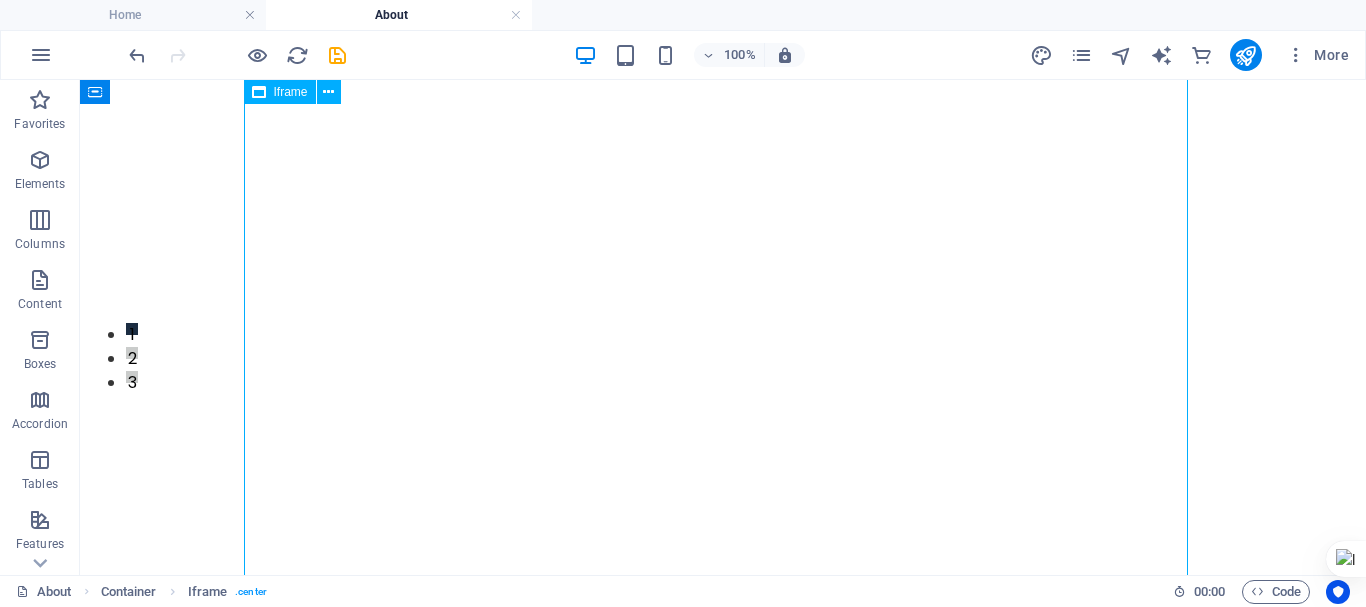 scroll, scrollTop: 207, scrollLeft: 0, axis: vertical 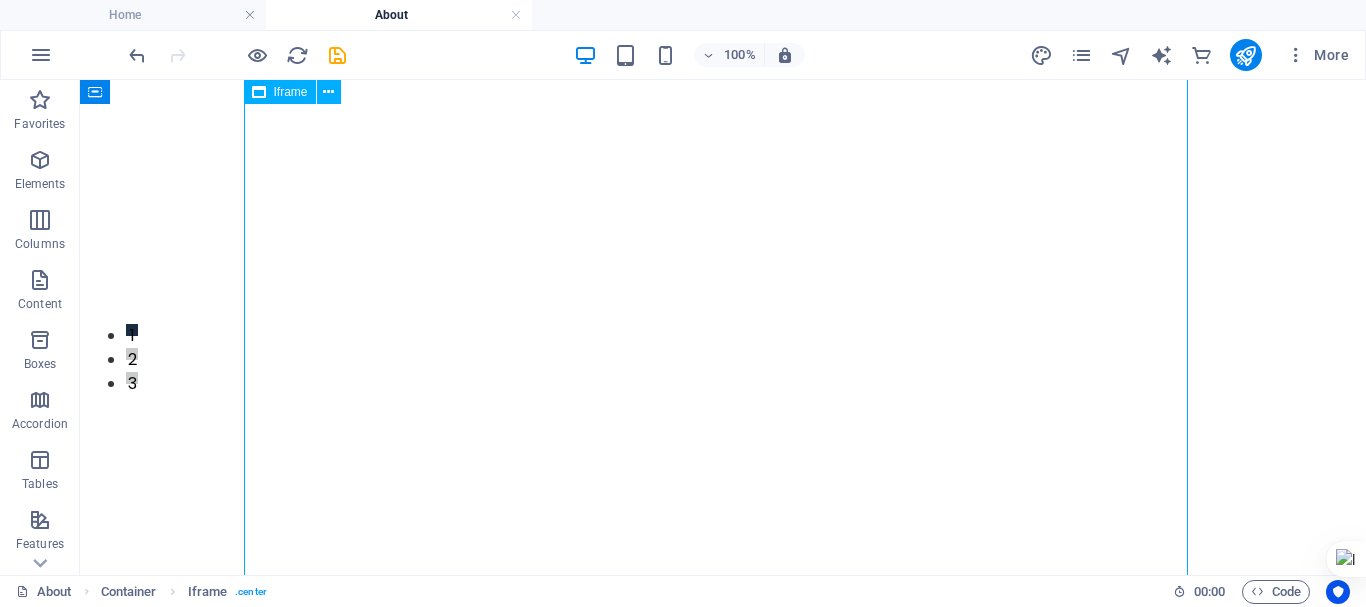 drag, startPoint x: 1397, startPoint y: 106, endPoint x: 1317, endPoint y: 26, distance: 113.137085 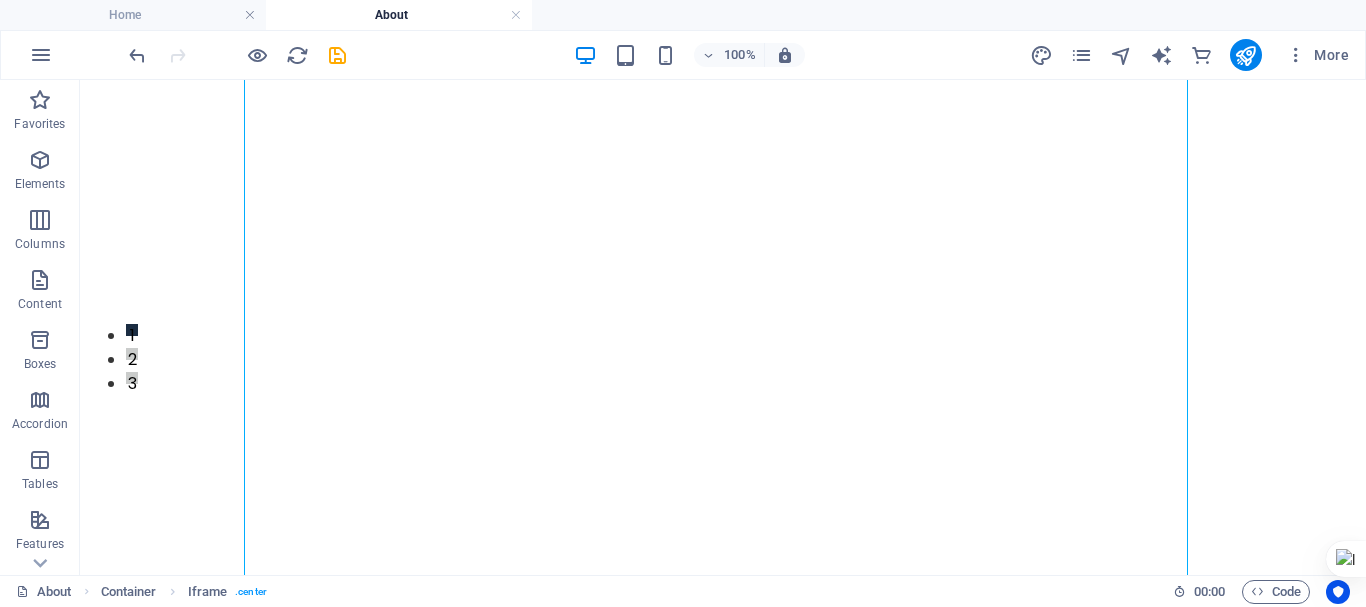 click on "Home About" at bounding box center [683, 15] 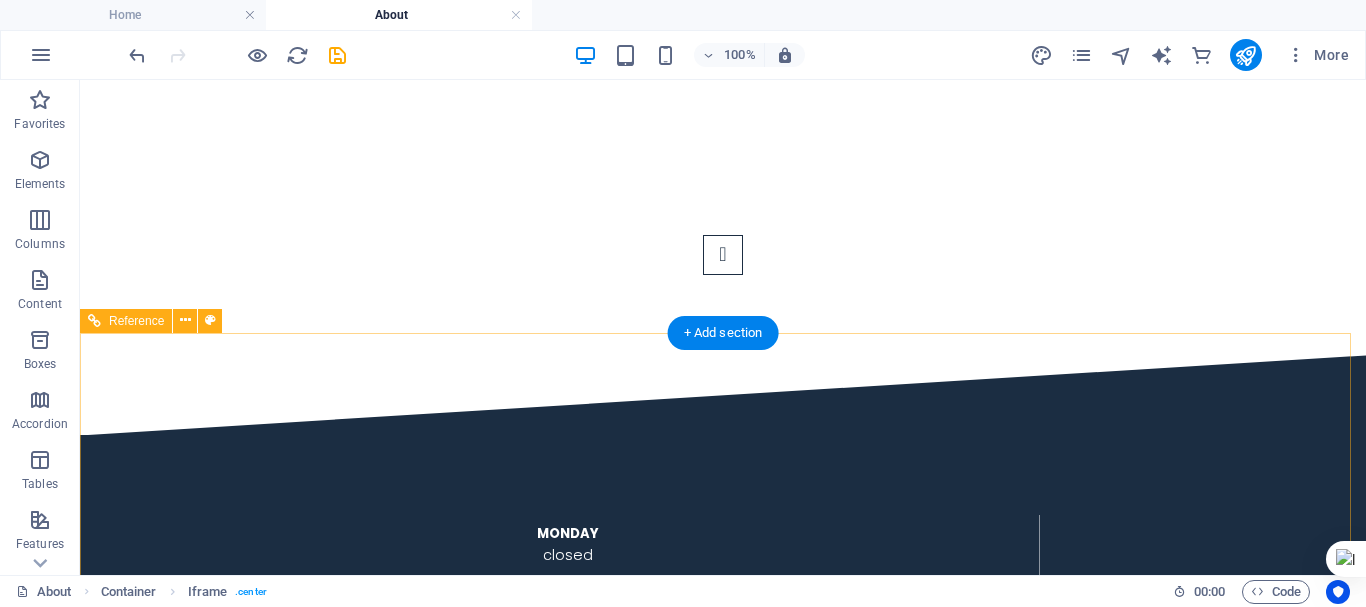 scroll, scrollTop: 1963, scrollLeft: 0, axis: vertical 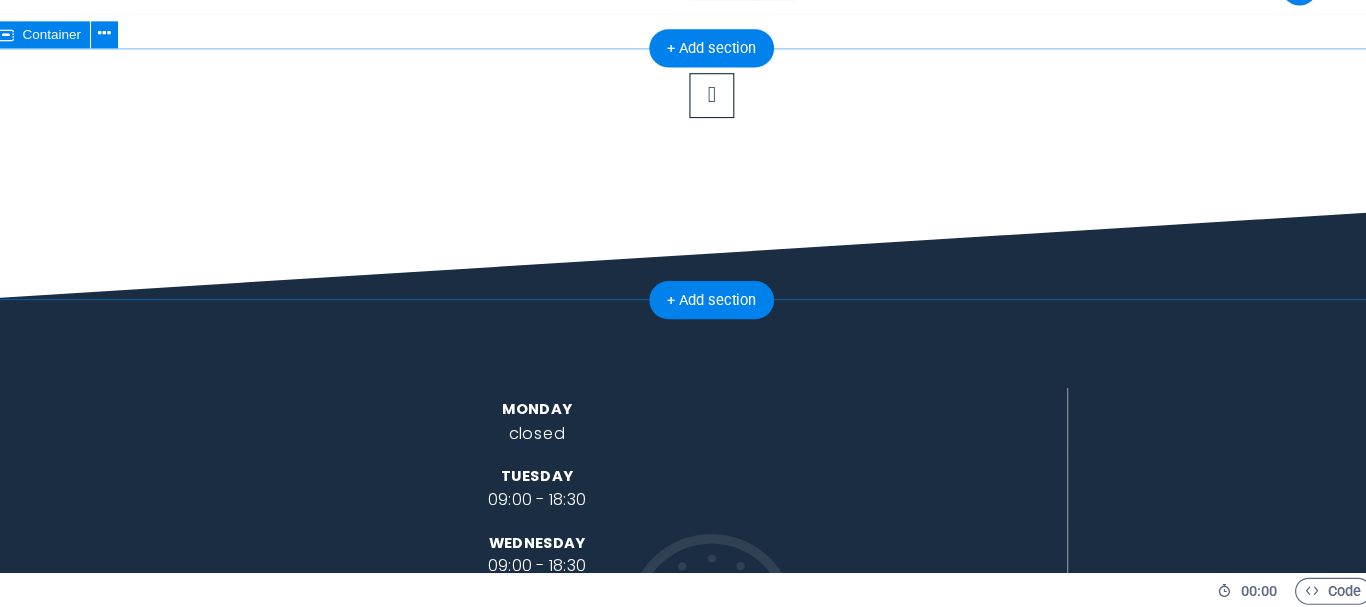 click on "Our Team" at bounding box center [632, 1033] 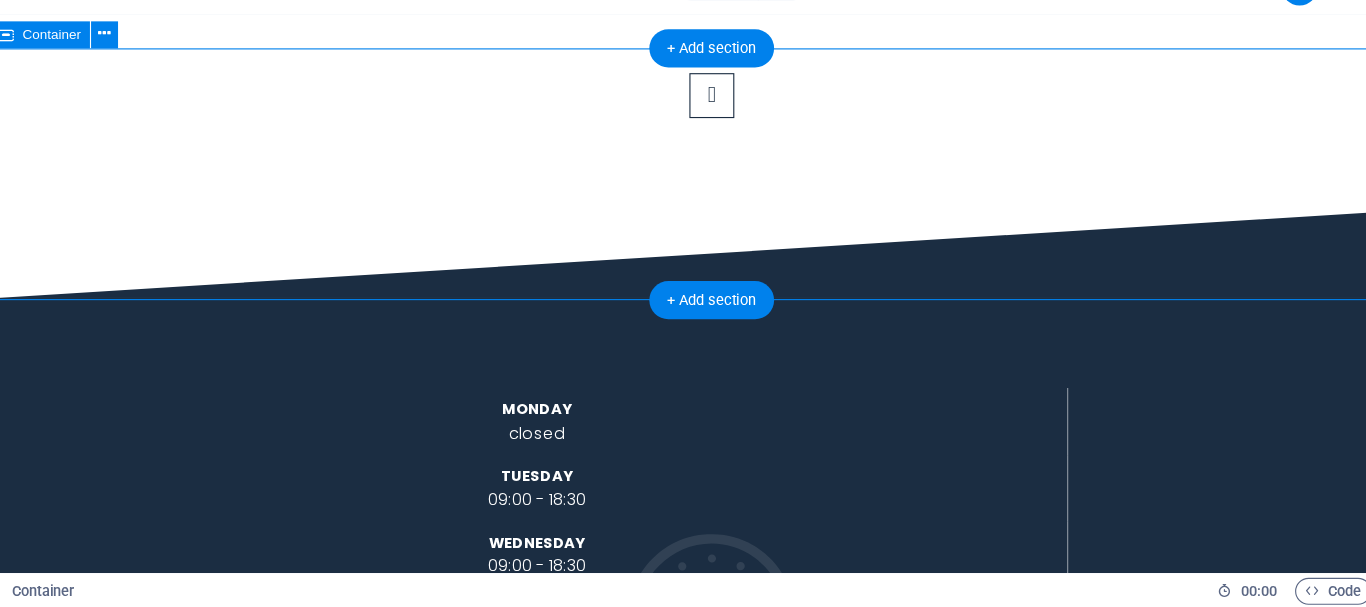 click on "Our Team" at bounding box center (632, 1033) 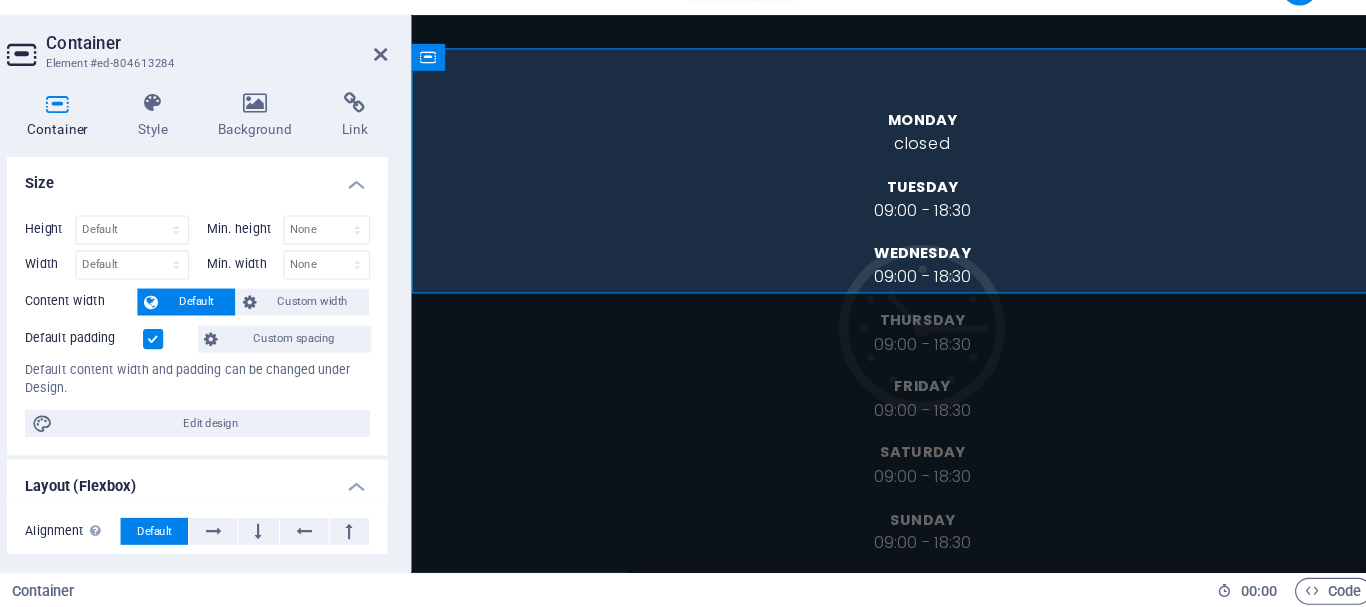 scroll, scrollTop: 2046, scrollLeft: 0, axis: vertical 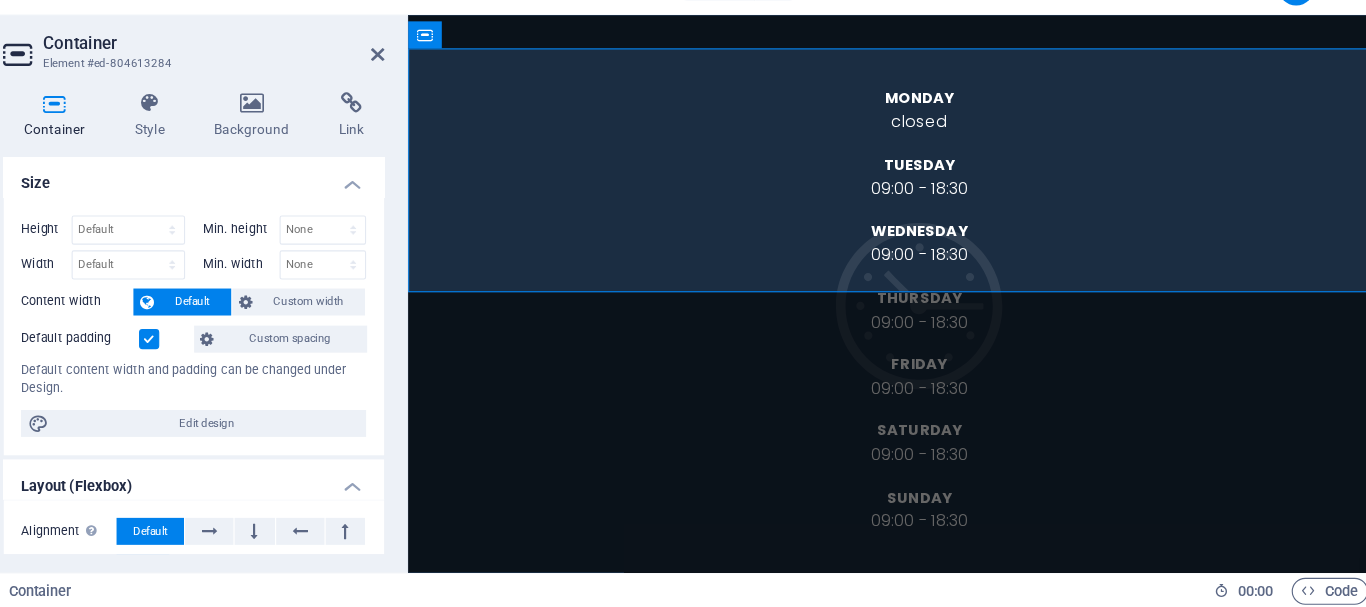 click on "Container Style Background Link Size Height Default px rem % vh vw Min. height None px rem % vh vw Width Default px rem % em vh vw Min. width None px rem % vh vw Content width Default Custom width Width Default px rem % em vh vw Min. width None px rem % vh vw Default padding Custom spacing Default content width and padding can be changed under Design. Edit design Layout (Flexbox) Alignment Determines the flex direction. Default Main axis Determine how elements should behave along the main axis inside this container (justify content). Default Side axis Control the vertical direction of the element inside of the container (align items). Default Wrap Default On Off Fill Controls the distances and direction of elements on the y-axis across several lines (align content). Default Accessibility ARIA helps assistive technologies (like screen readers) to understand the role, state, and behavior of web elements Role The ARIA role defines the purpose of an element.  None Alert Article Banner Comment Fan" at bounding box center [265, 353] 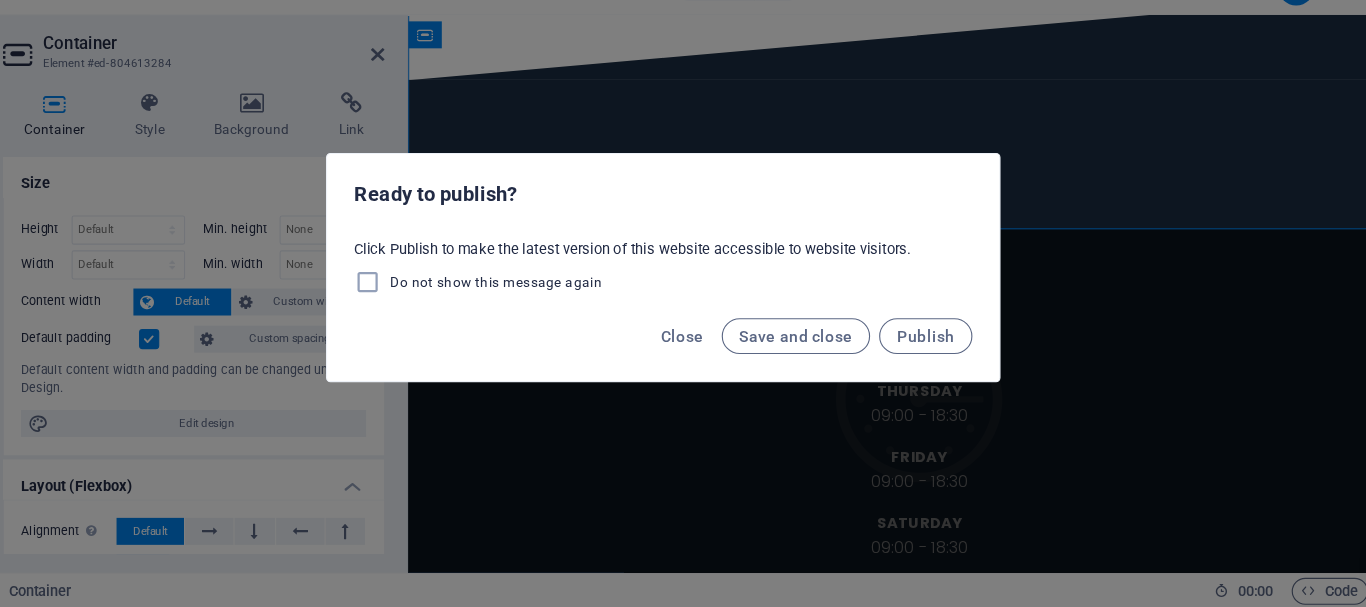 scroll, scrollTop: 2046, scrollLeft: 0, axis: vertical 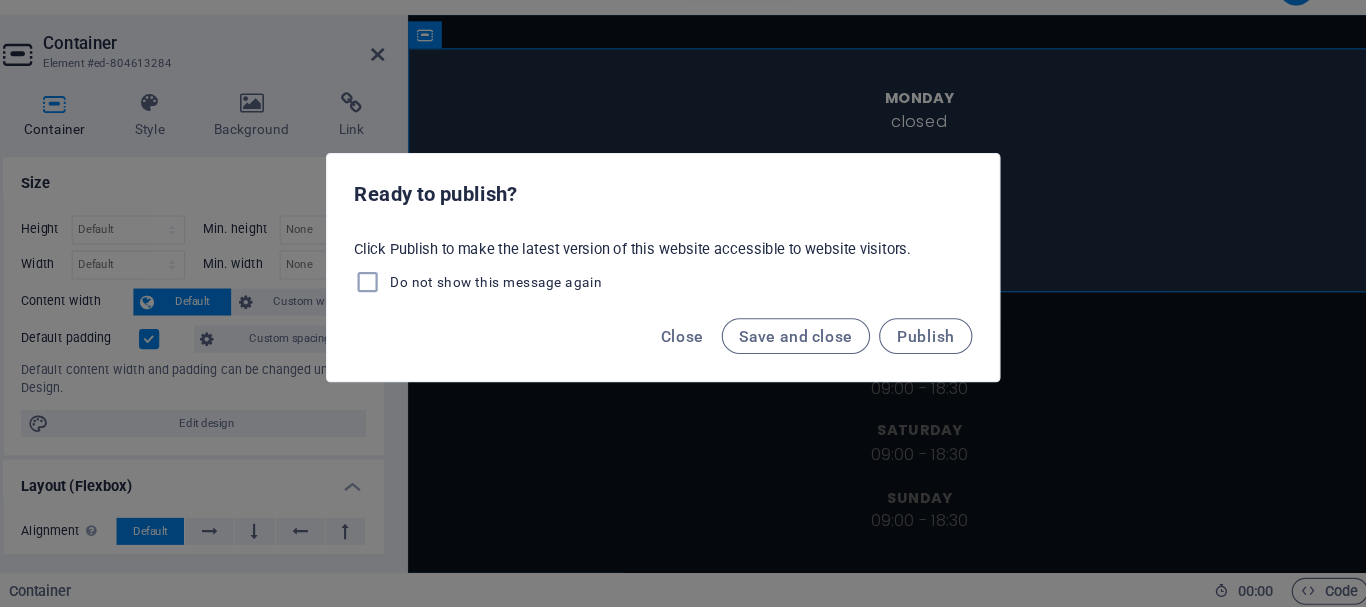 click on "Ready to publish? Click Publish to make the latest version of this website accessible to website visitors. Do not show this message again Close Save and close Publish" at bounding box center (683, 303) 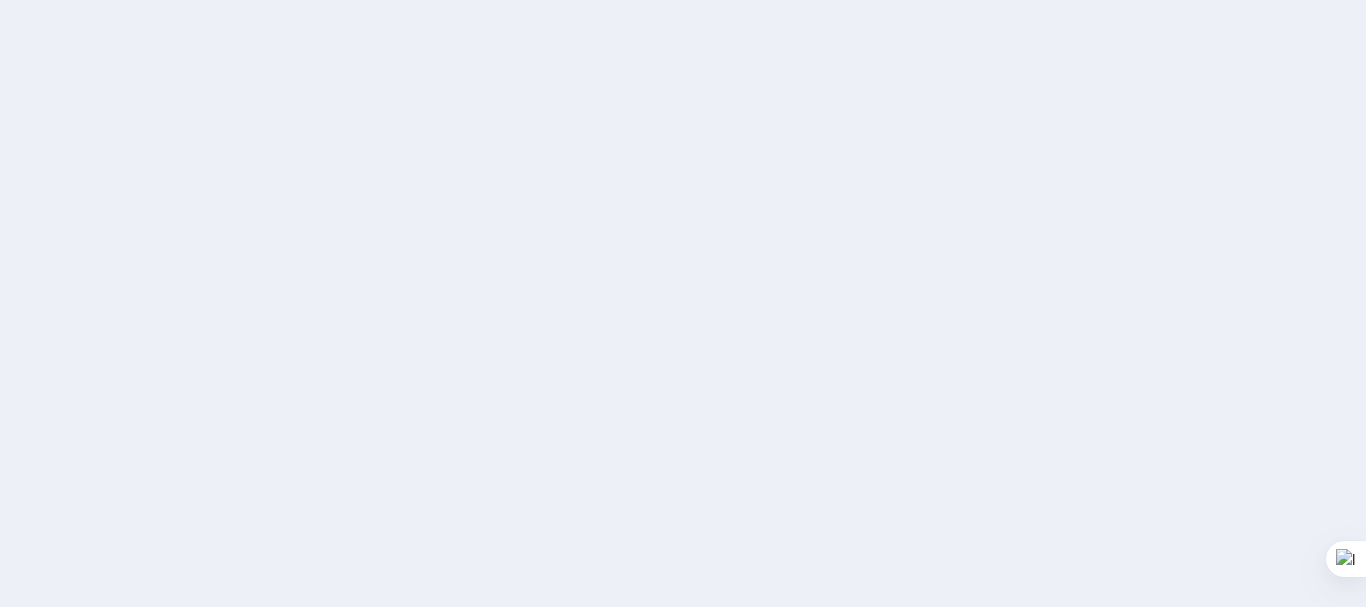 scroll, scrollTop: 0, scrollLeft: 0, axis: both 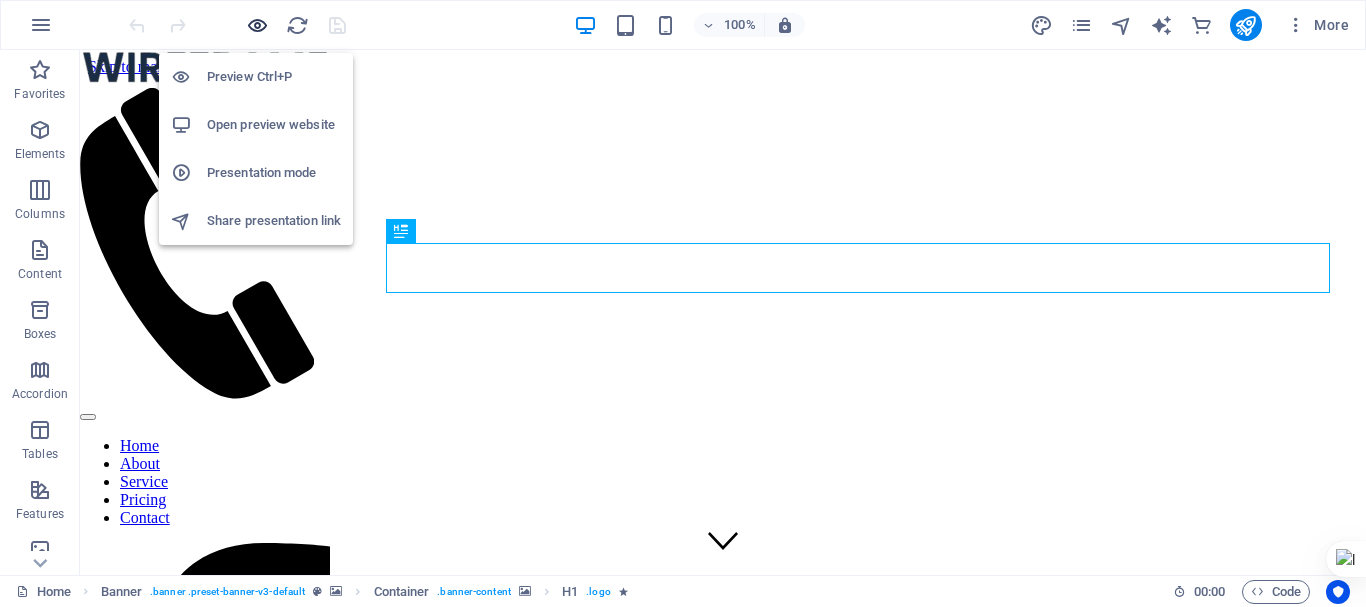 click at bounding box center (257, 25) 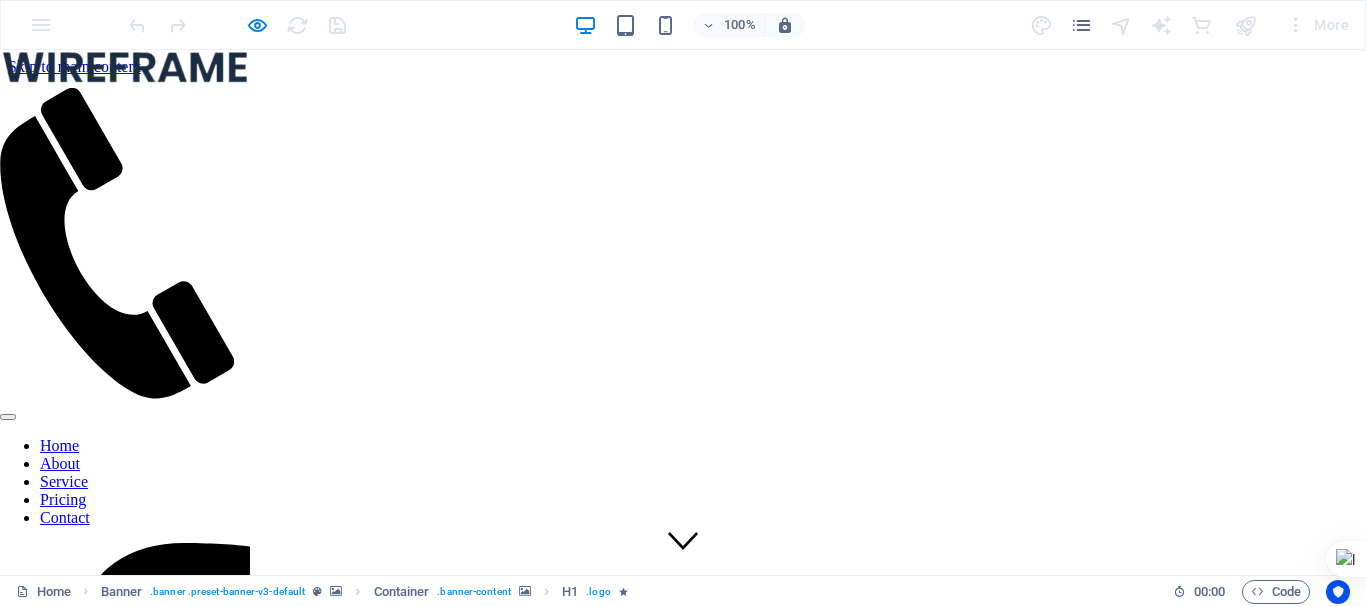 click on "About" at bounding box center (60, 463) 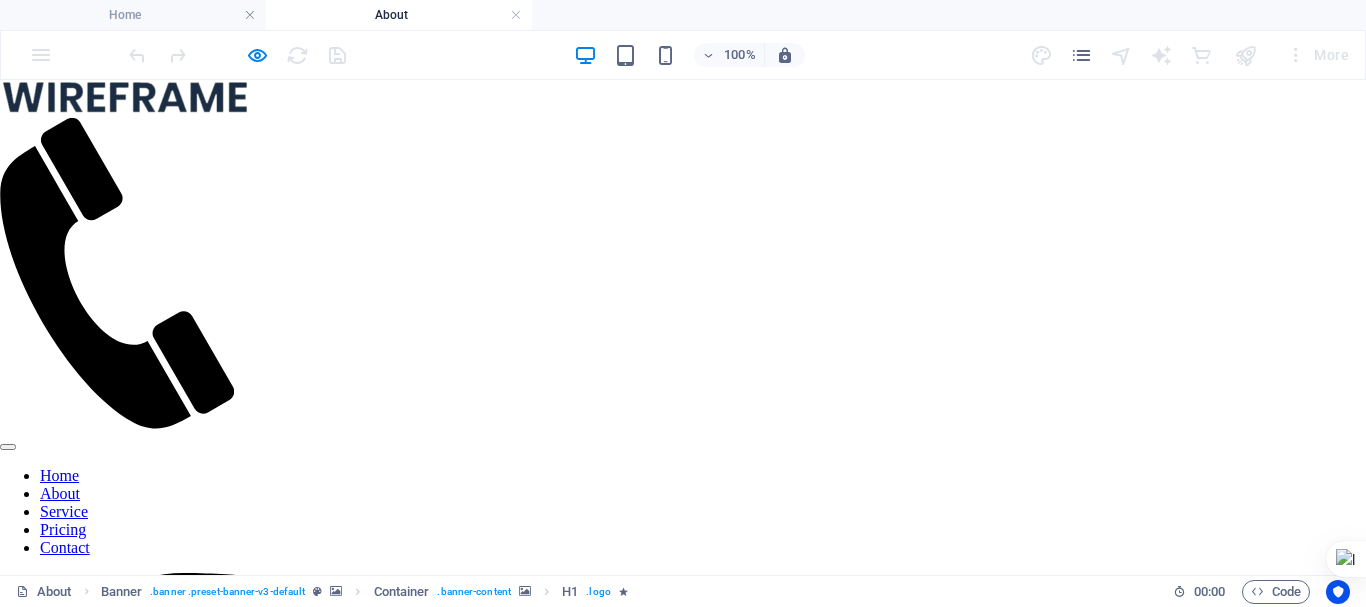 scroll, scrollTop: 0, scrollLeft: 0, axis: both 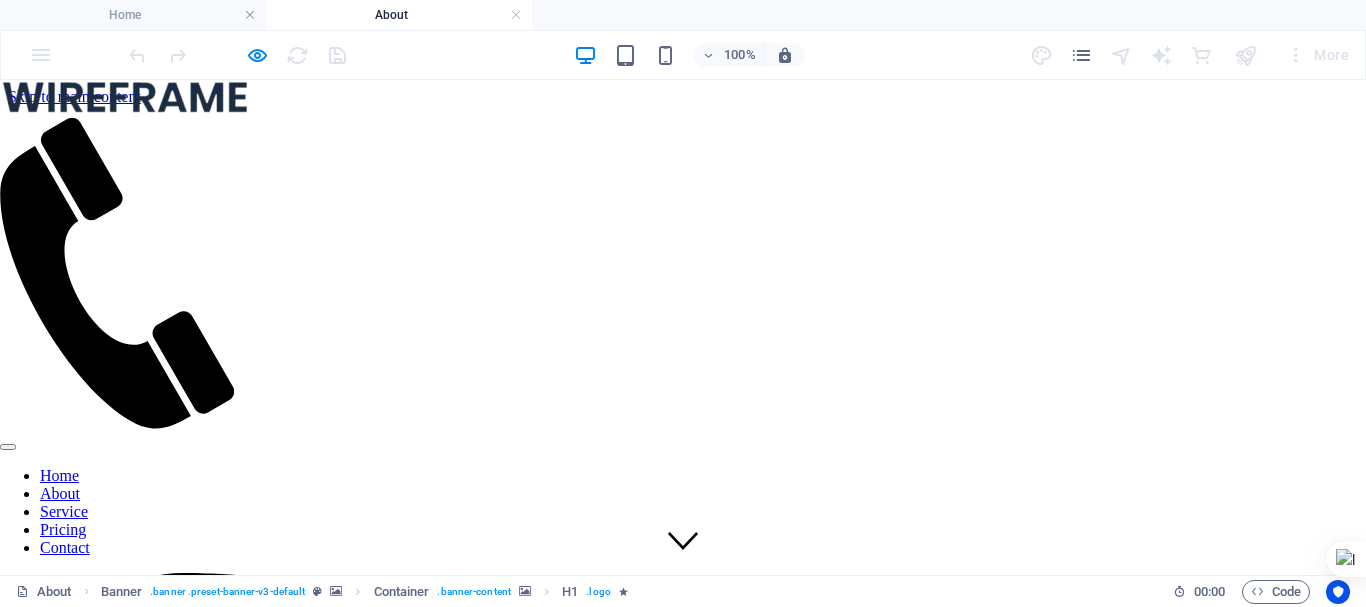 click on "Home About Service Pricing Contact" at bounding box center (125, 512) 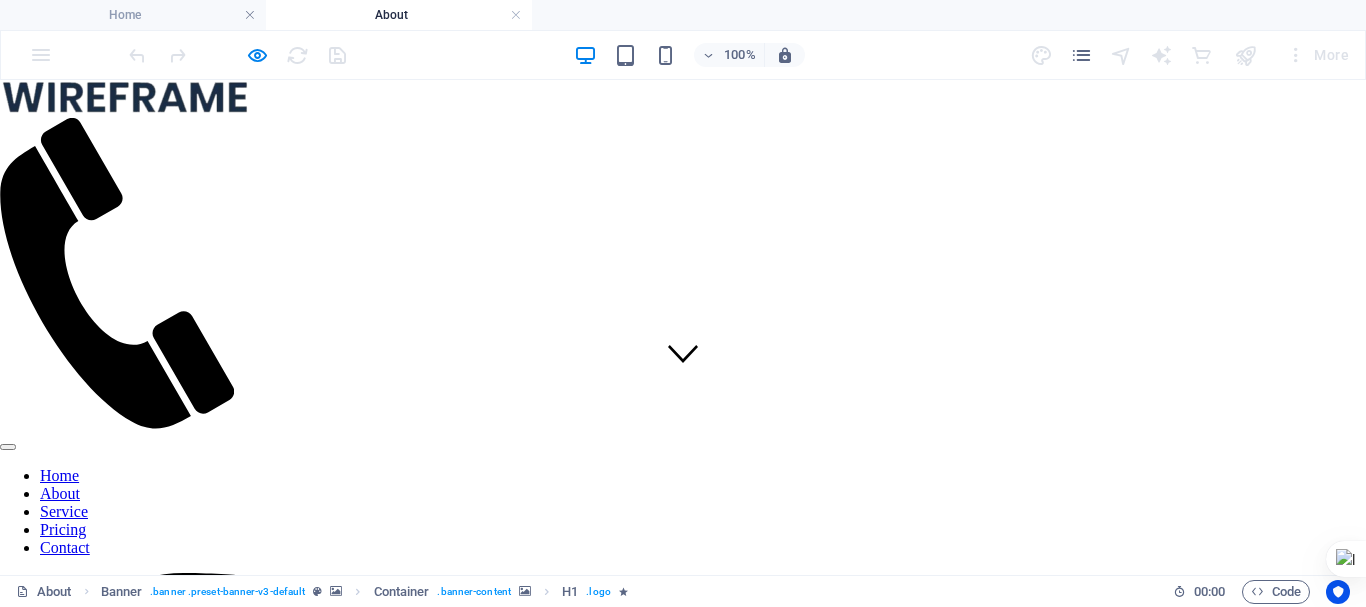 scroll, scrollTop: 188, scrollLeft: 0, axis: vertical 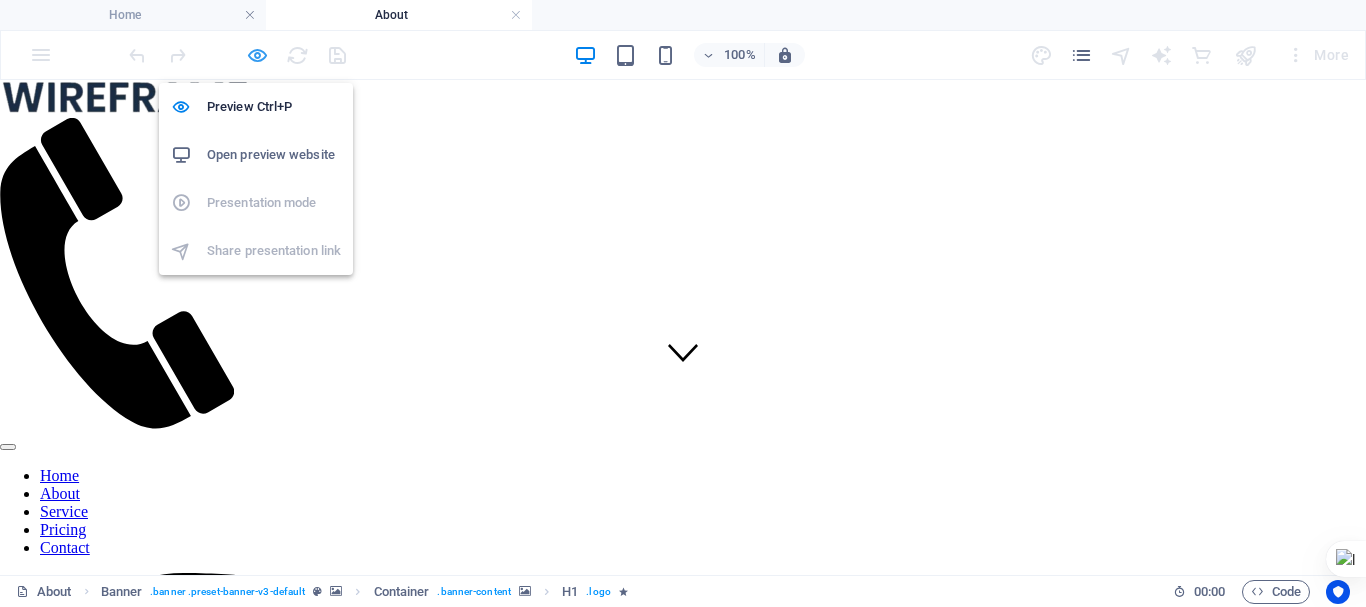 click at bounding box center (257, 55) 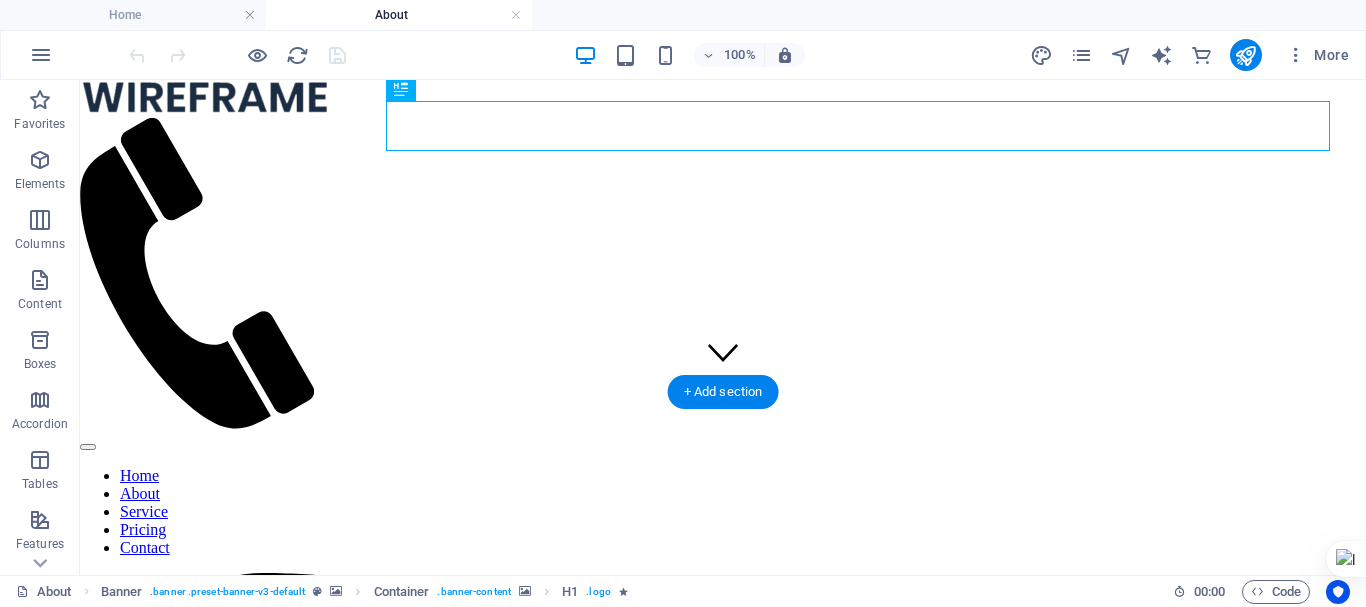 scroll, scrollTop: 0, scrollLeft: 0, axis: both 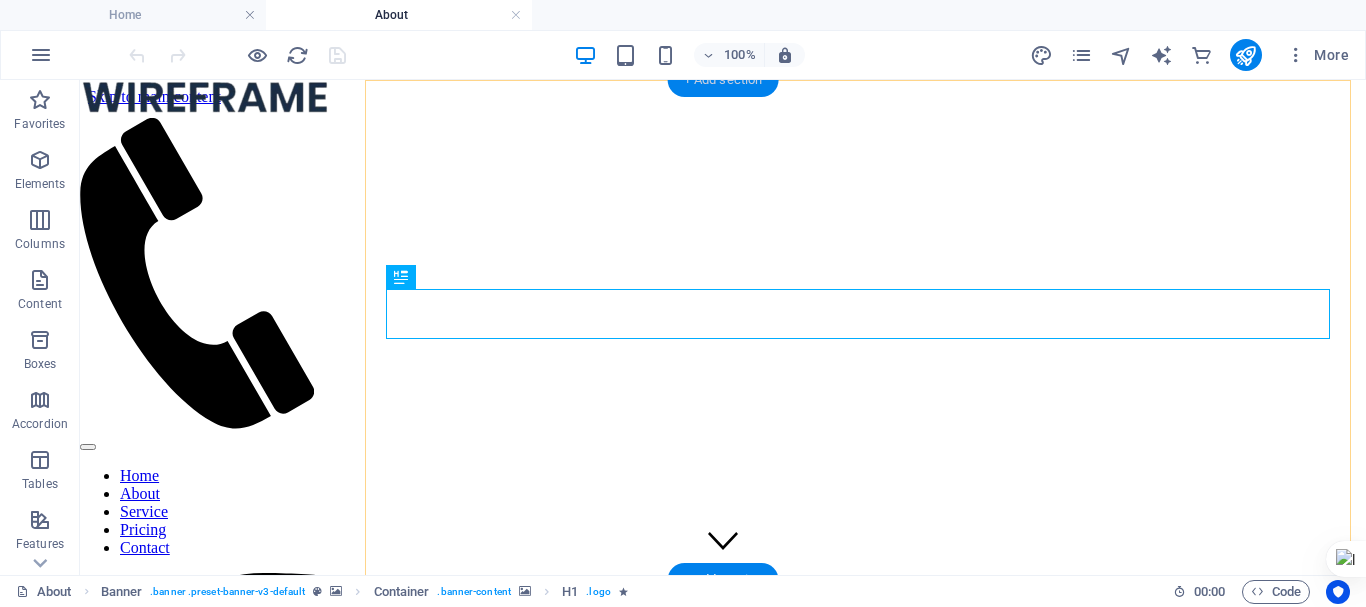 click on "+ Add section" at bounding box center (723, 80) 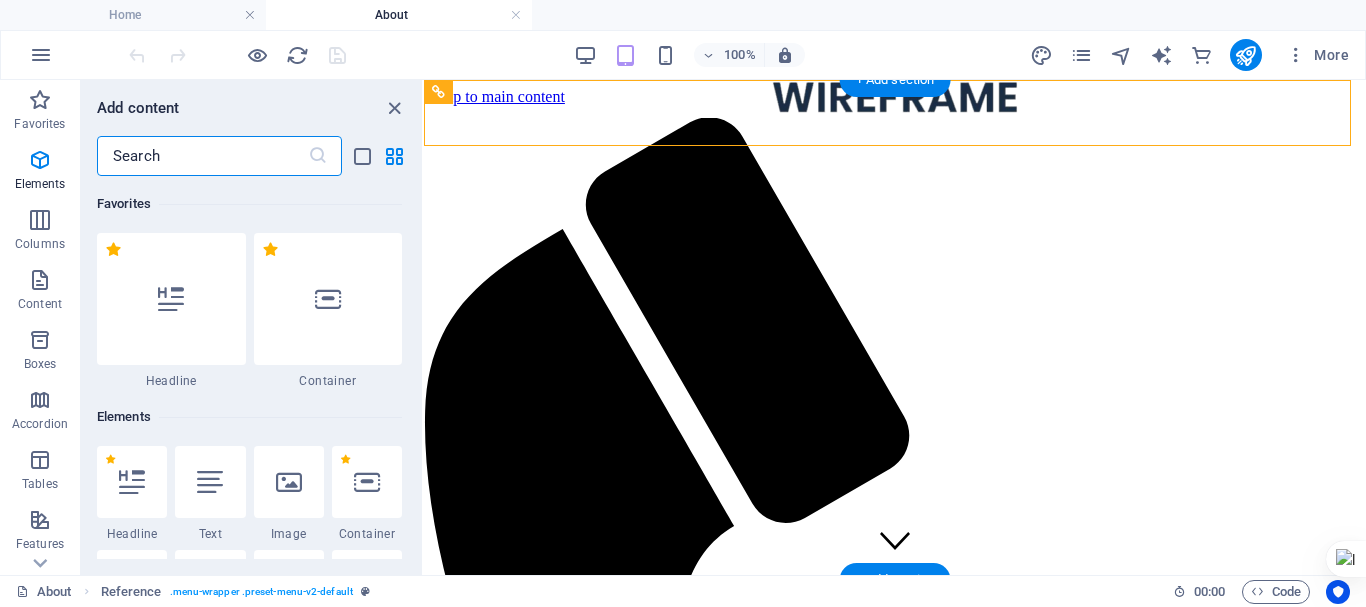 scroll, scrollTop: 3499, scrollLeft: 0, axis: vertical 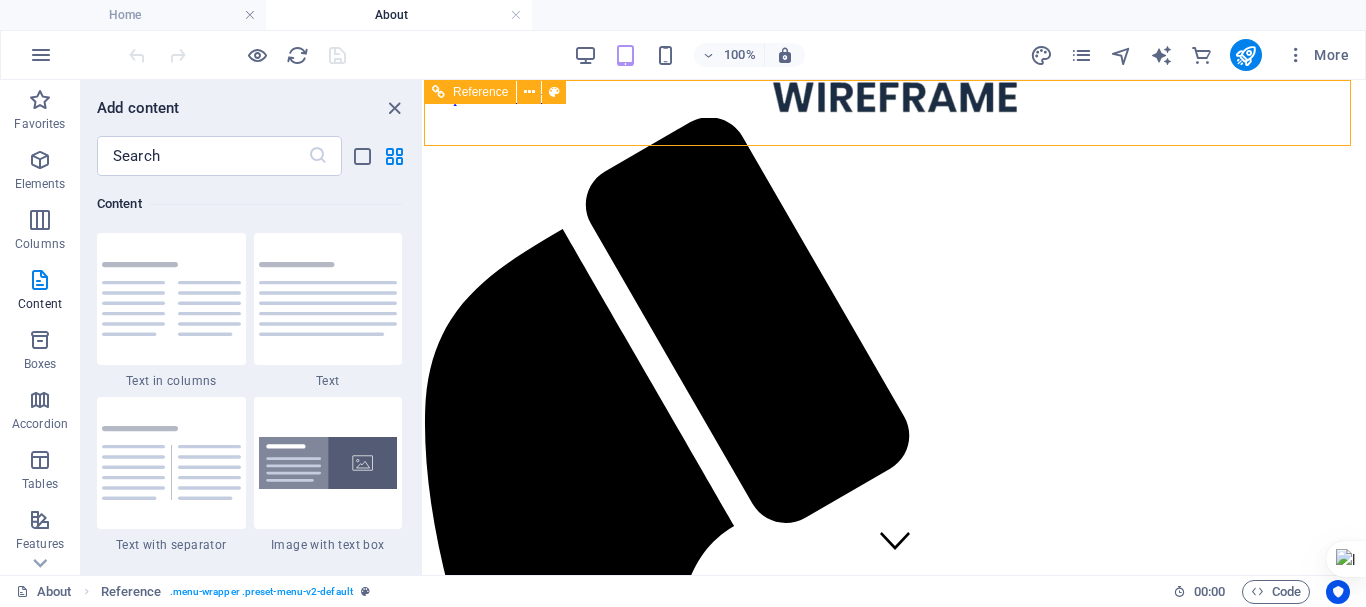 click at bounding box center (895, 744) 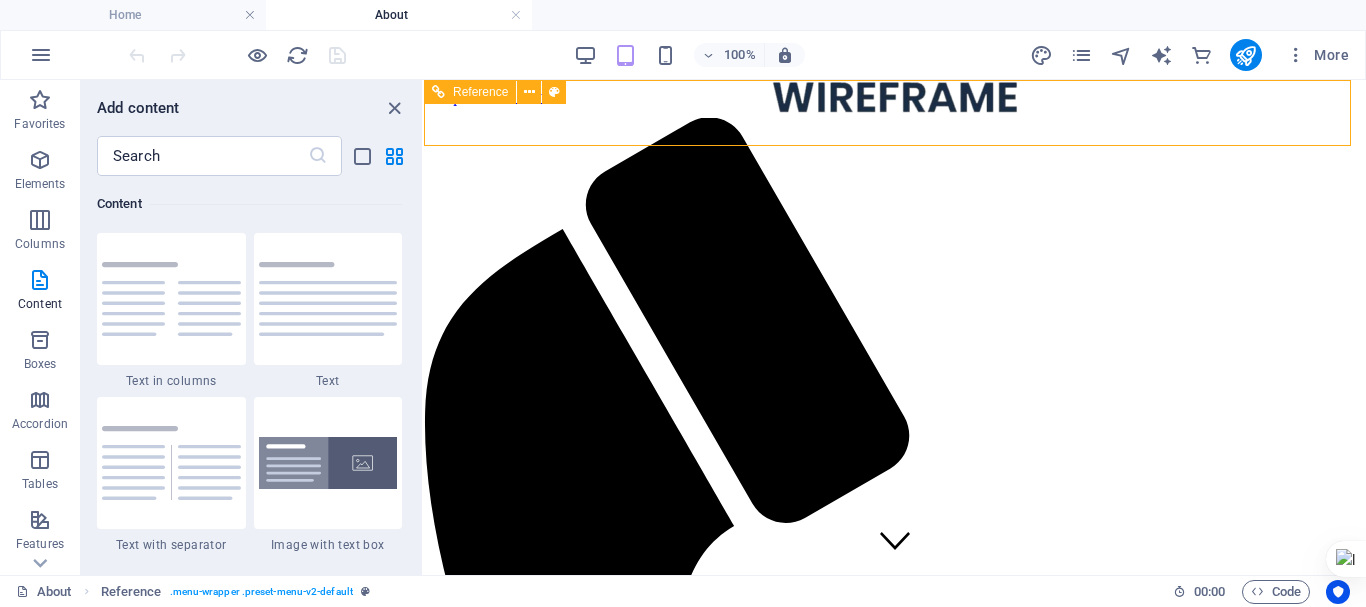 click at bounding box center (895, 744) 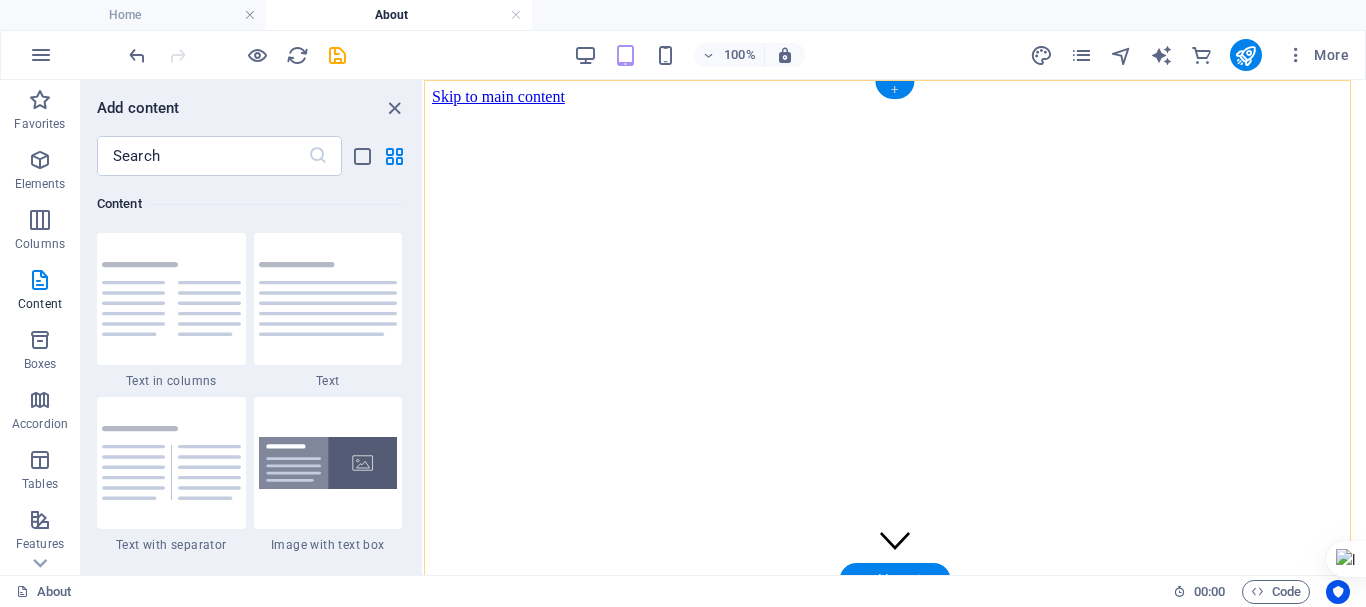 click on "+" at bounding box center (894, 90) 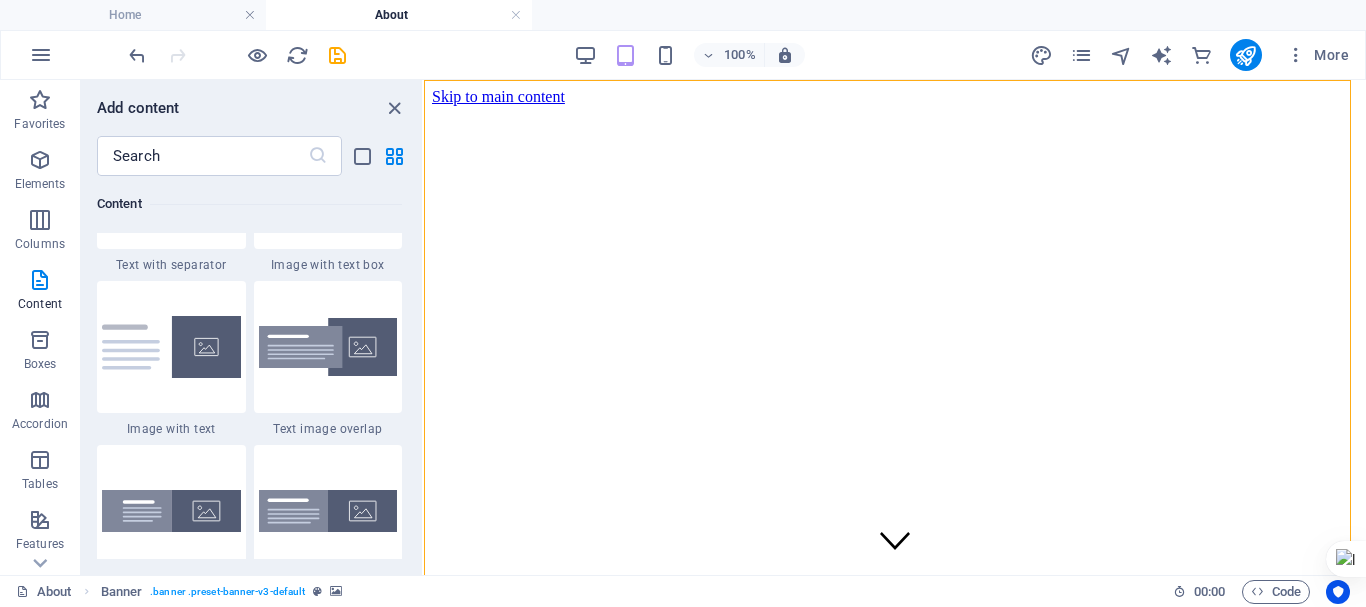 scroll, scrollTop: 3781, scrollLeft: 0, axis: vertical 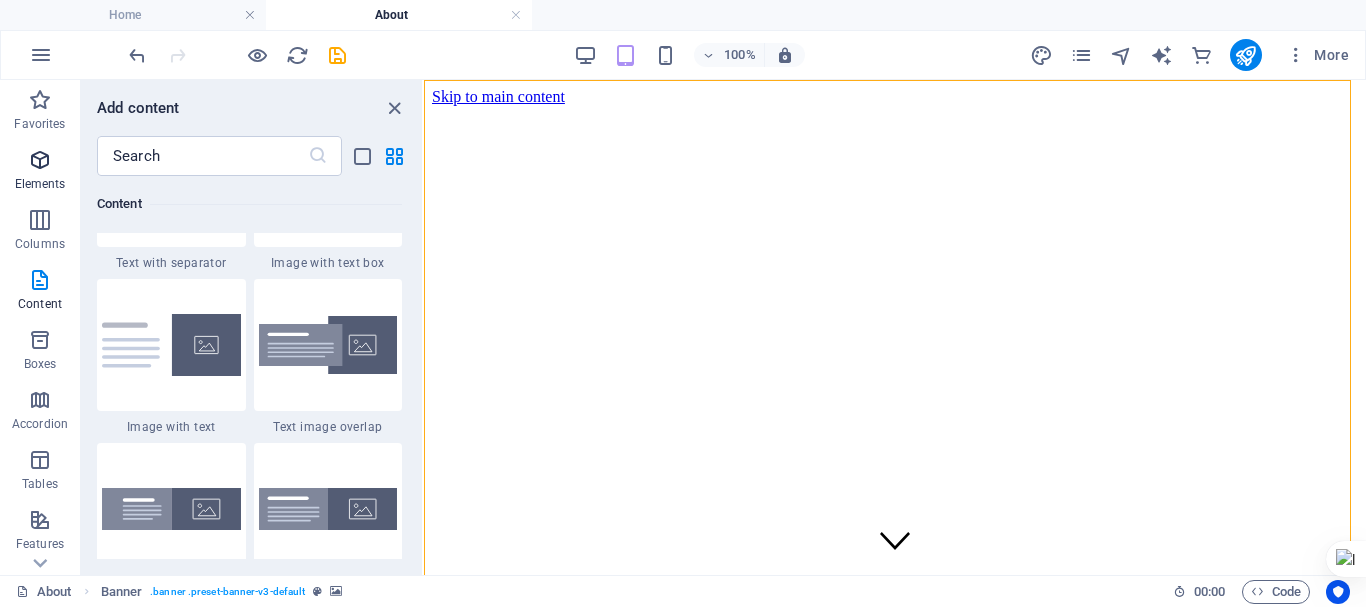 click on "Elements" at bounding box center [40, 184] 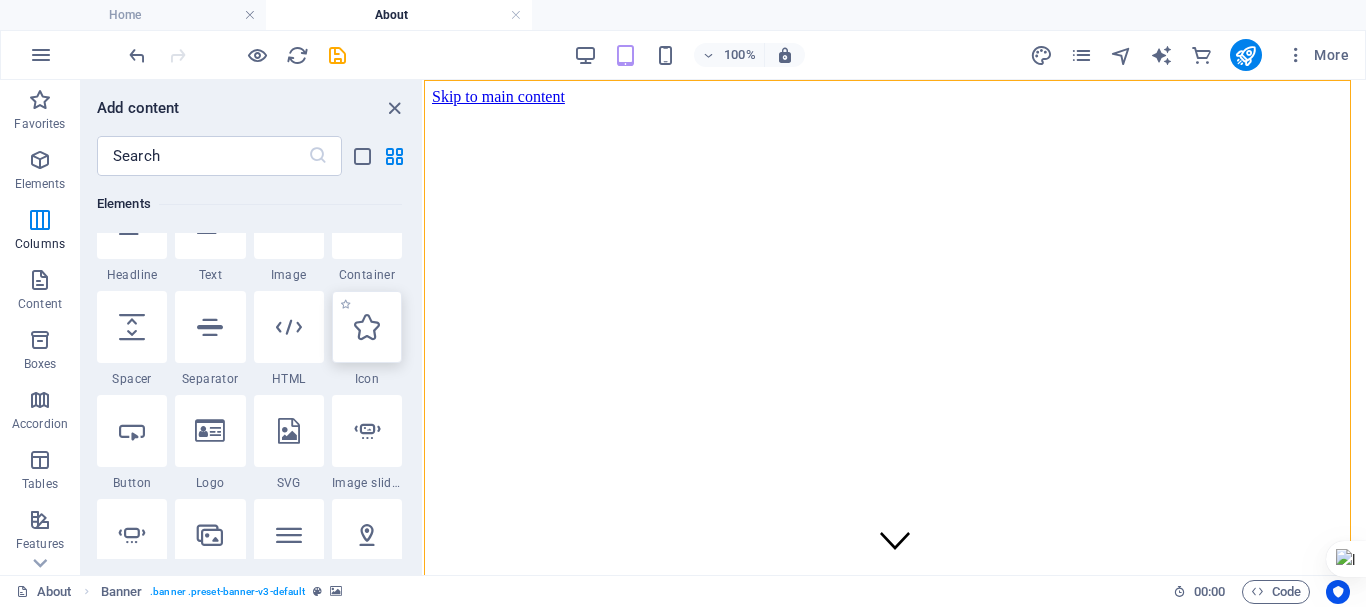 scroll, scrollTop: 213, scrollLeft: 0, axis: vertical 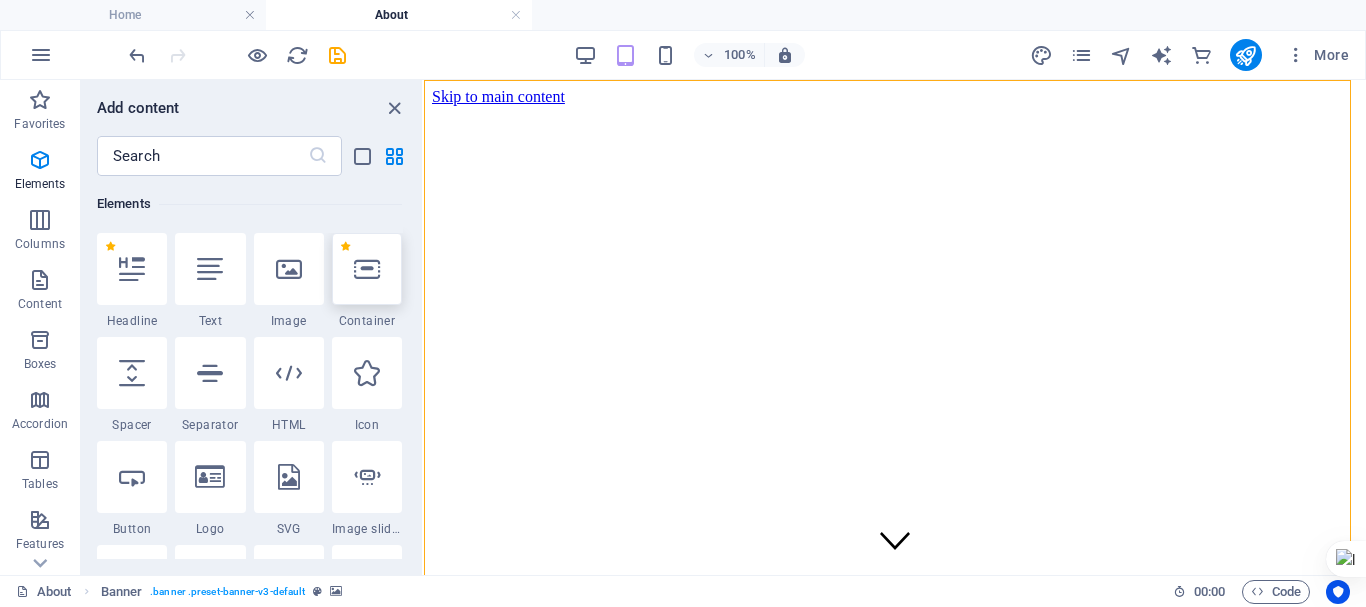 click at bounding box center [367, 269] 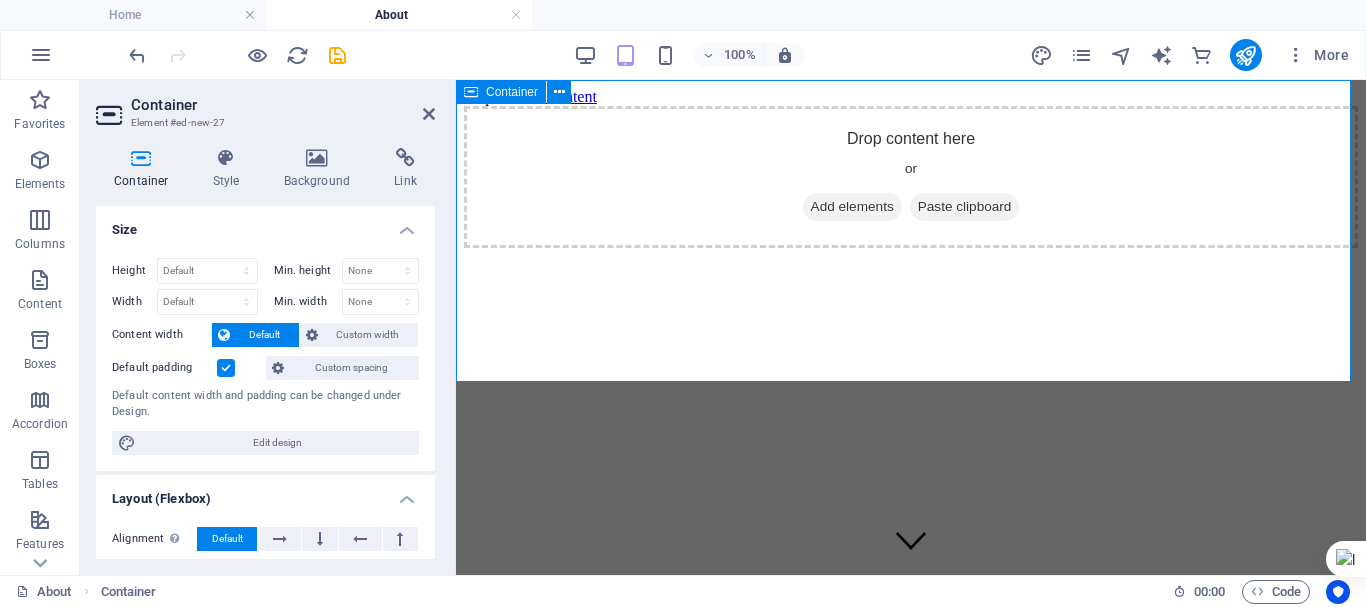 click on "Paste clipboard" at bounding box center [965, 207] 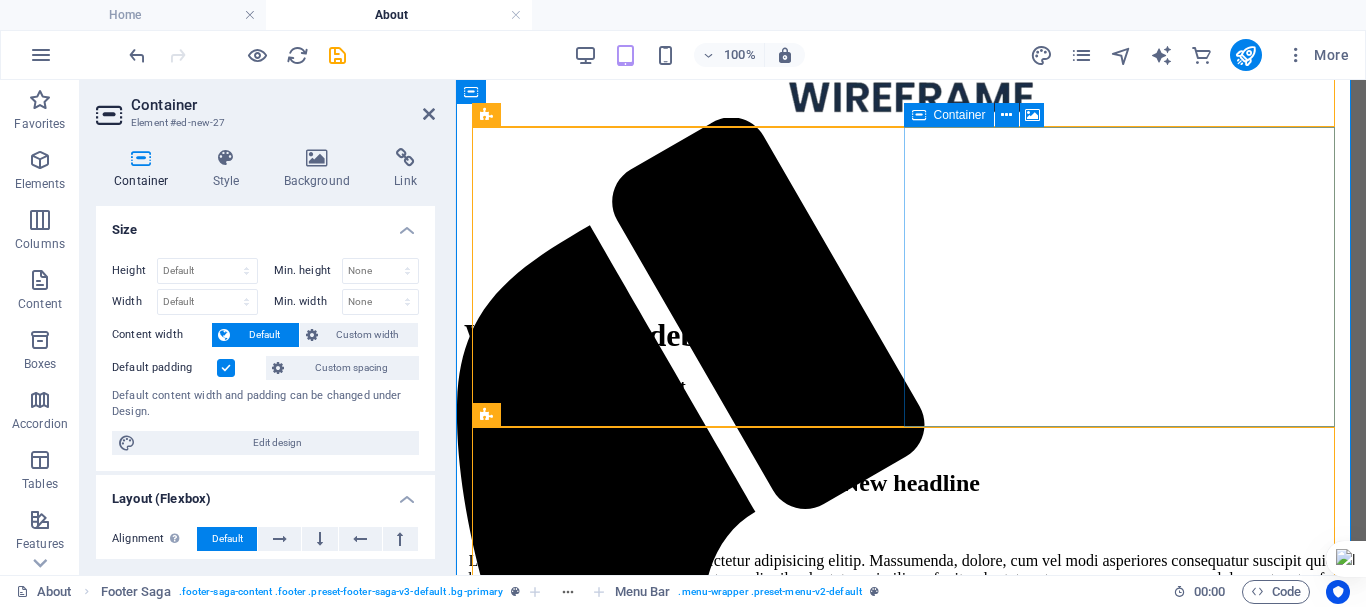 scroll, scrollTop: 808, scrollLeft: 0, axis: vertical 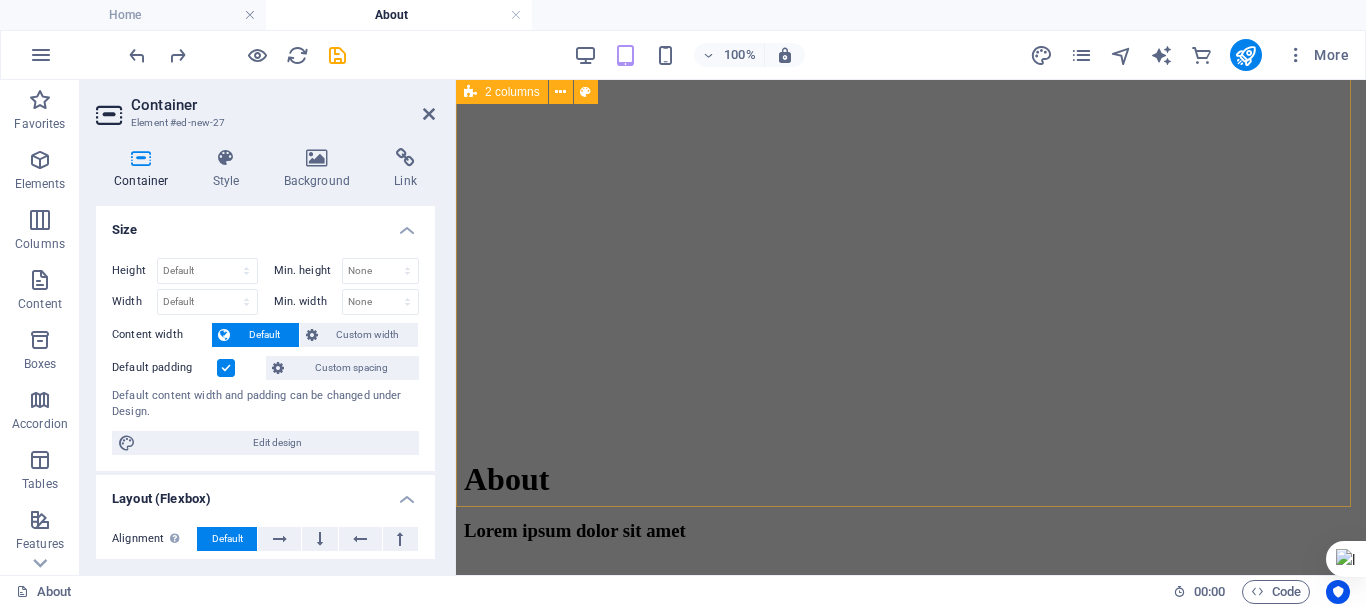 click on "Text & Progress bar Lorem ipsum dolor sit amet, consectetuer adipiscing elit. Aenean commodo ligula eget dolor. Lorem ipsum dolor sit amet, consectetuer adipiscing elit leget dolor. Lorem ipsum dolor sit amet, consectetuer adipiscing elit. Aenean commodo ligula eget dolor. Lorem ipsum dolor sit amet, consectetuer adipiscing elit dolor consectetuer adipiscing elit leget dolor. Lorem elit saget ipsum dolor sit amet, consectetuer.  Sitejet 90%
Photoshop 70%
Illustrator 90%
HTML5 & CSS3 85%
JavaScript 45%" at bounding box center [911, 904] 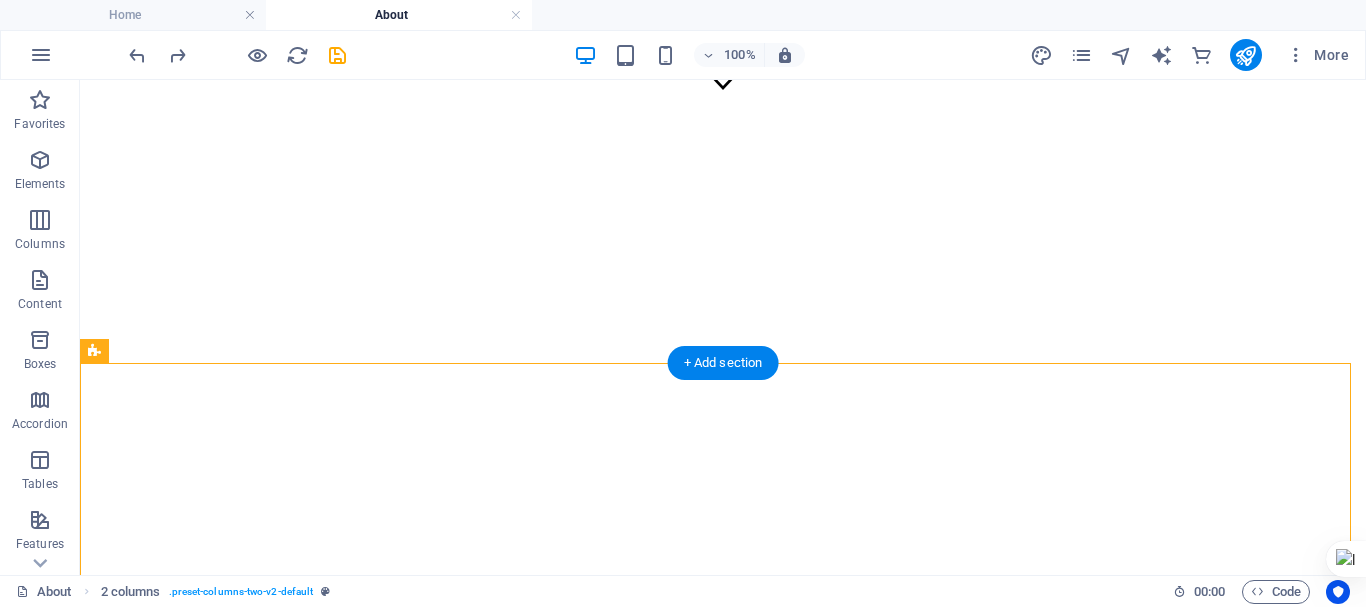 scroll, scrollTop: 0, scrollLeft: 0, axis: both 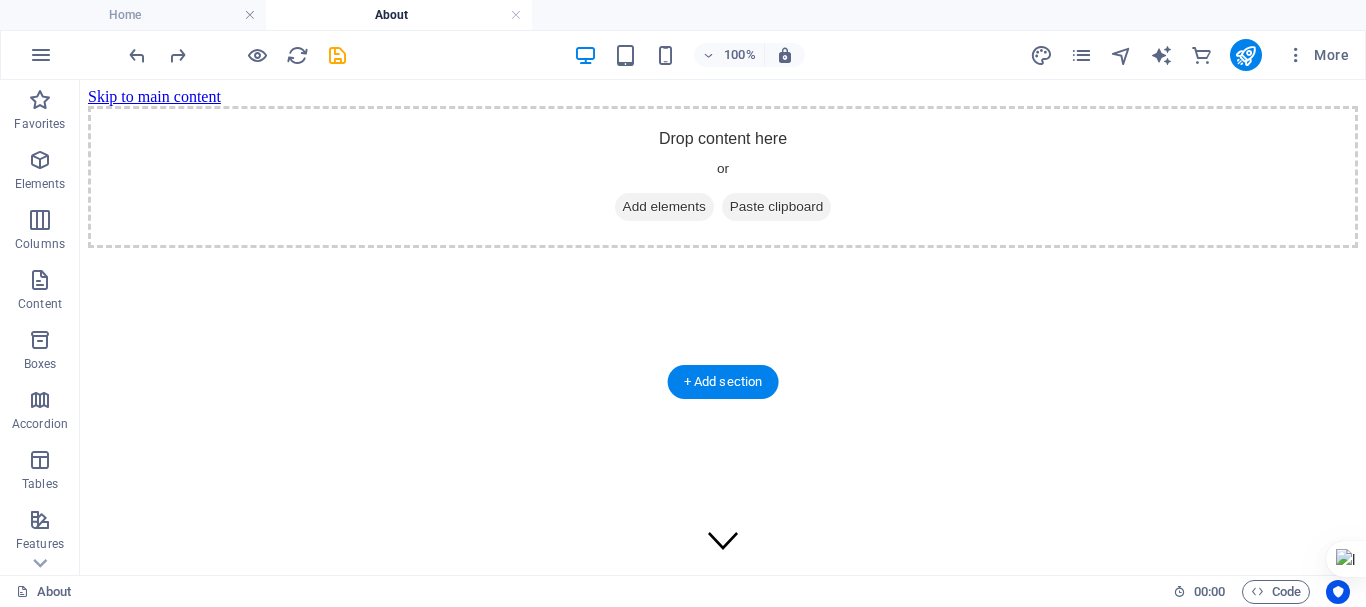click at bounding box center (723, 748) 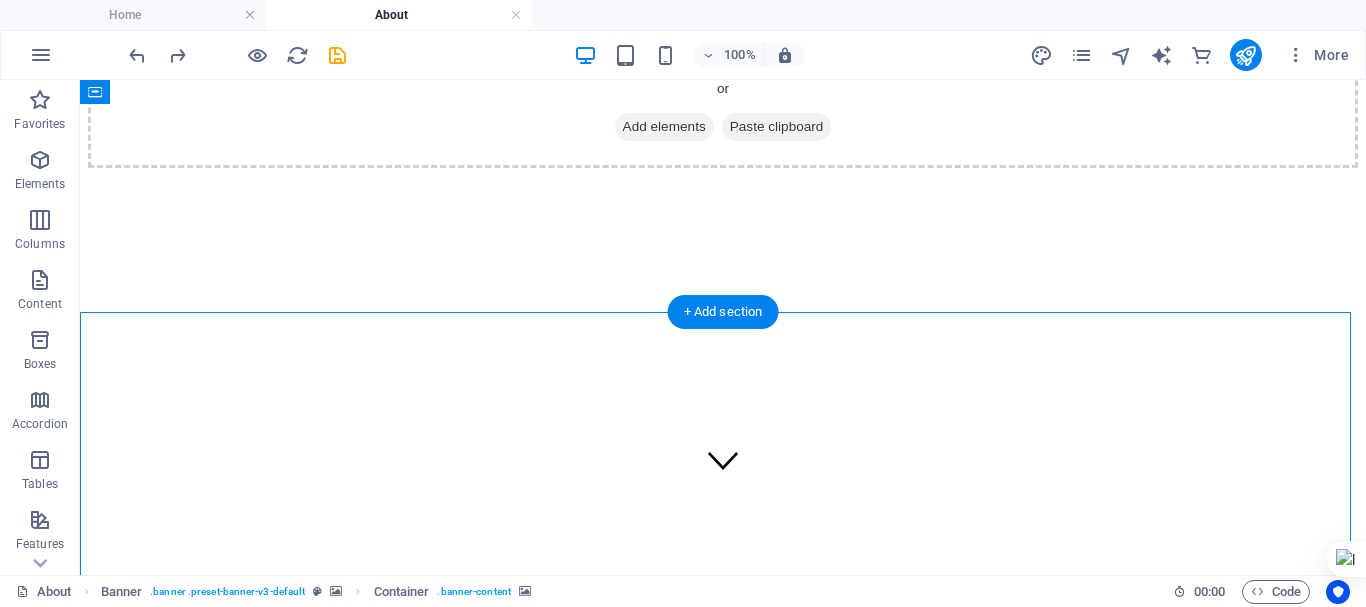 scroll, scrollTop: 81, scrollLeft: 0, axis: vertical 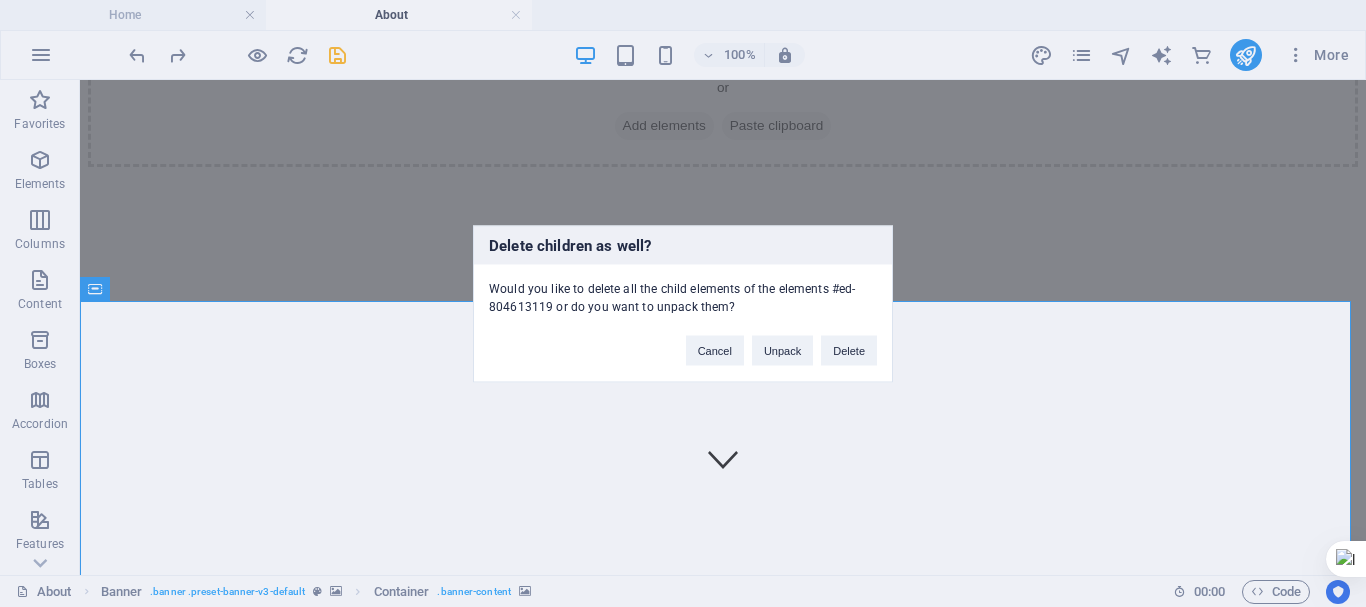 type 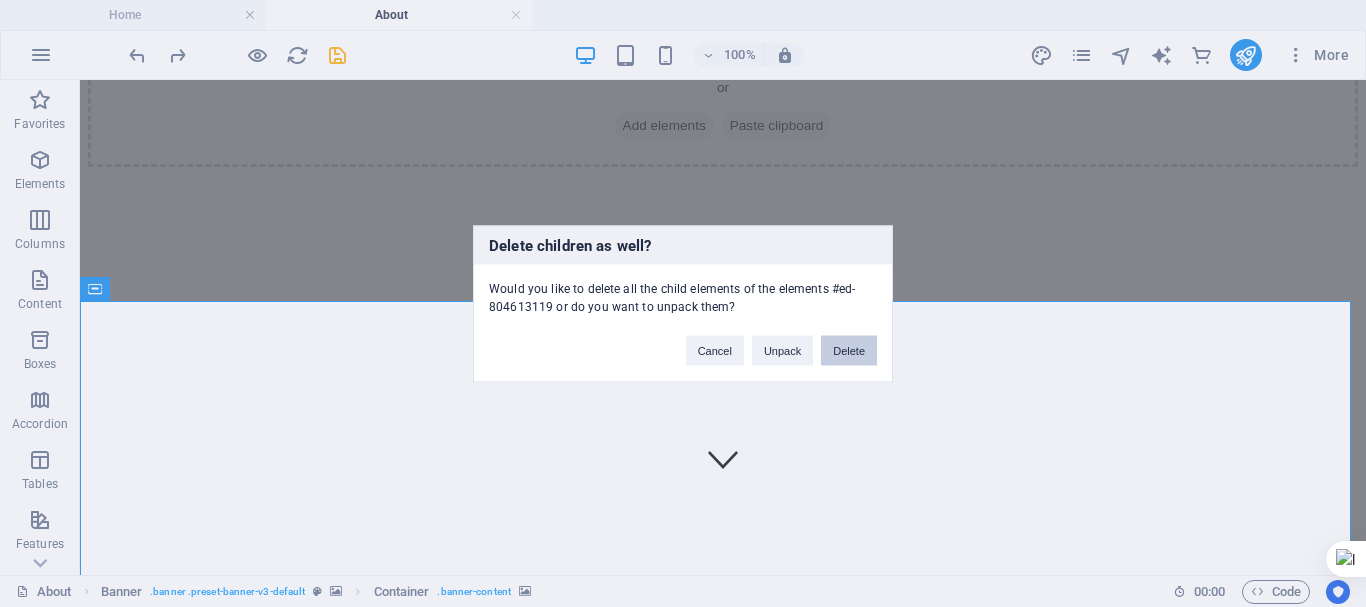click on "Delete" at bounding box center [849, 350] 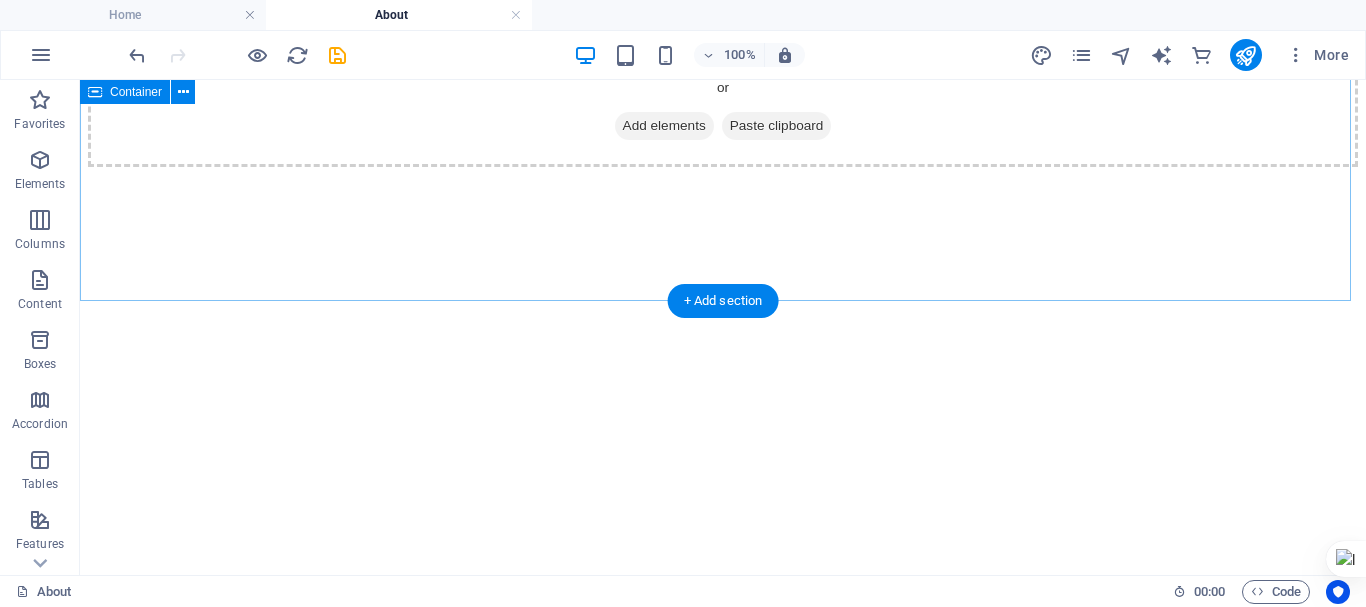 scroll, scrollTop: 0, scrollLeft: 0, axis: both 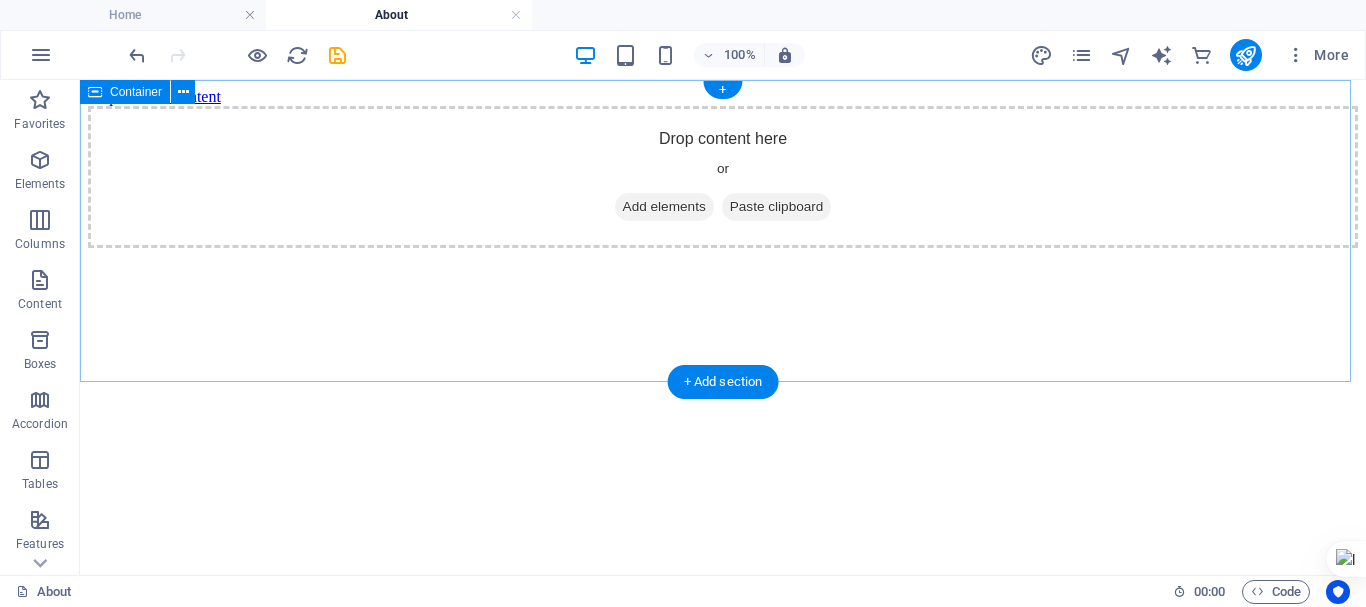 click on "Add elements" at bounding box center (664, 207) 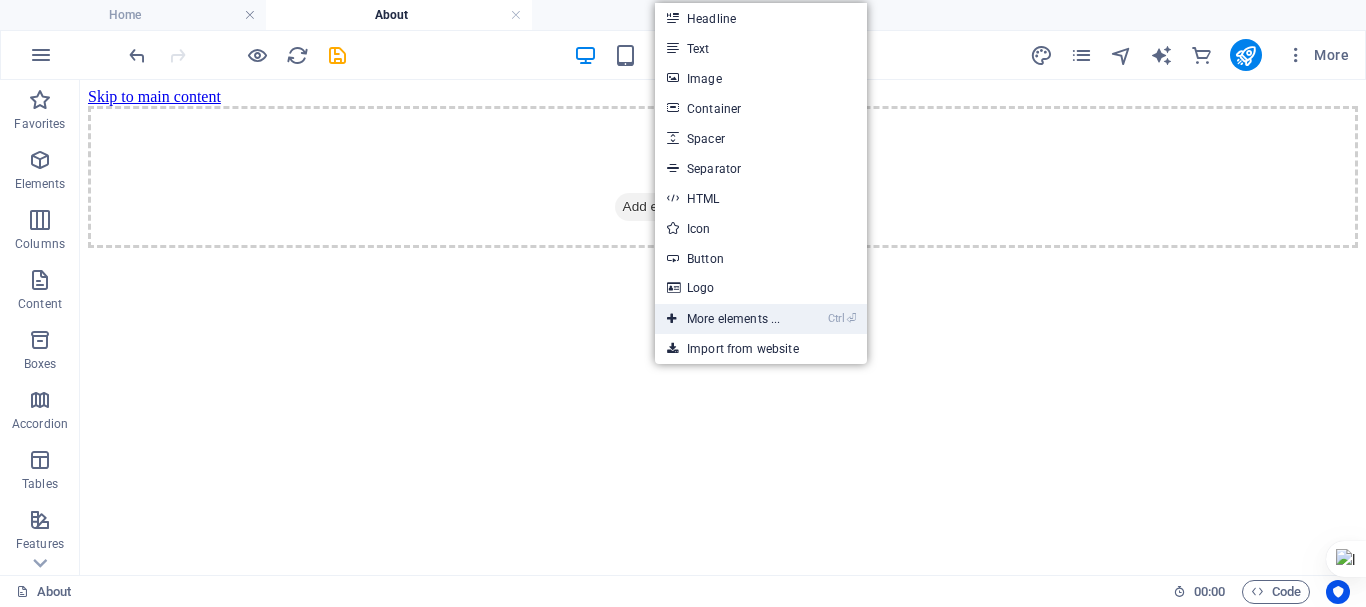click on "Ctrl ⏎  More elements ..." at bounding box center [723, 319] 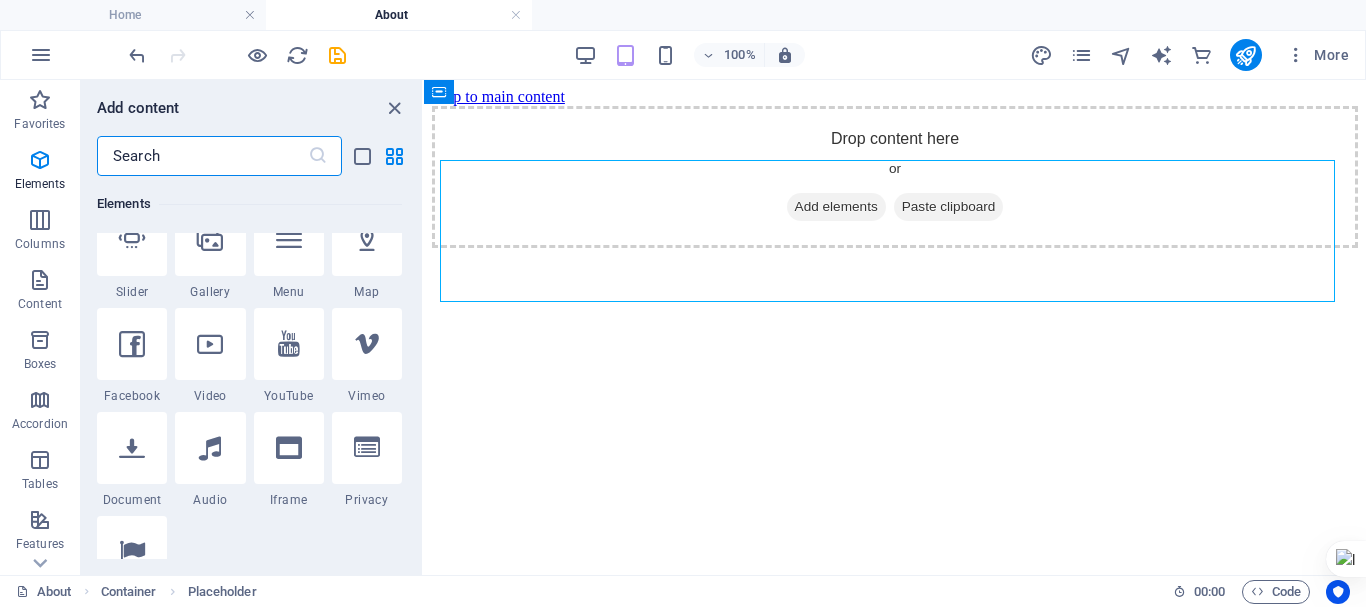 scroll, scrollTop: 555, scrollLeft: 0, axis: vertical 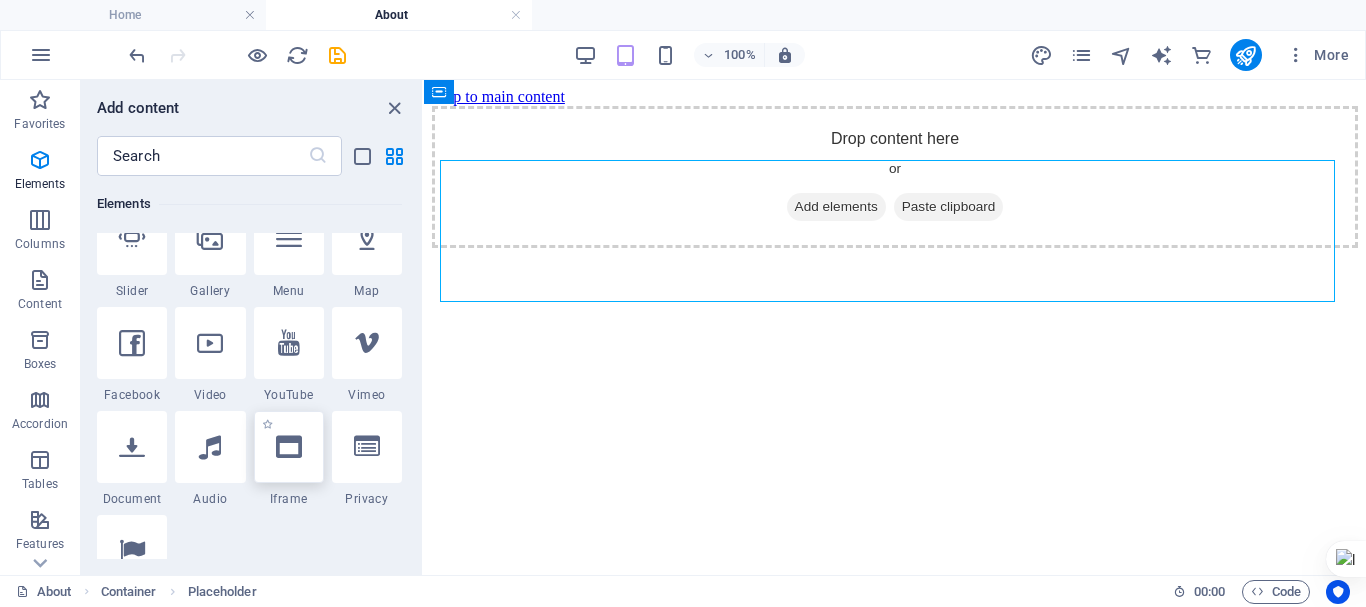click at bounding box center (289, 447) 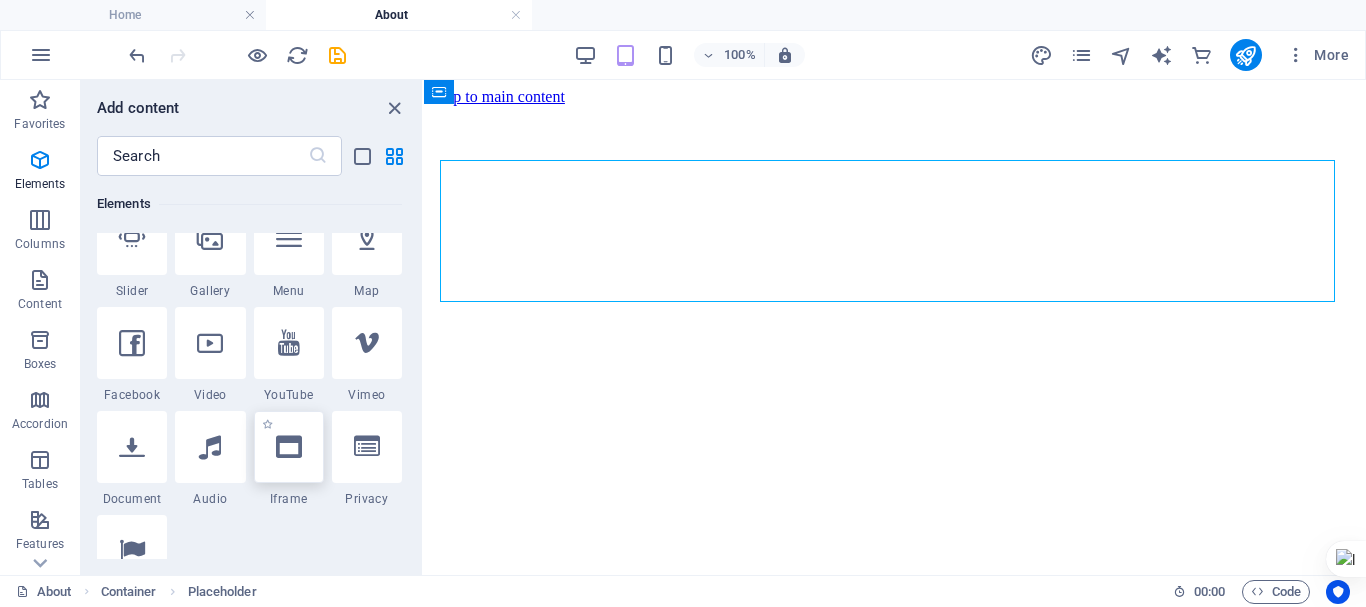 select on "%" 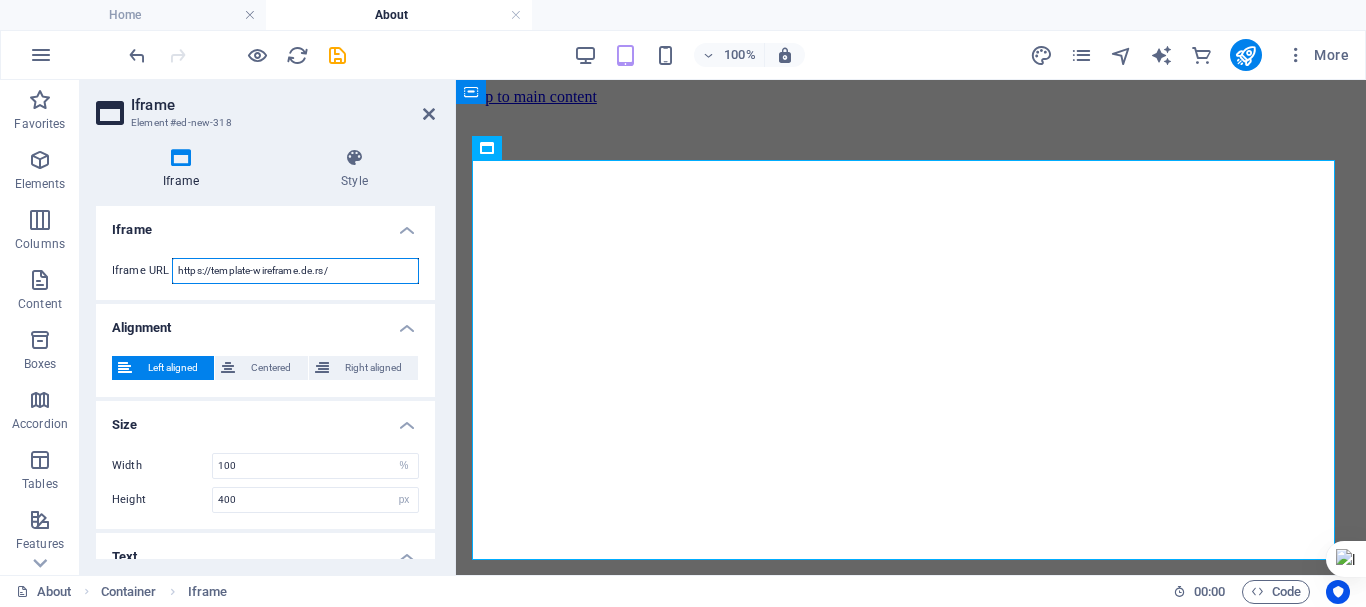 click on "https://template-wireframe.de.rs/" at bounding box center [295, 271] 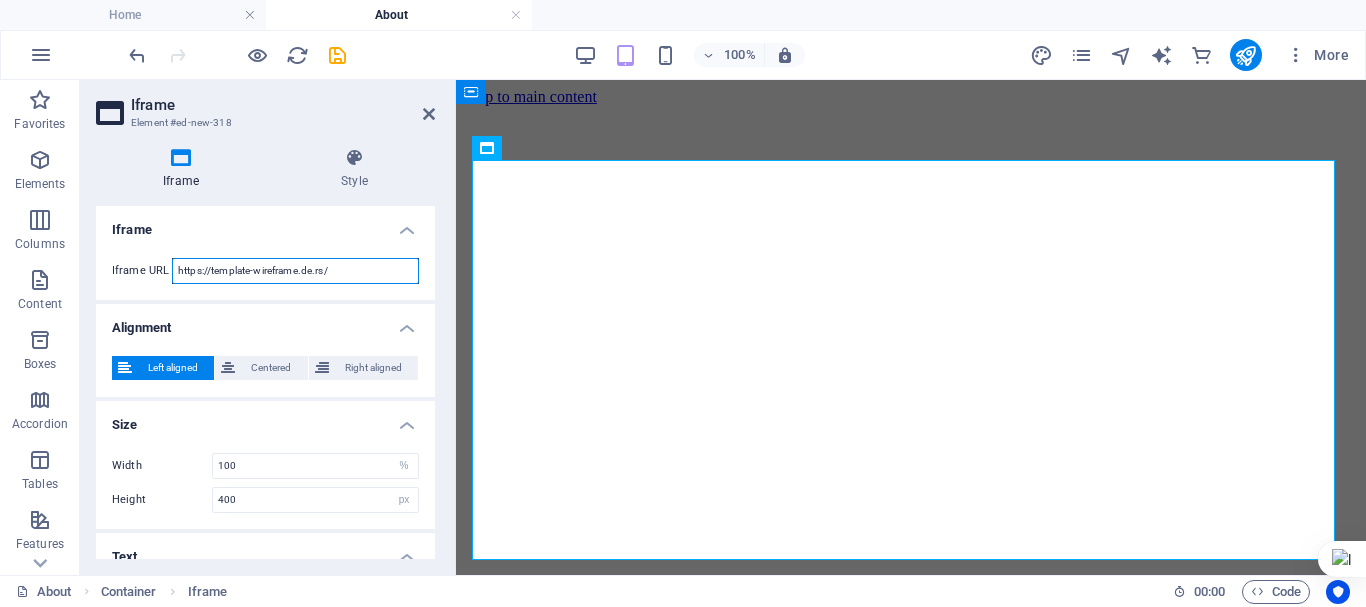 click on "https://template-wireframe.de.rs/" at bounding box center (295, 271) 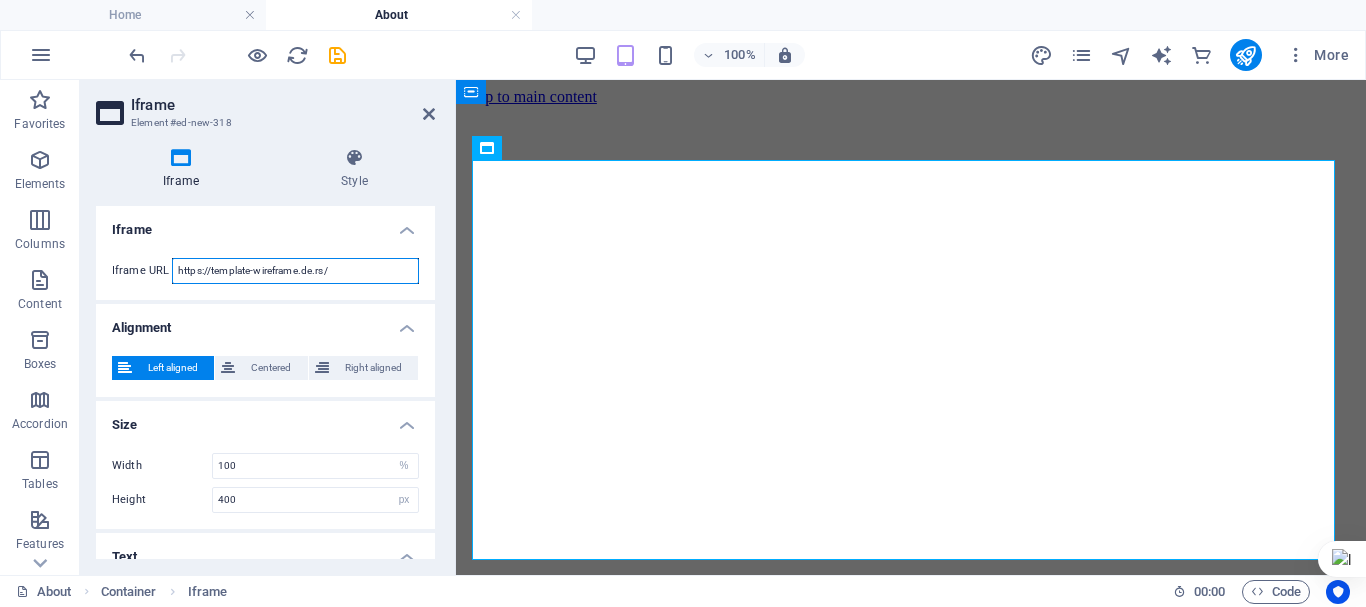paste on "script.google.com/macros/s/AKfycbyWTVV5eiv4bnfgqoATkdpcnE4ElpvIZI-h9_b0FK4QekrTz5d9WmK1jw27XPtLsd1j5Q/exec" 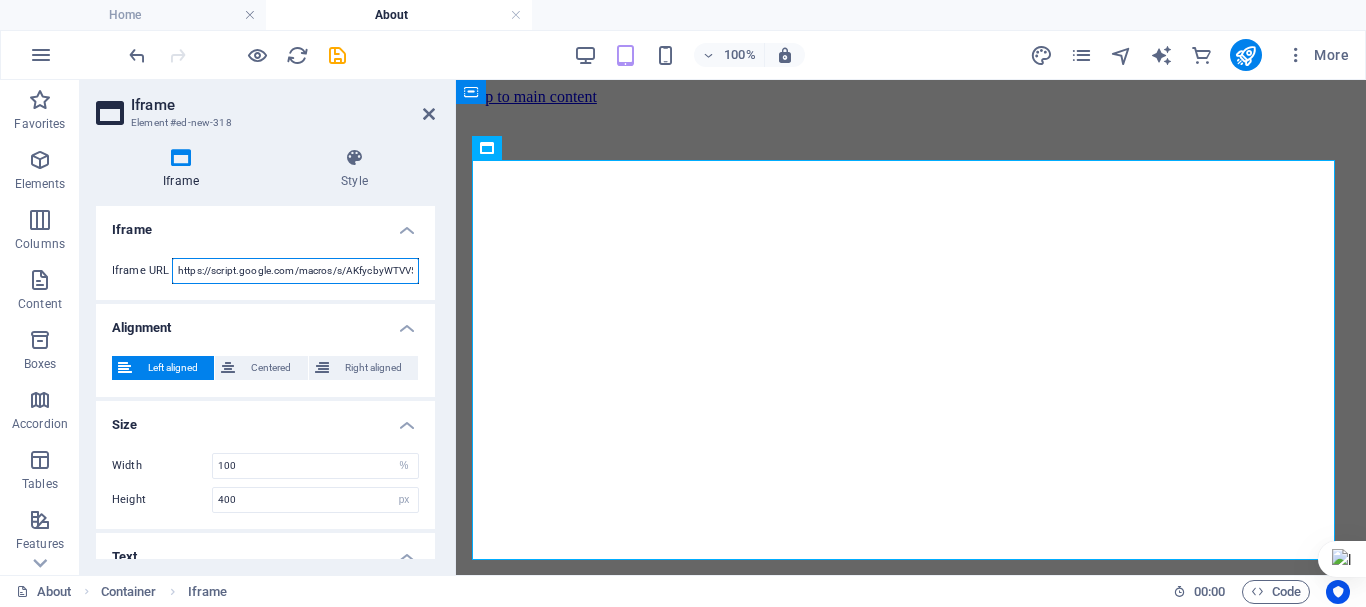 scroll, scrollTop: 0, scrollLeft: 372, axis: horizontal 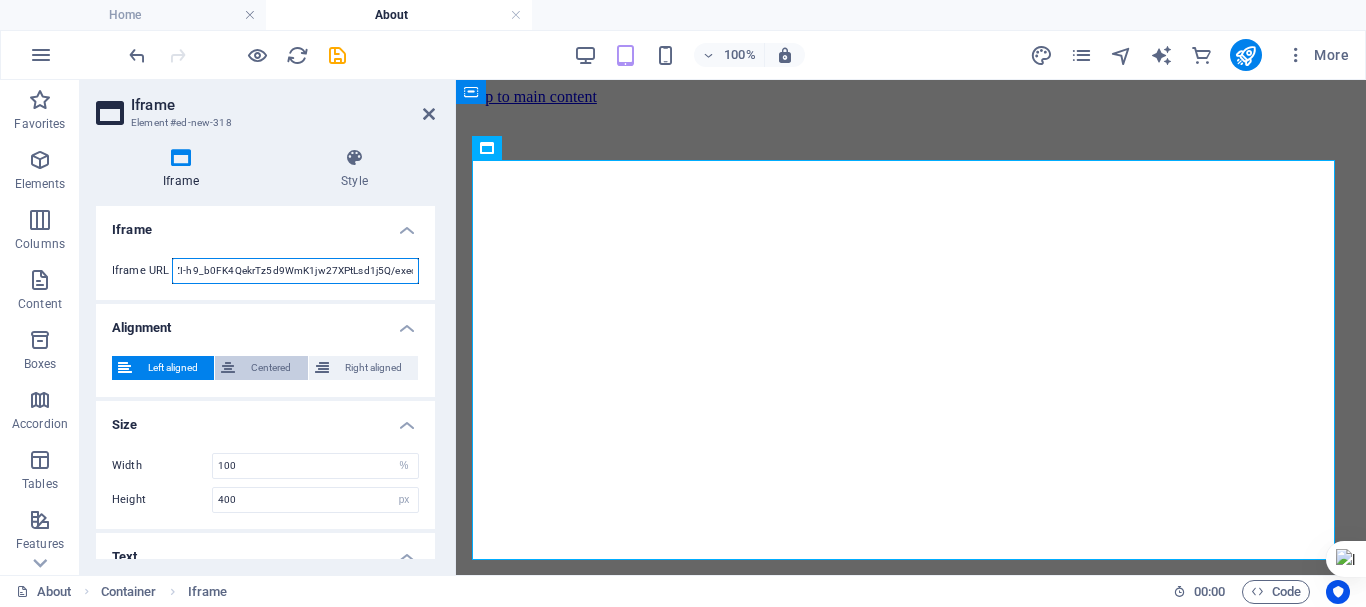 type on "https://script.google.com/macros/s/AKfycbyWTVV5eiv4bnfgqoATkdpcnE4ElpvIZI-h9_b0FK4QekrTz5d9WmK1jw27XPtLsd1j5Q/exec" 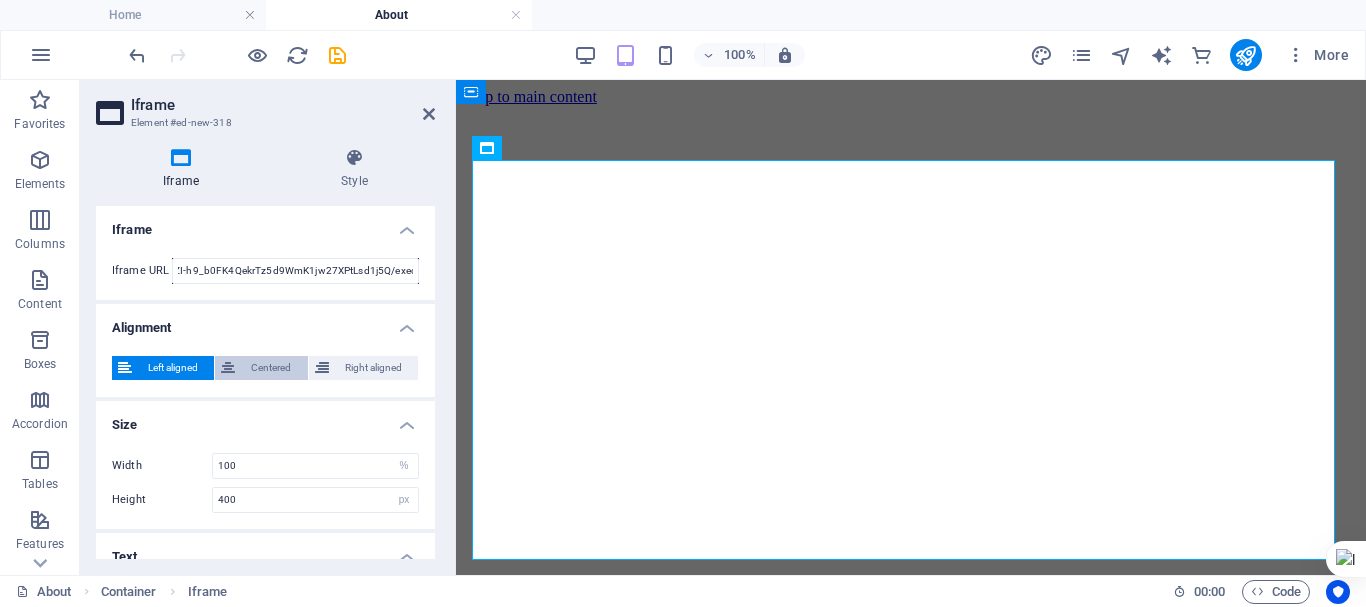 scroll, scrollTop: 0, scrollLeft: 0, axis: both 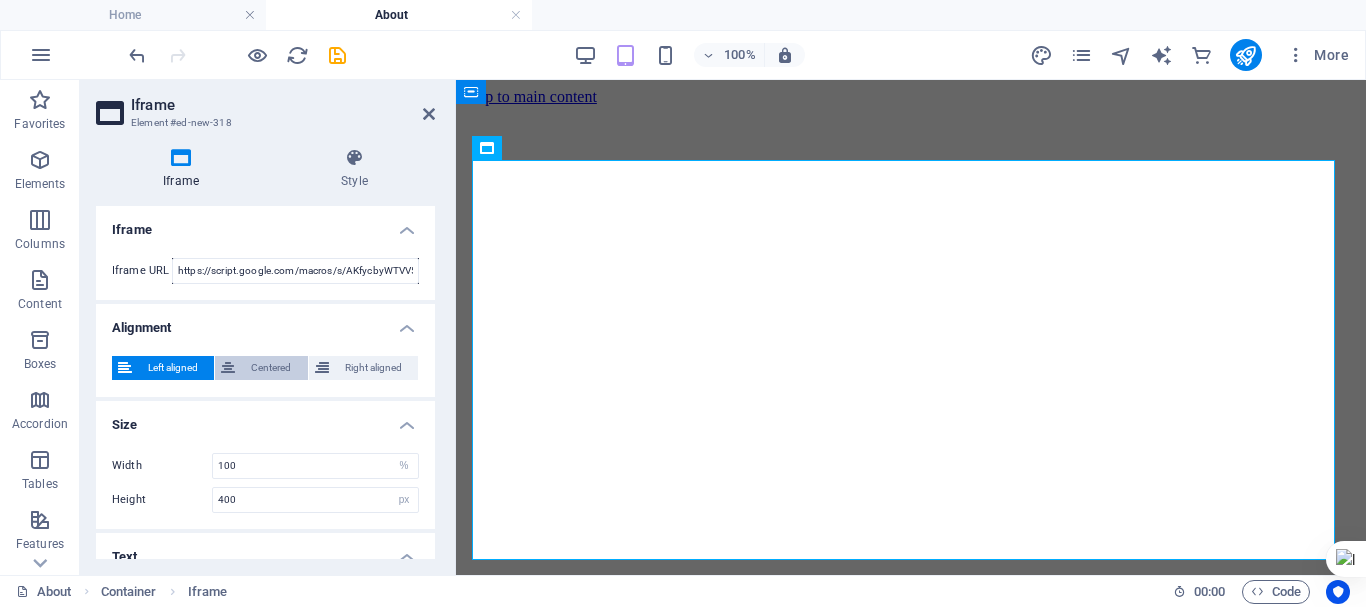 click on "Centered" at bounding box center (271, 368) 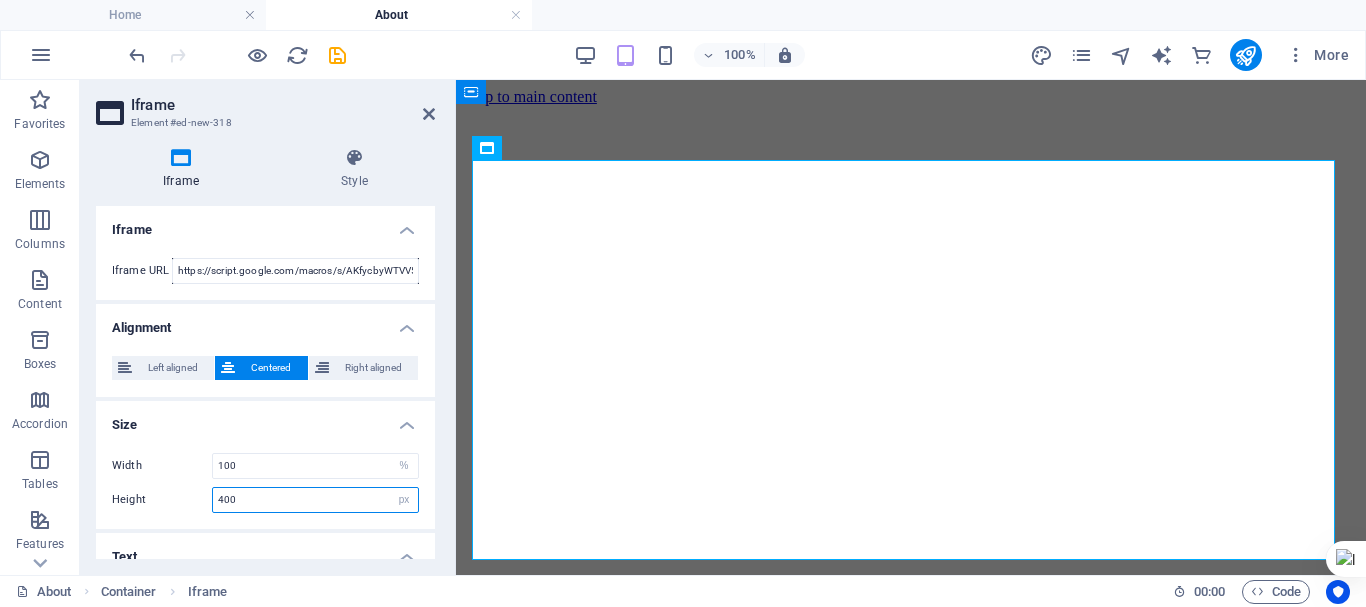 click on "400" at bounding box center [315, 500] 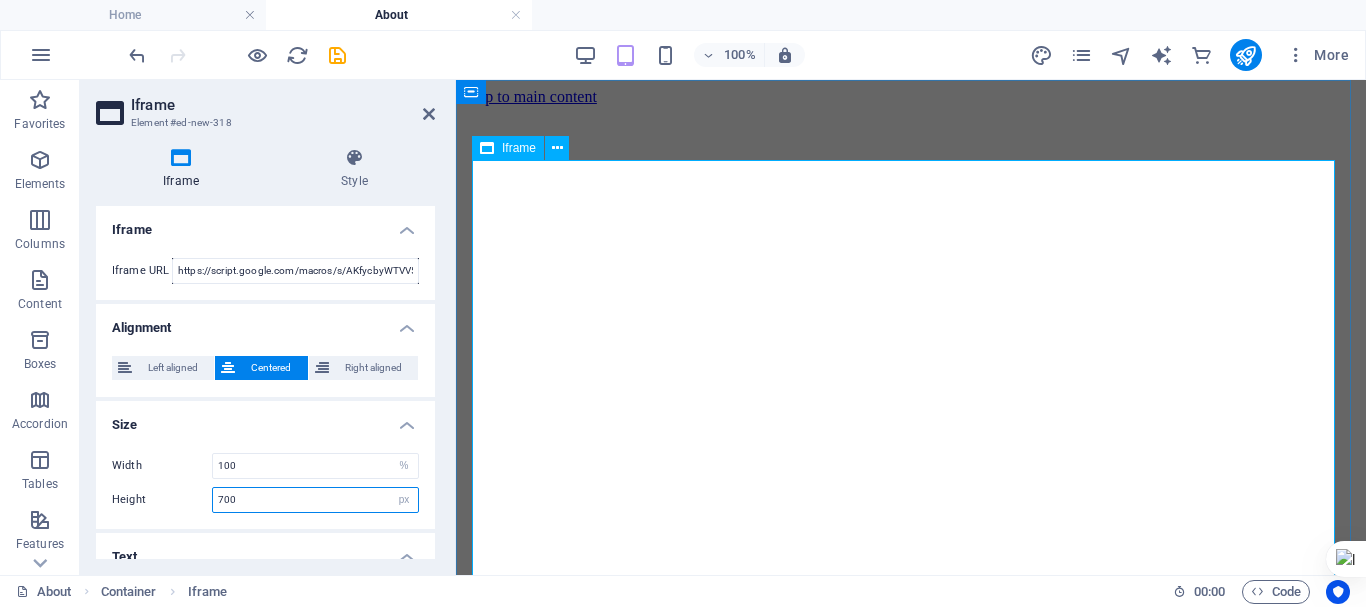 scroll, scrollTop: 95, scrollLeft: 0, axis: vertical 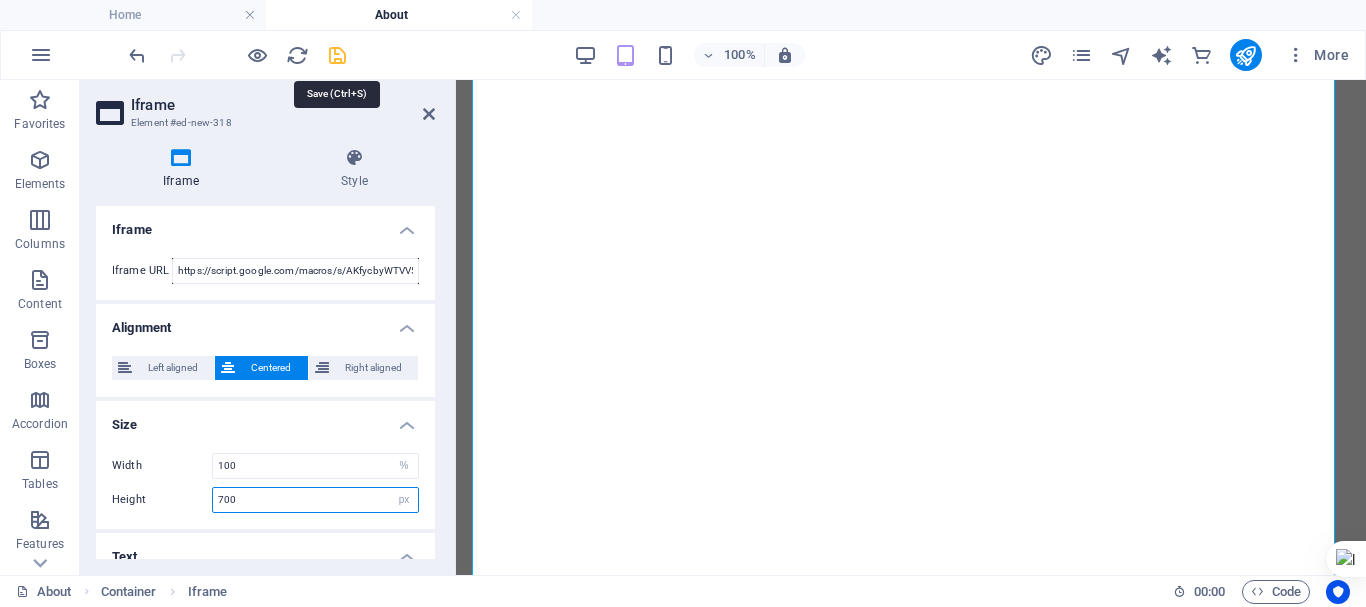 type on "700" 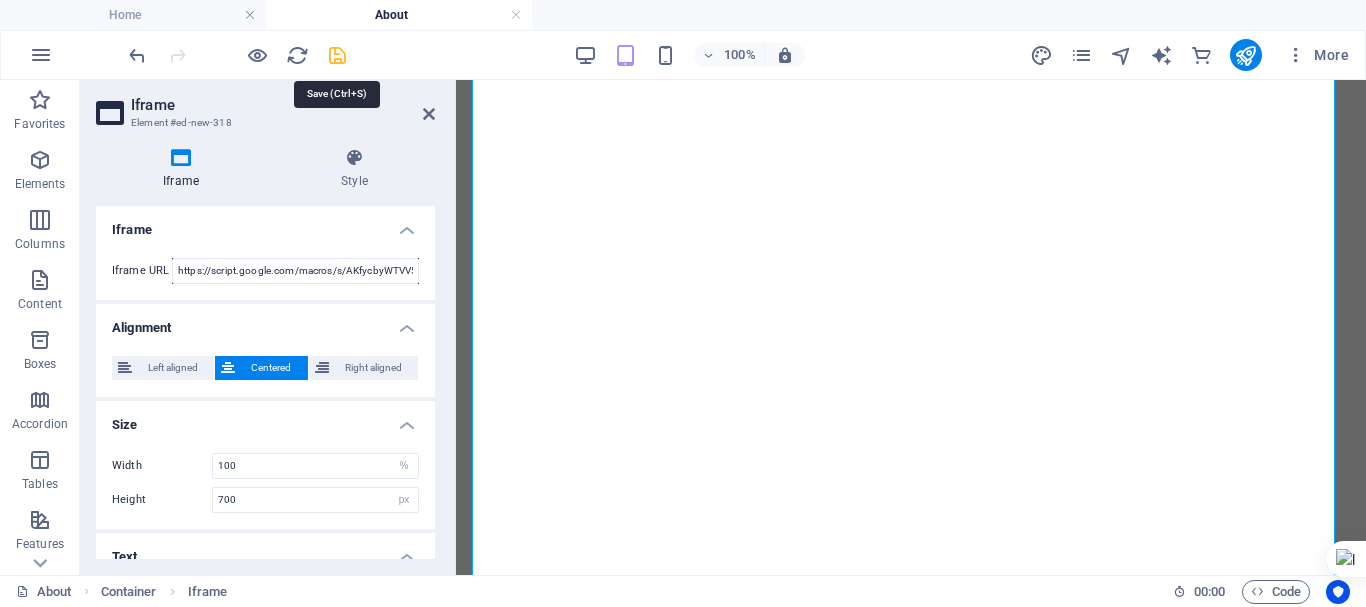 click at bounding box center [337, 55] 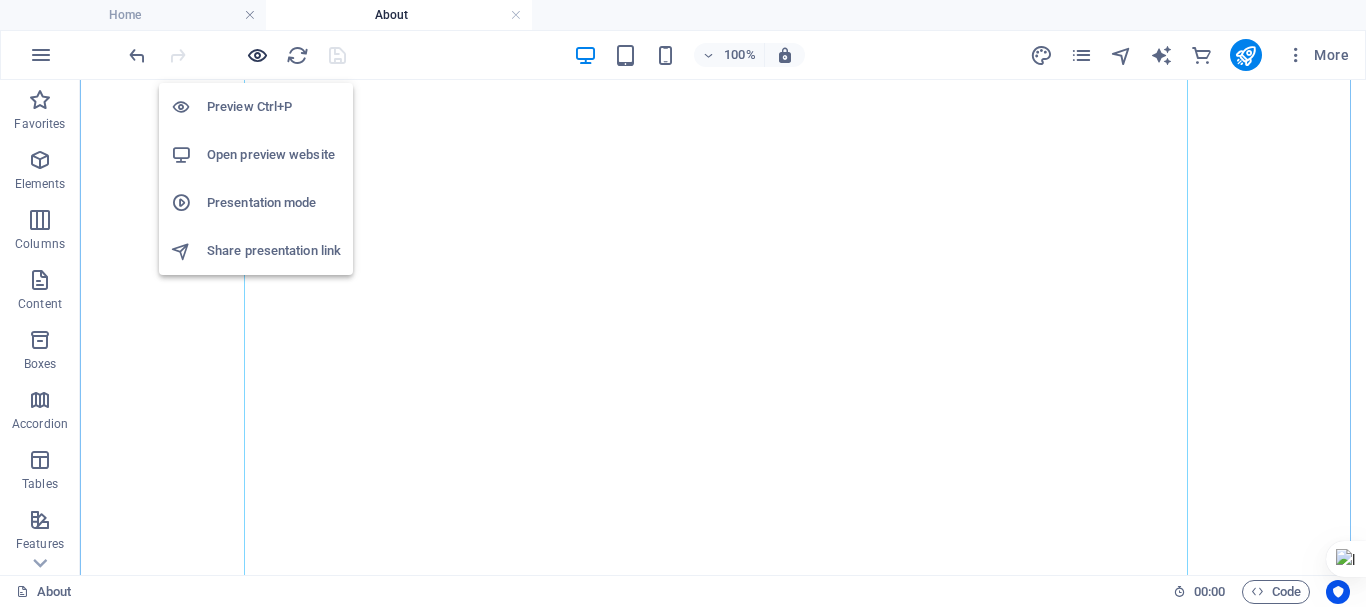 click at bounding box center (257, 55) 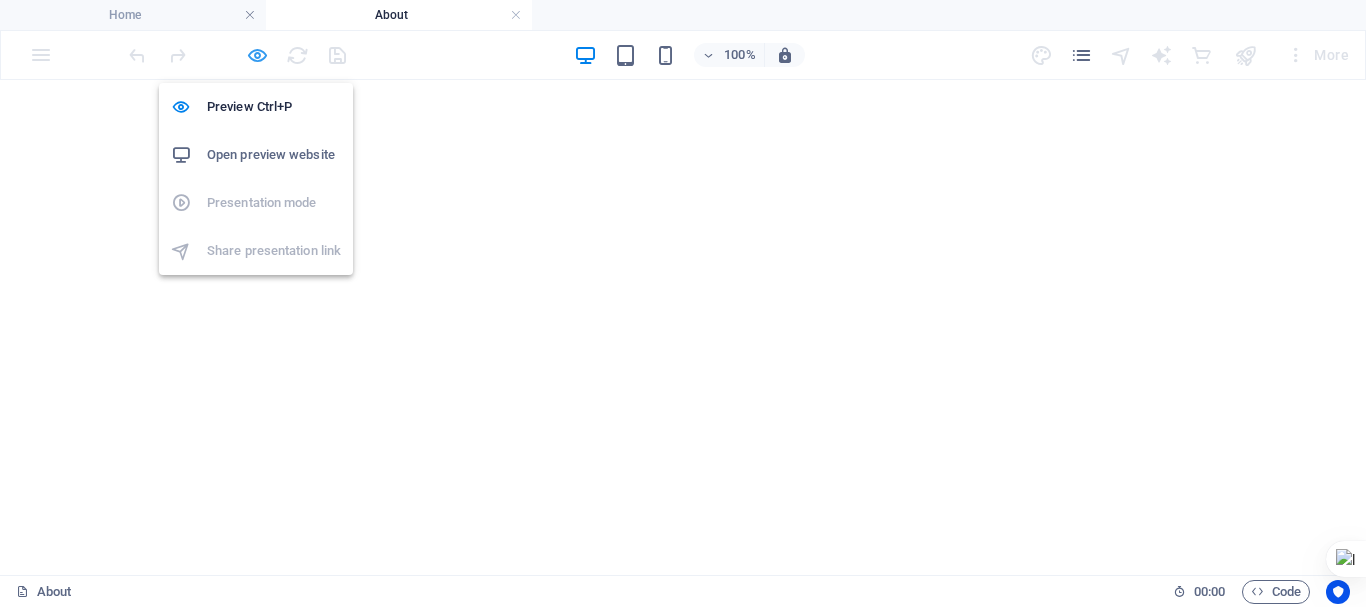 click at bounding box center (257, 55) 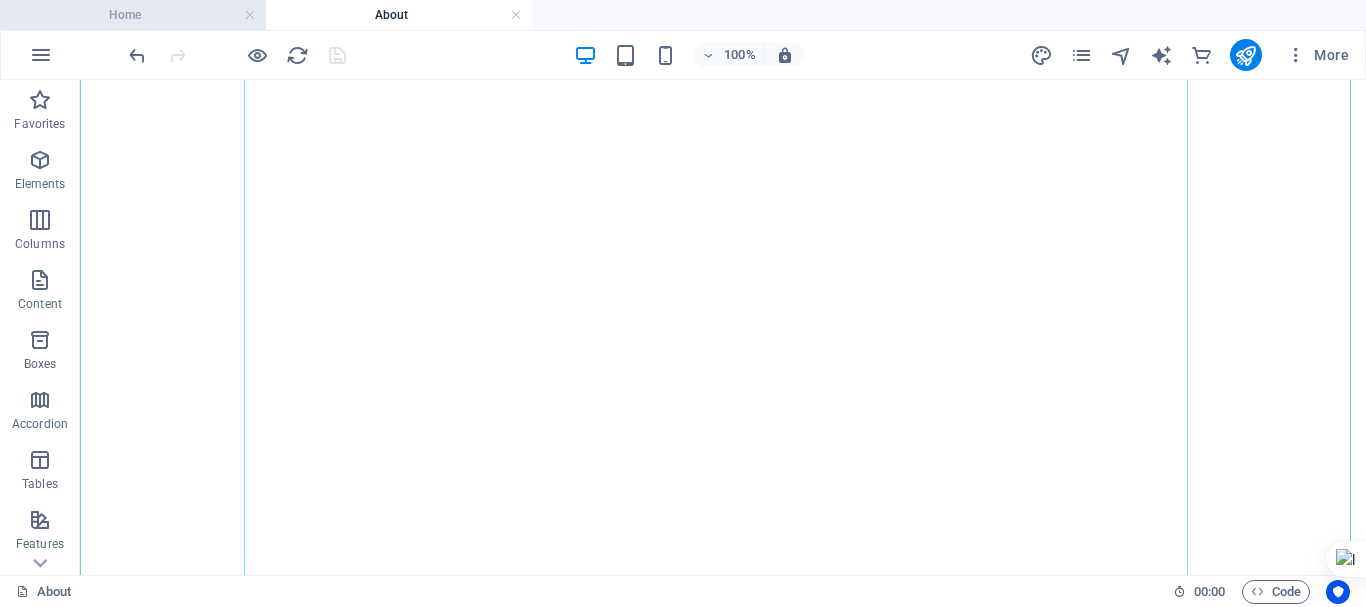 click on "Home" at bounding box center (133, 15) 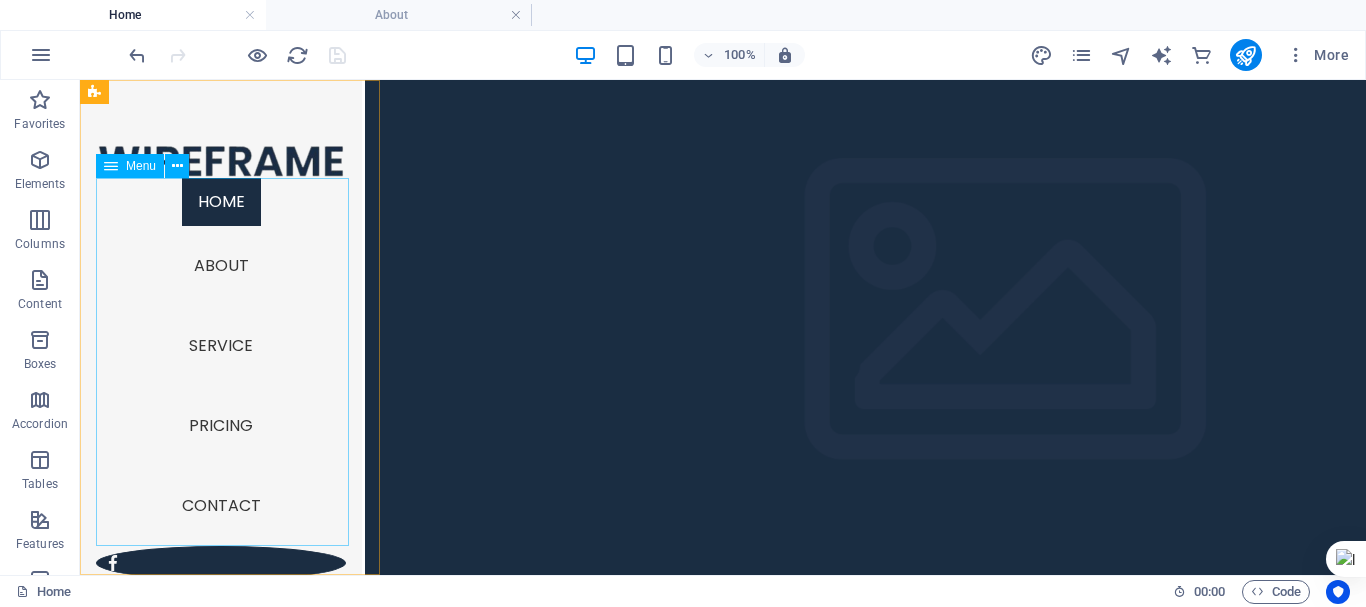 click on "Home About Service Pricing Contact" at bounding box center (221, 362) 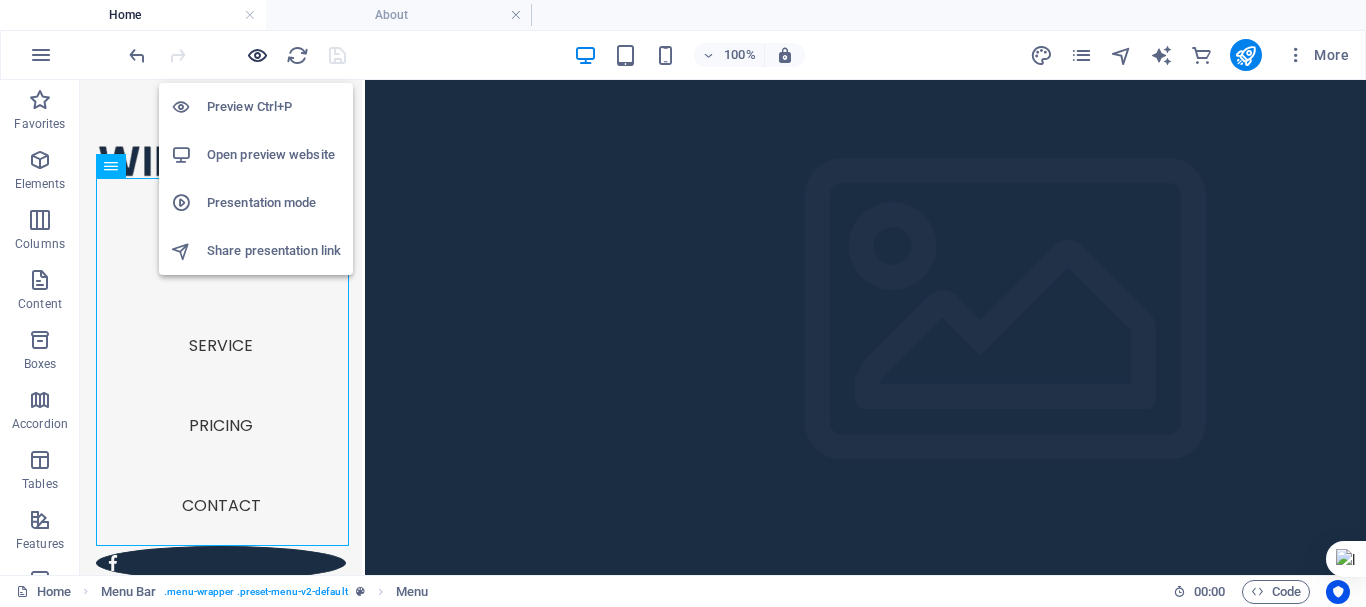 click at bounding box center (257, 55) 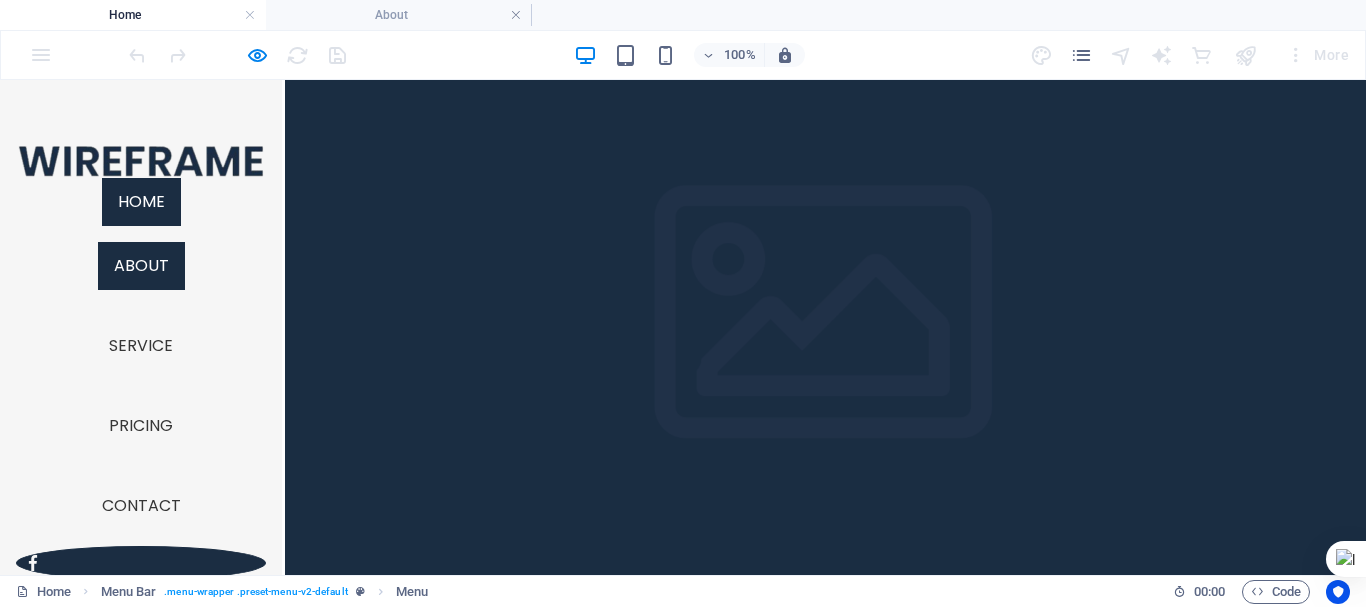 click on "About" at bounding box center [141, 266] 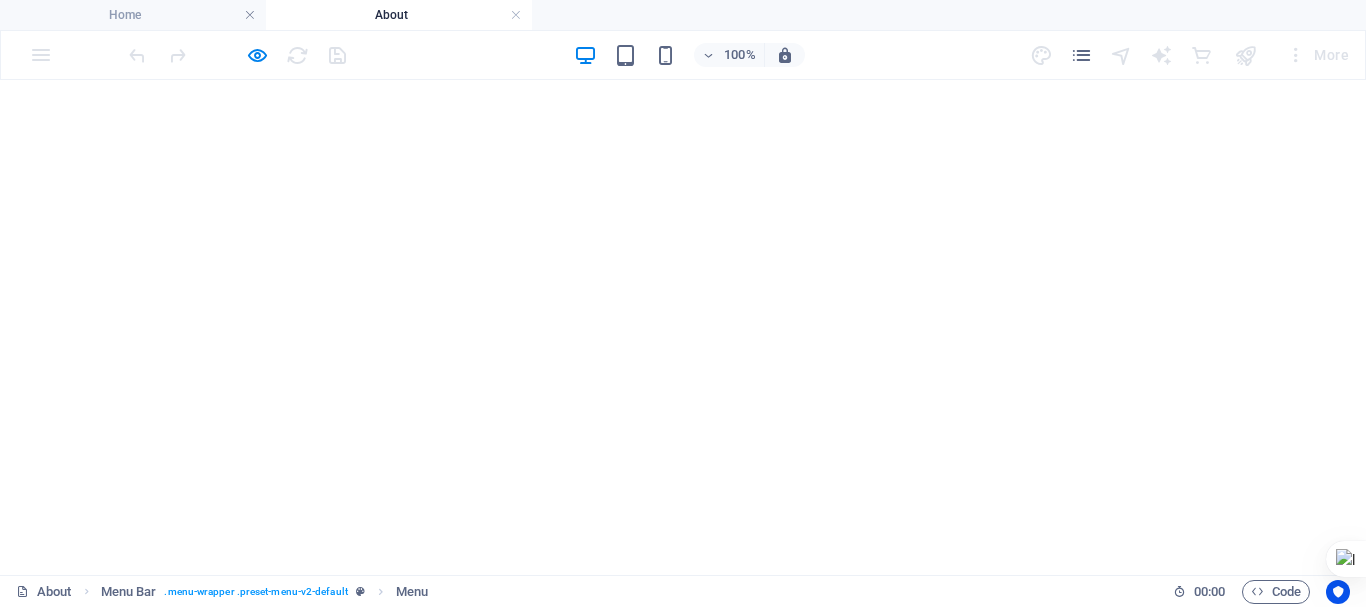 scroll, scrollTop: 0, scrollLeft: 0, axis: both 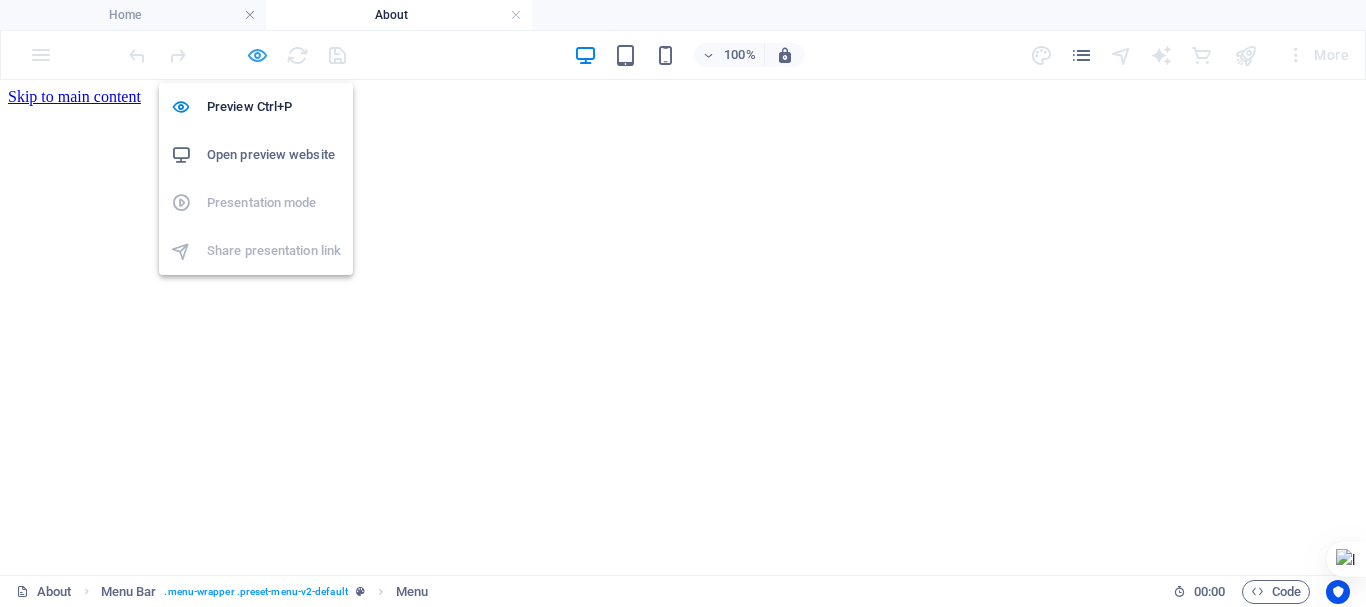 click at bounding box center [257, 55] 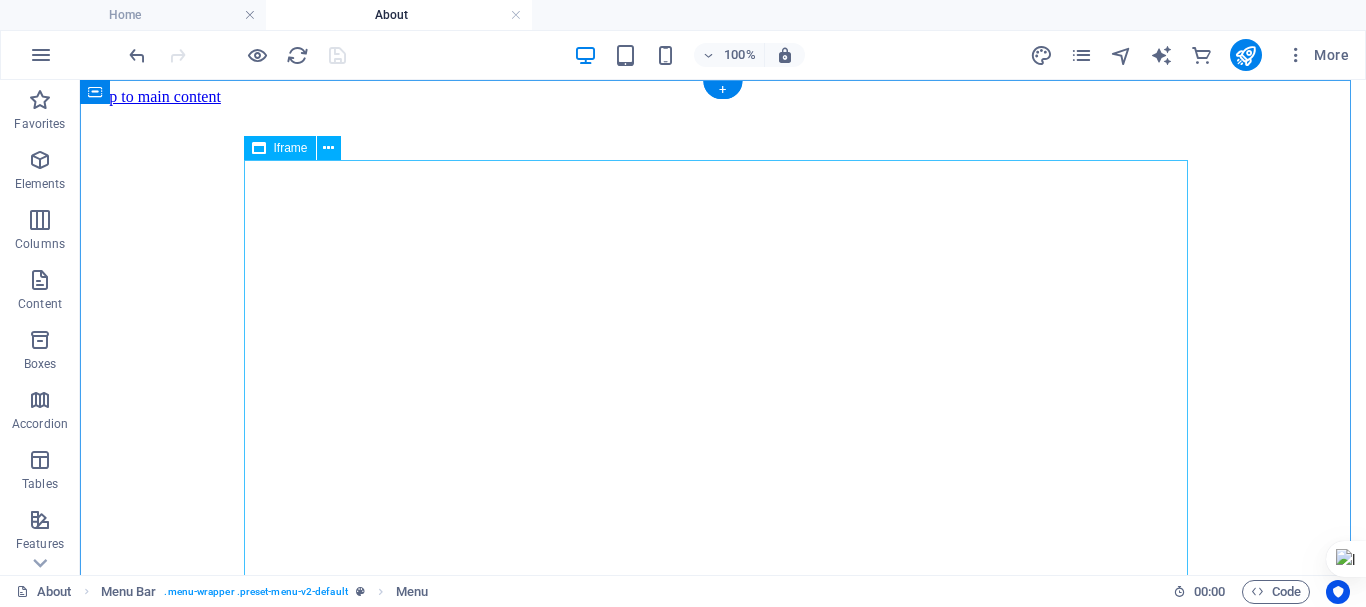click on "</div>" at bounding box center (723, 458) 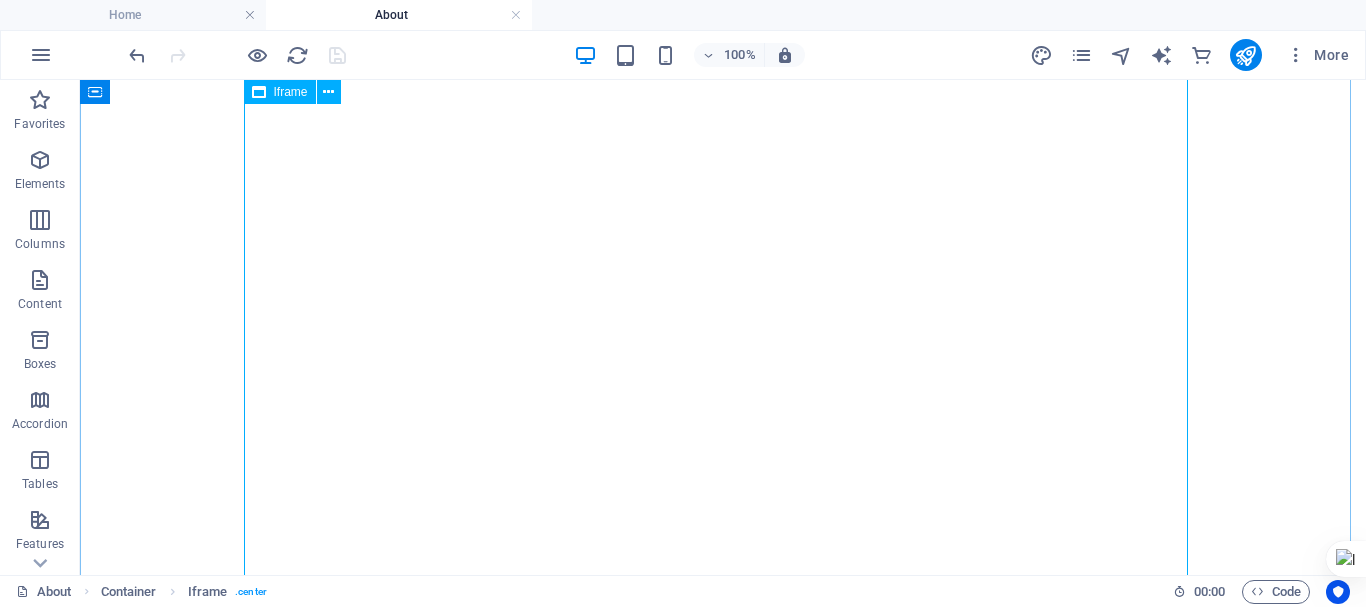 scroll, scrollTop: 160, scrollLeft: 0, axis: vertical 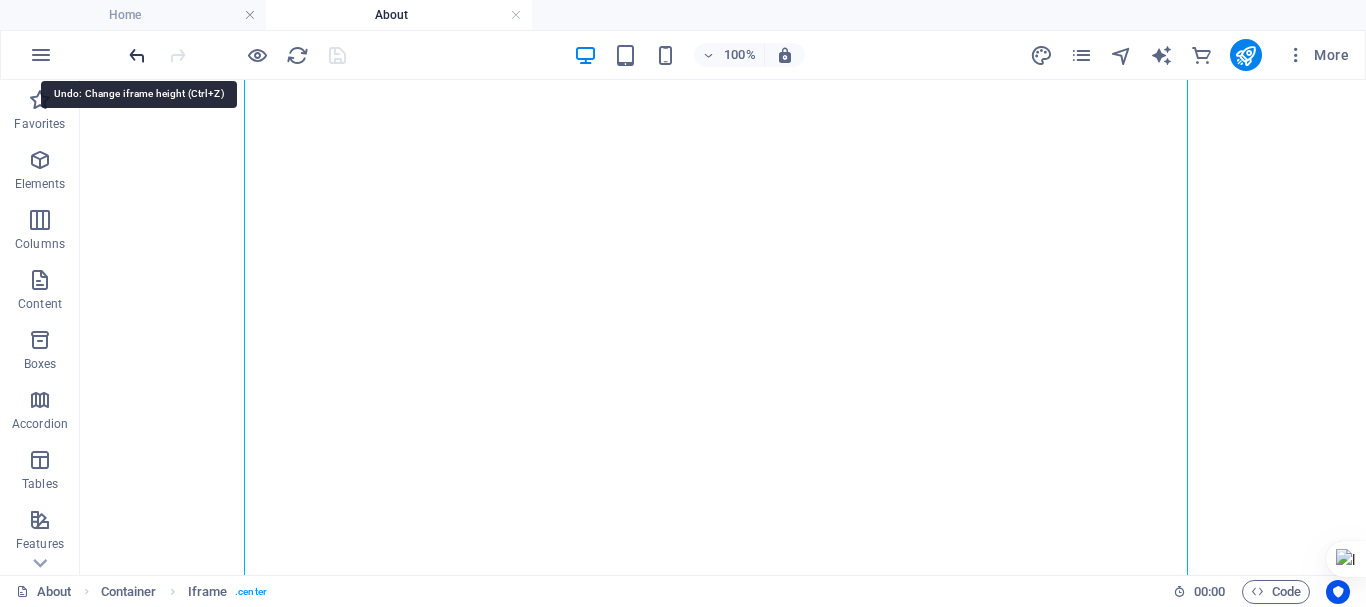 click at bounding box center (137, 55) 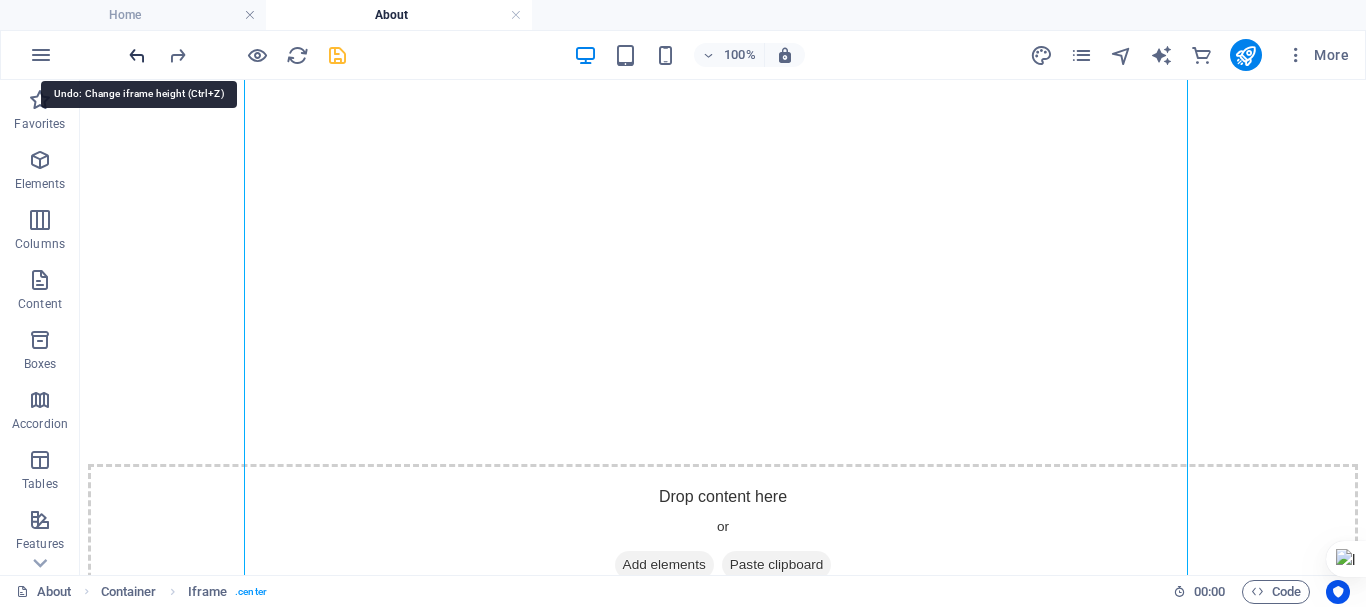scroll, scrollTop: 0, scrollLeft: 0, axis: both 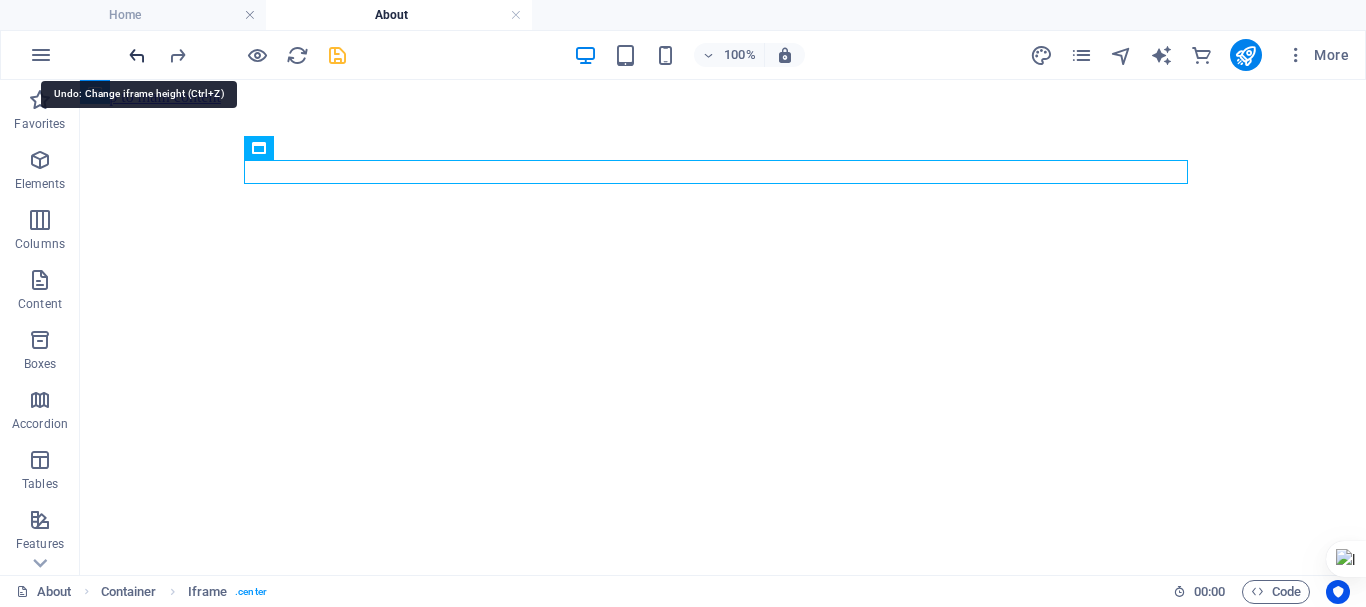 click at bounding box center (137, 55) 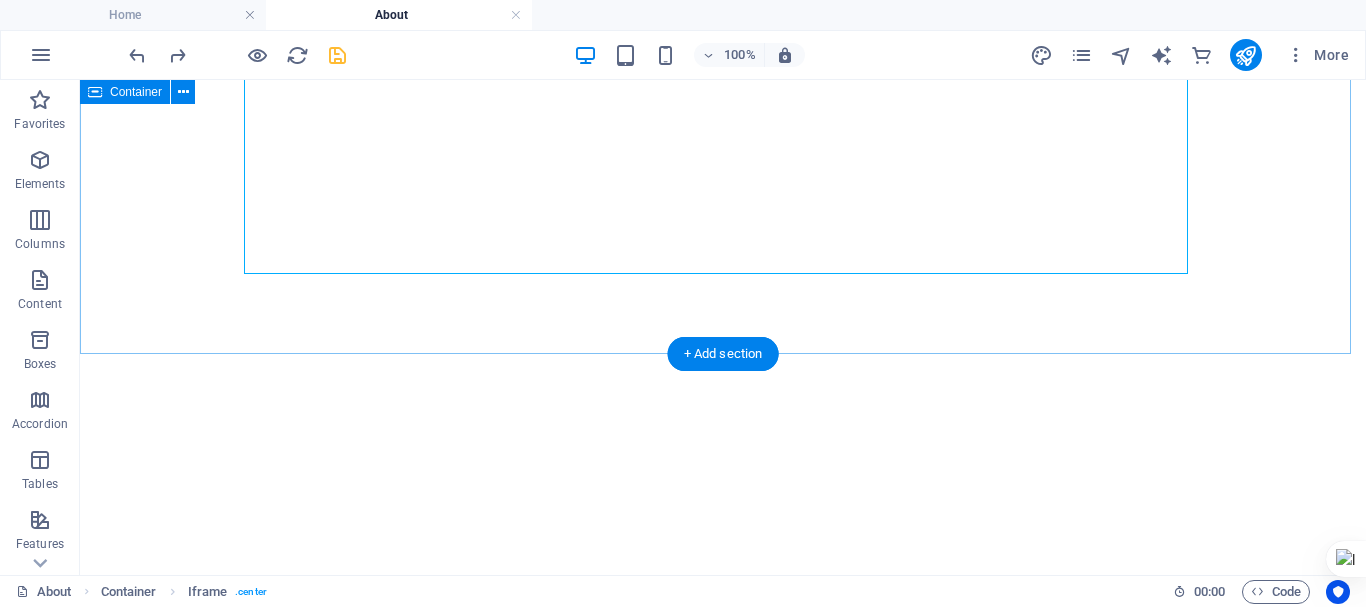 scroll, scrollTop: 201, scrollLeft: 0, axis: vertical 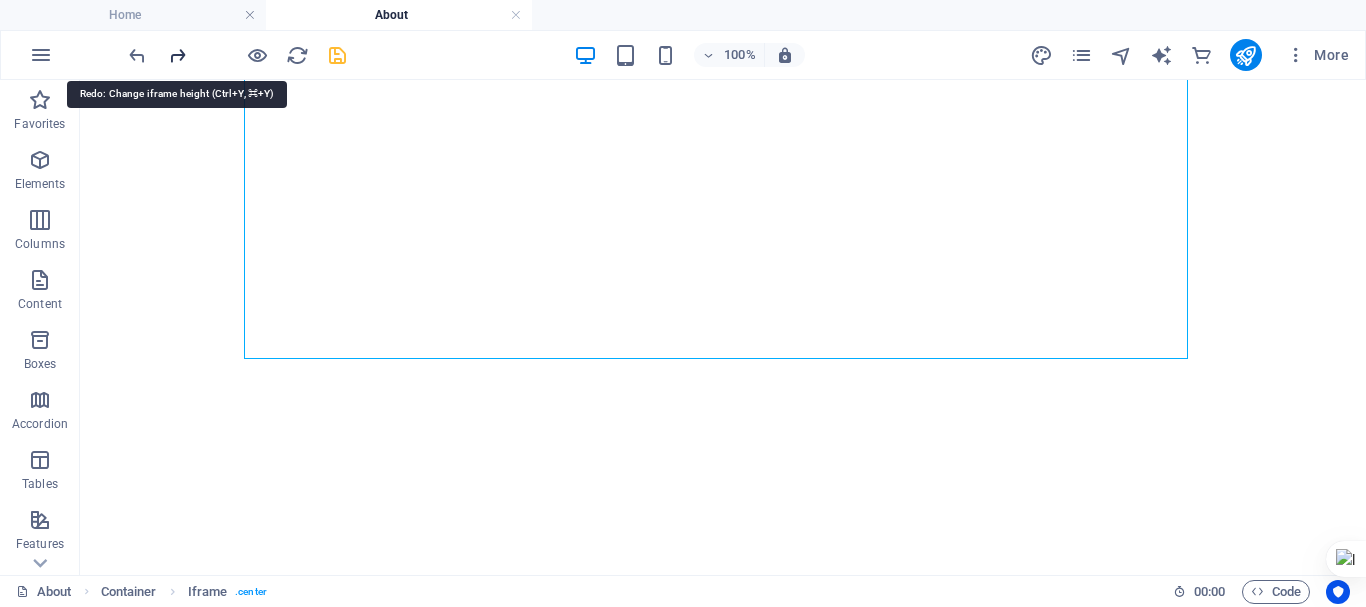 click at bounding box center (177, 55) 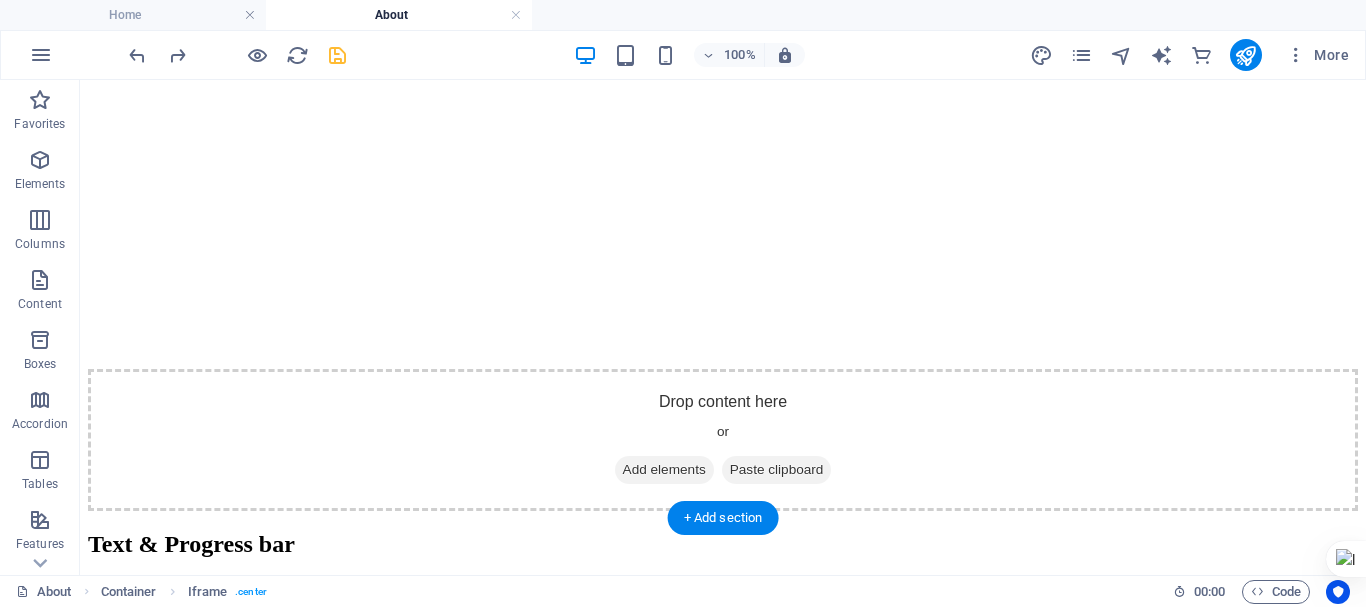scroll, scrollTop: 0, scrollLeft: 0, axis: both 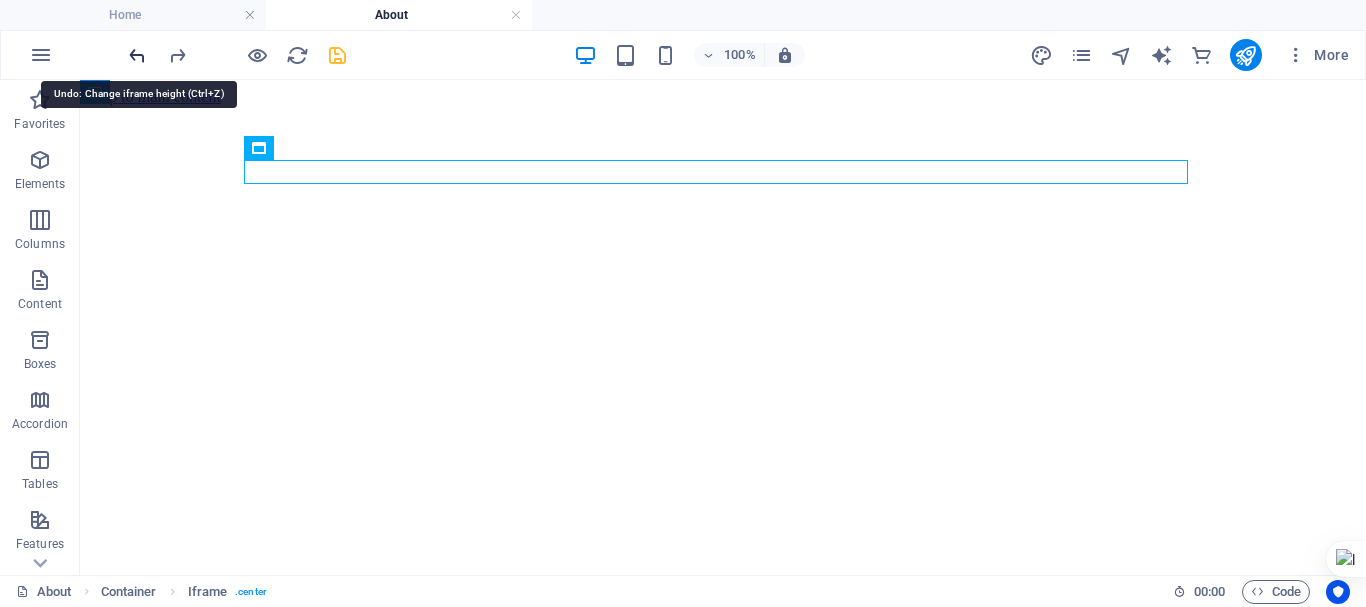 click at bounding box center (137, 55) 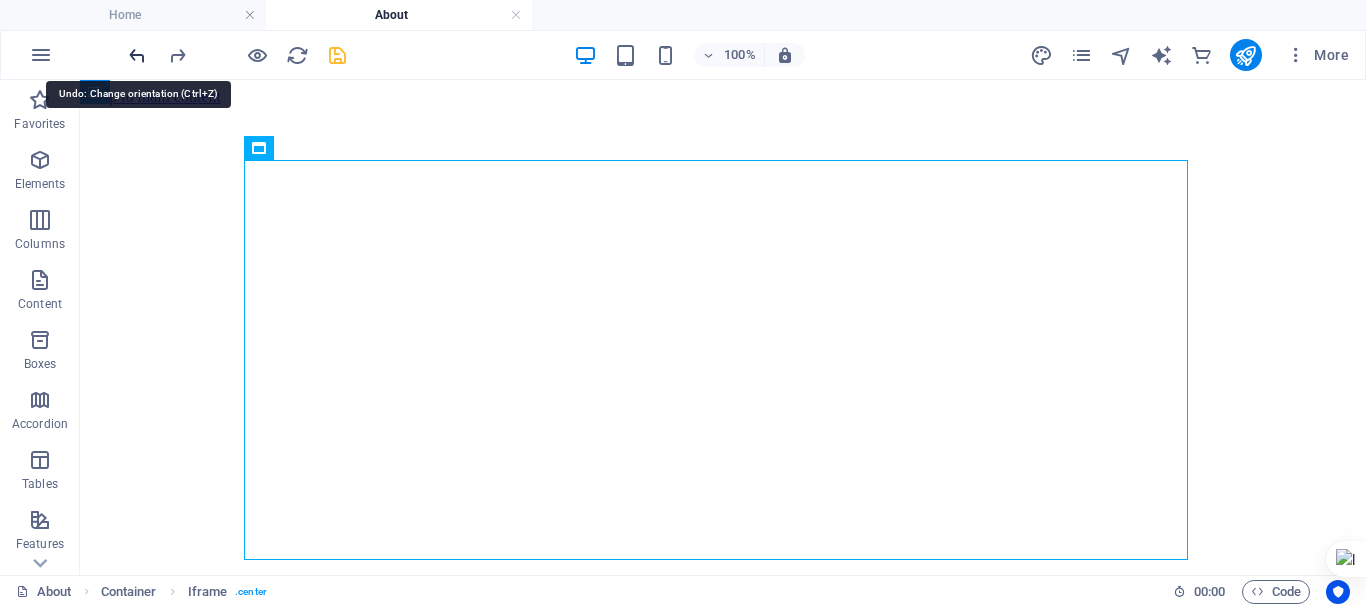 click at bounding box center [137, 55] 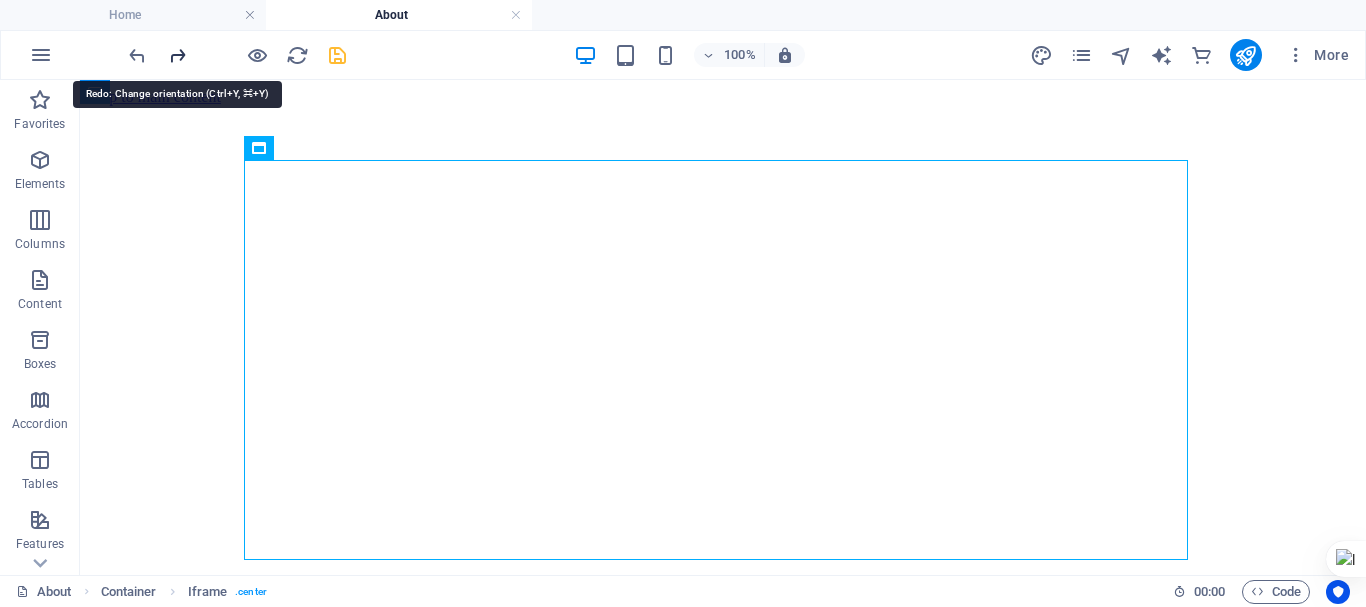 click at bounding box center (177, 55) 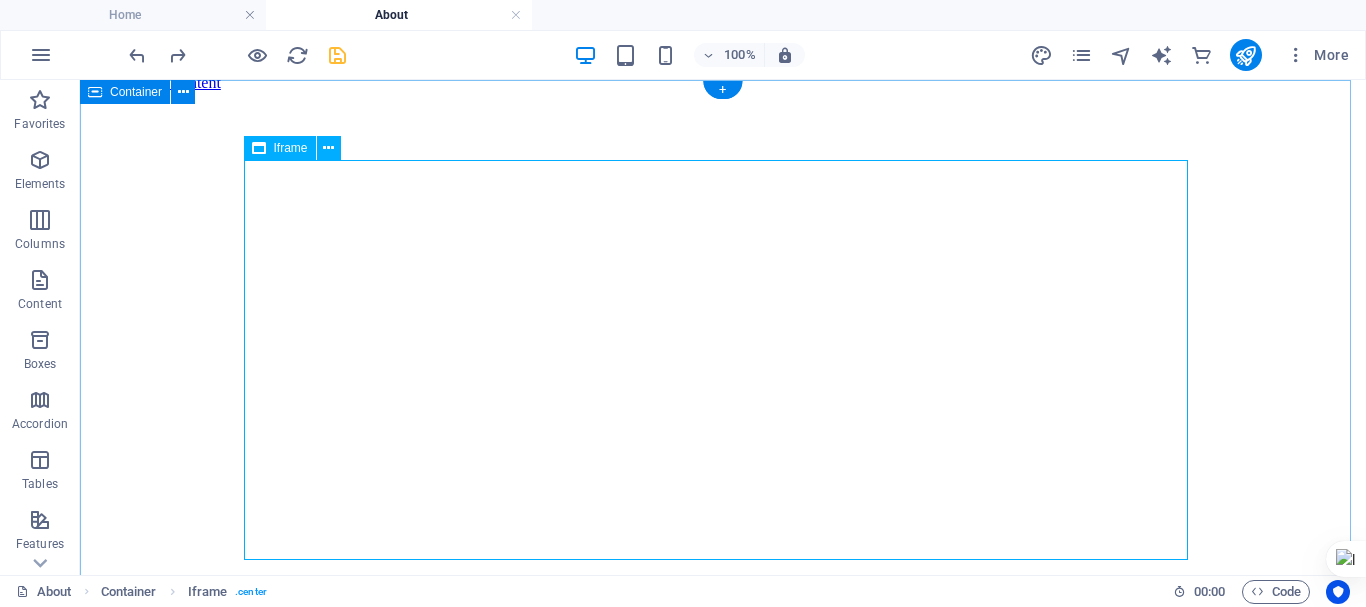 scroll, scrollTop: 0, scrollLeft: 0, axis: both 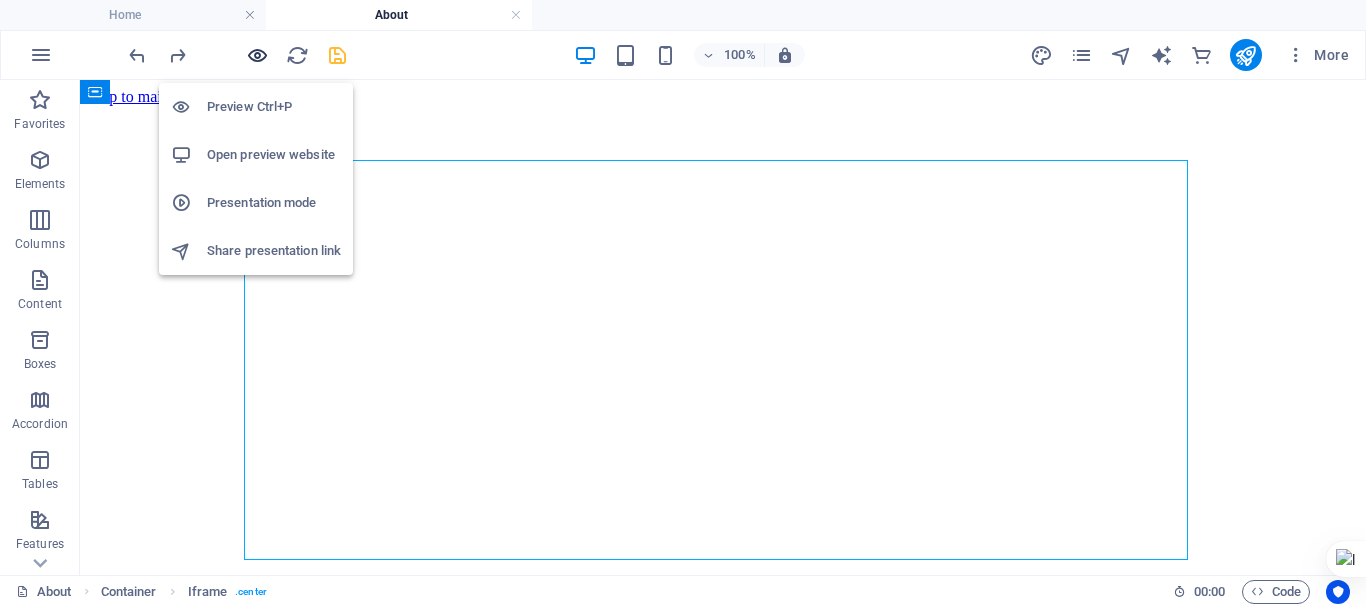 click at bounding box center [257, 55] 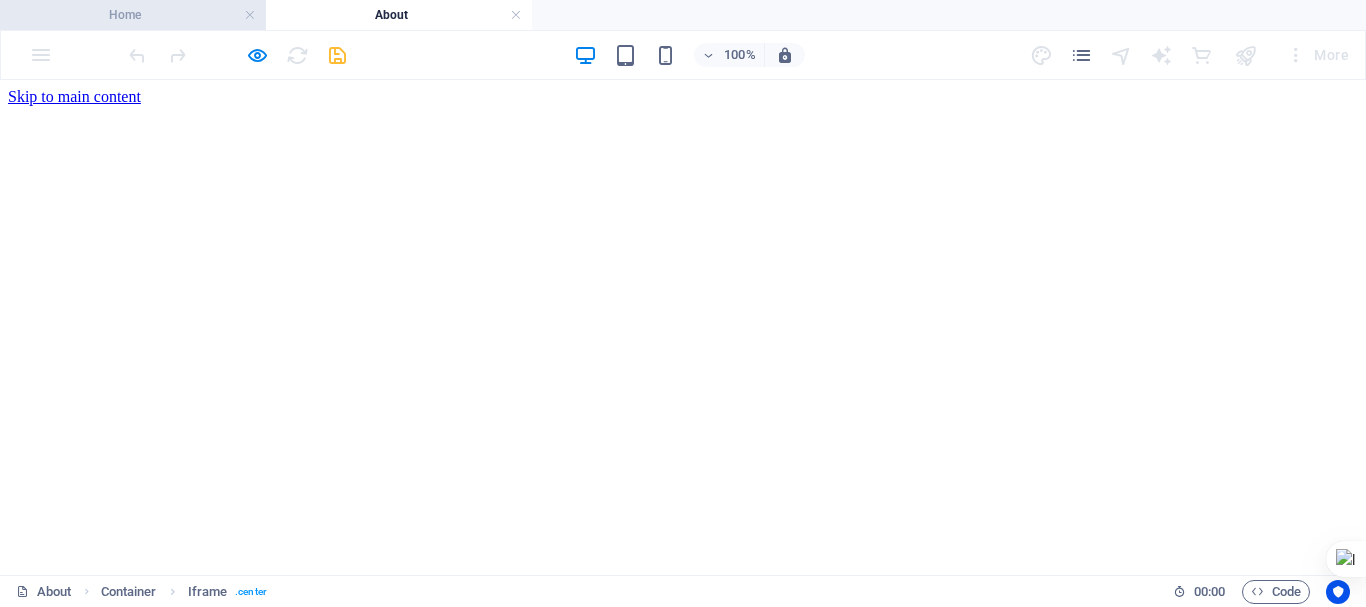 click on "Home" at bounding box center (133, 15) 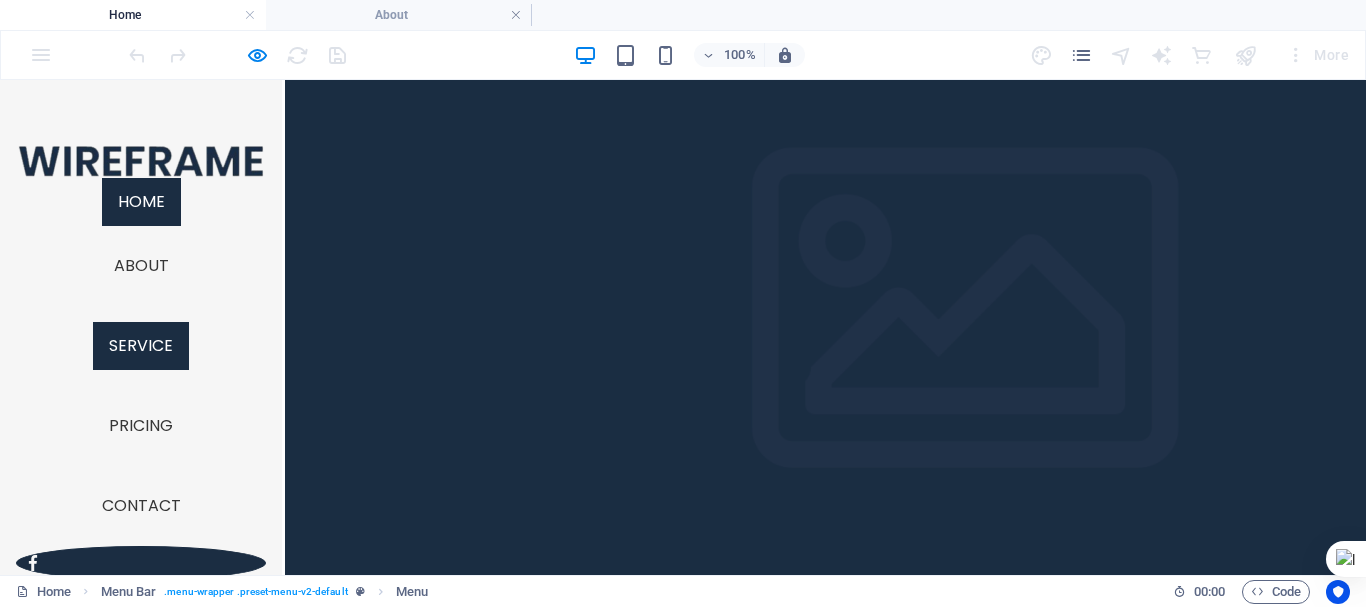 click on "Service" at bounding box center (141, 346) 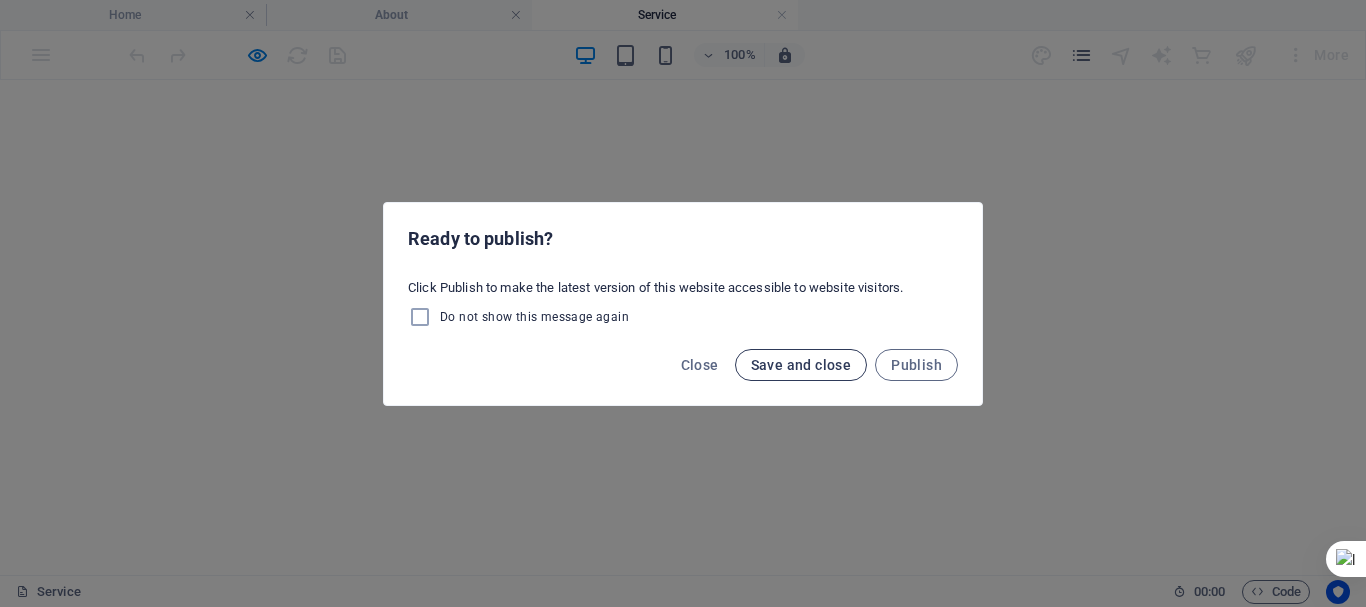 click on "Save and close" at bounding box center [801, 365] 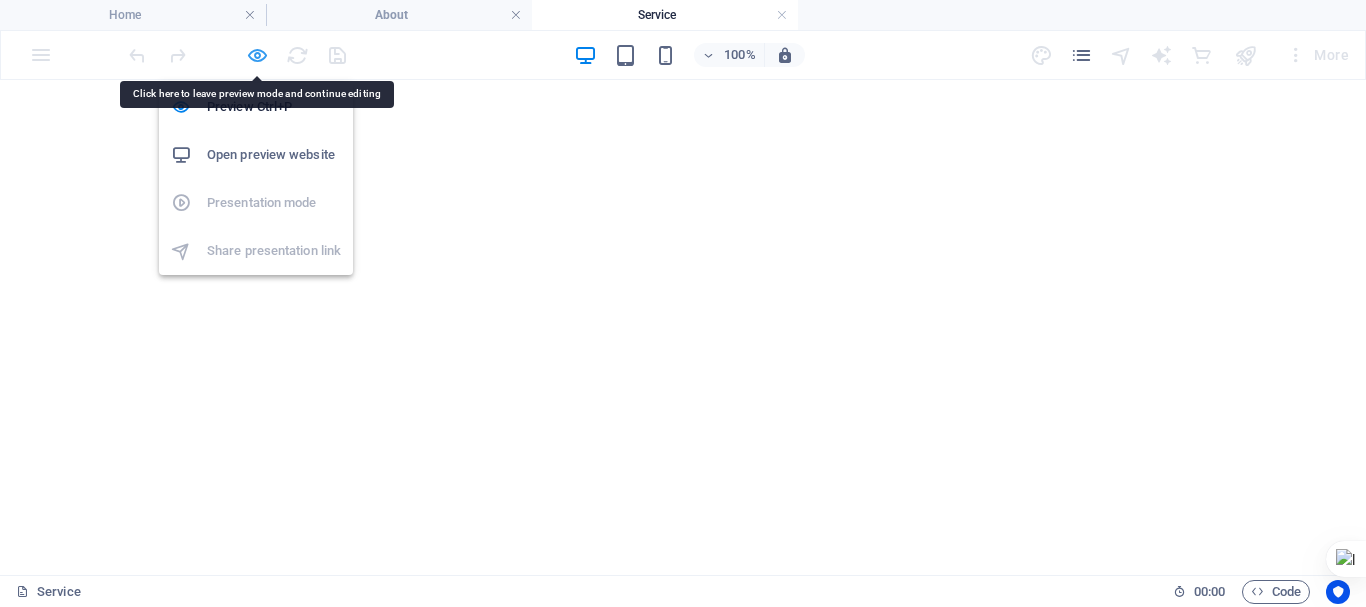 click at bounding box center [257, 55] 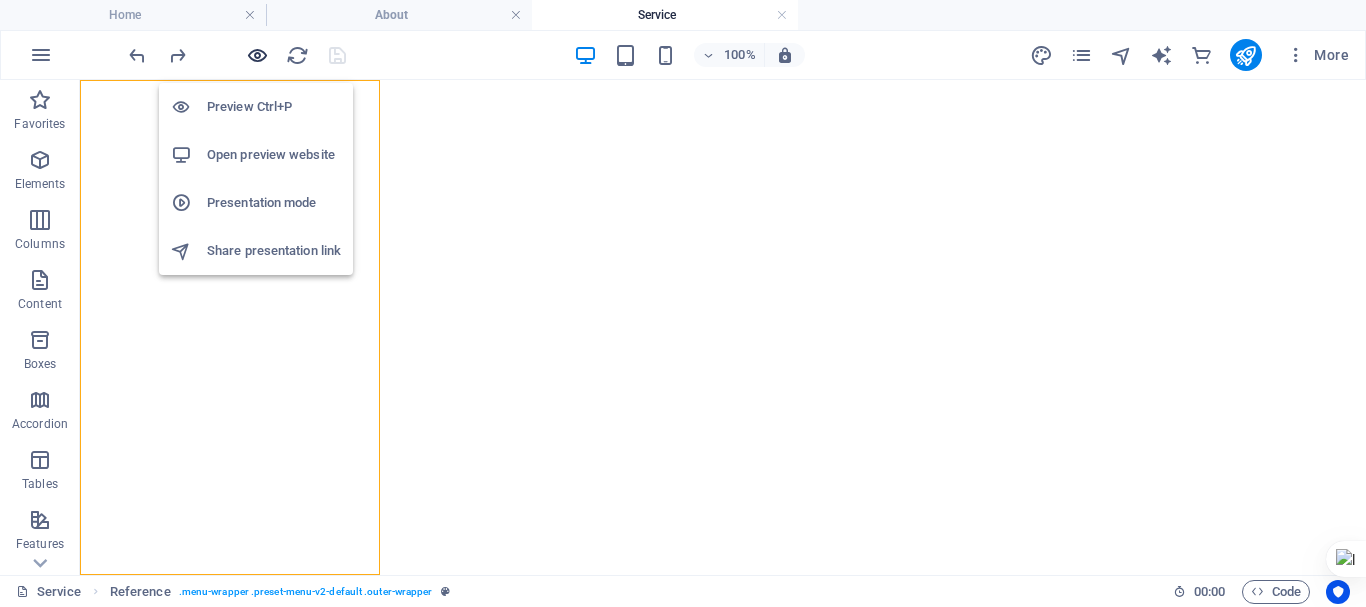 click at bounding box center [257, 55] 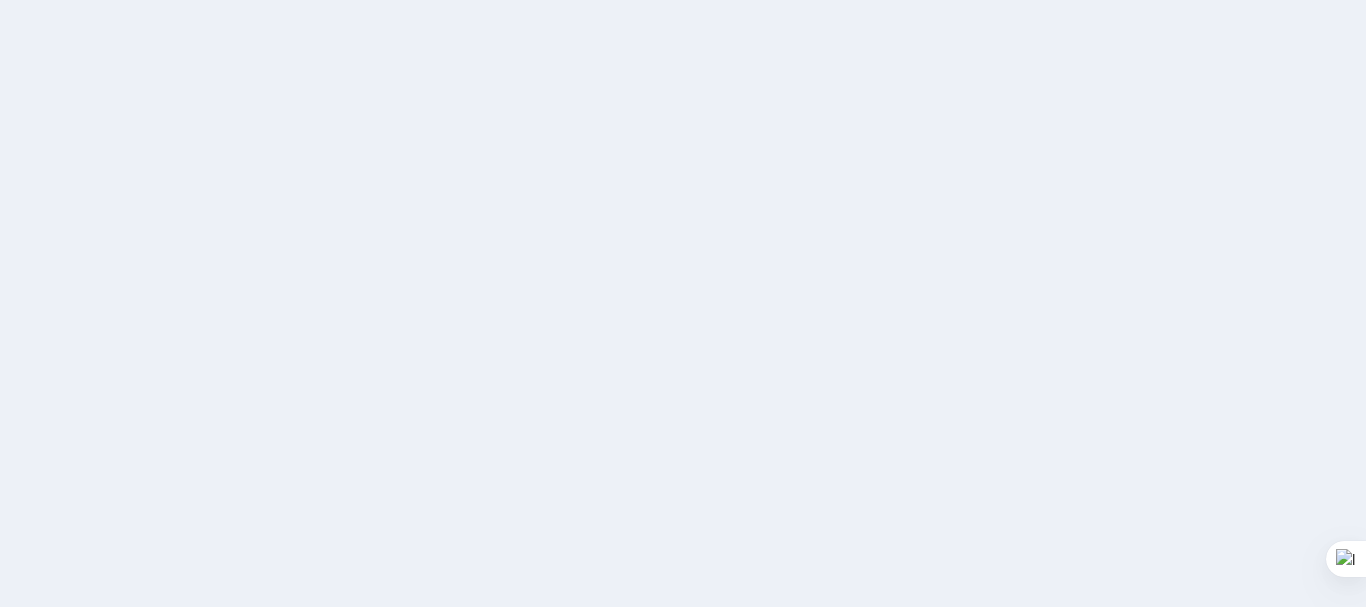 scroll, scrollTop: 0, scrollLeft: 0, axis: both 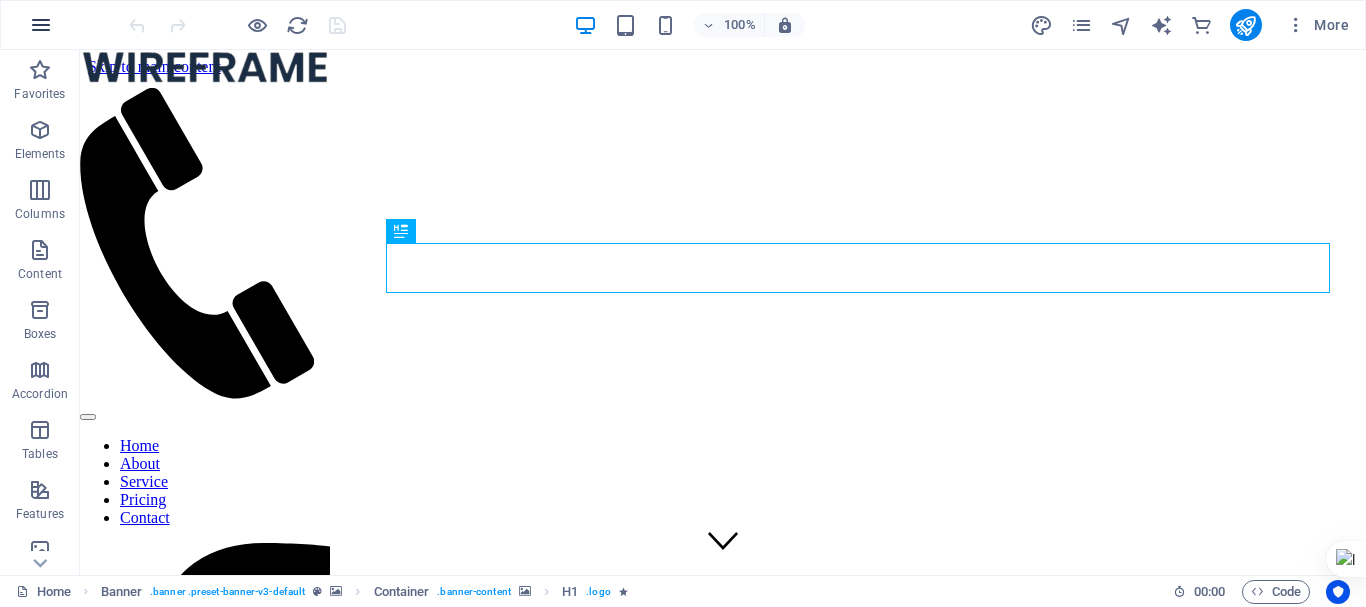 click at bounding box center (41, 25) 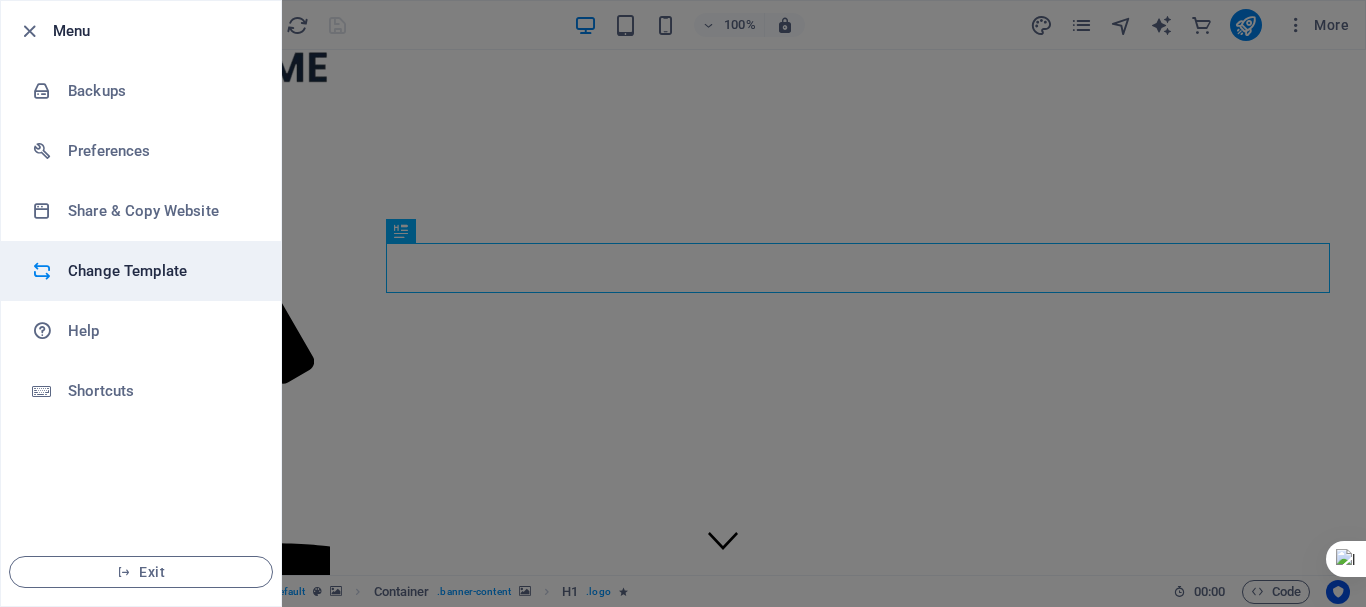 click on "Change Template" at bounding box center (160, 271) 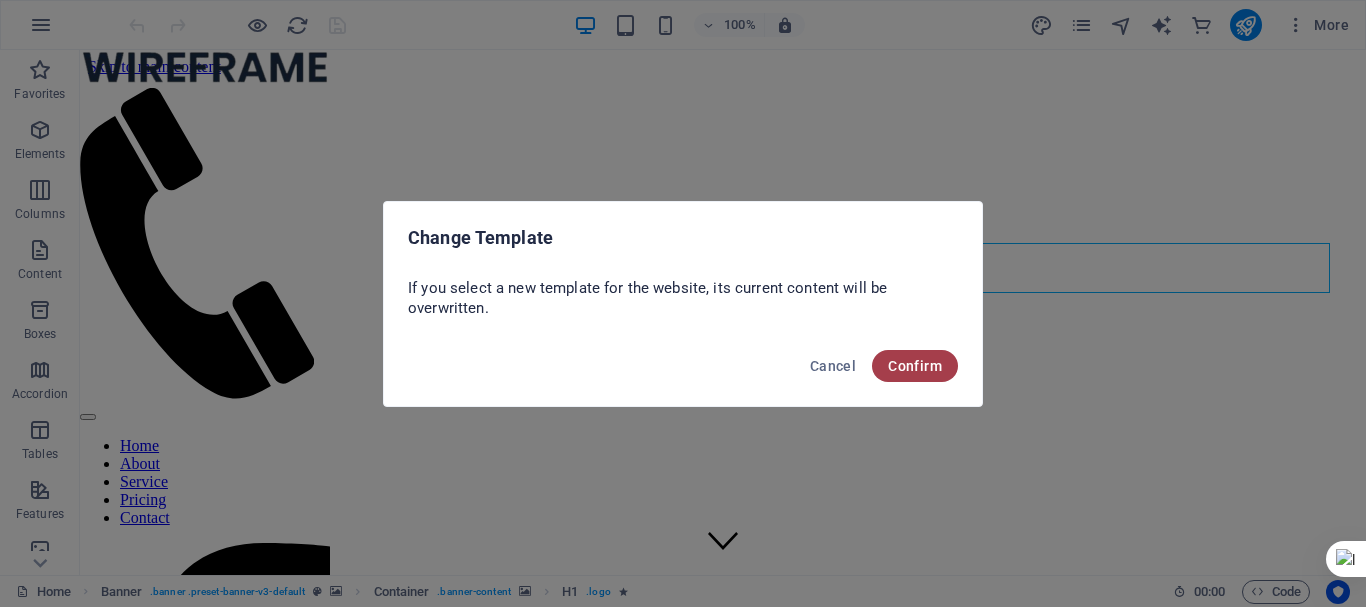 click on "Confirm" at bounding box center (915, 366) 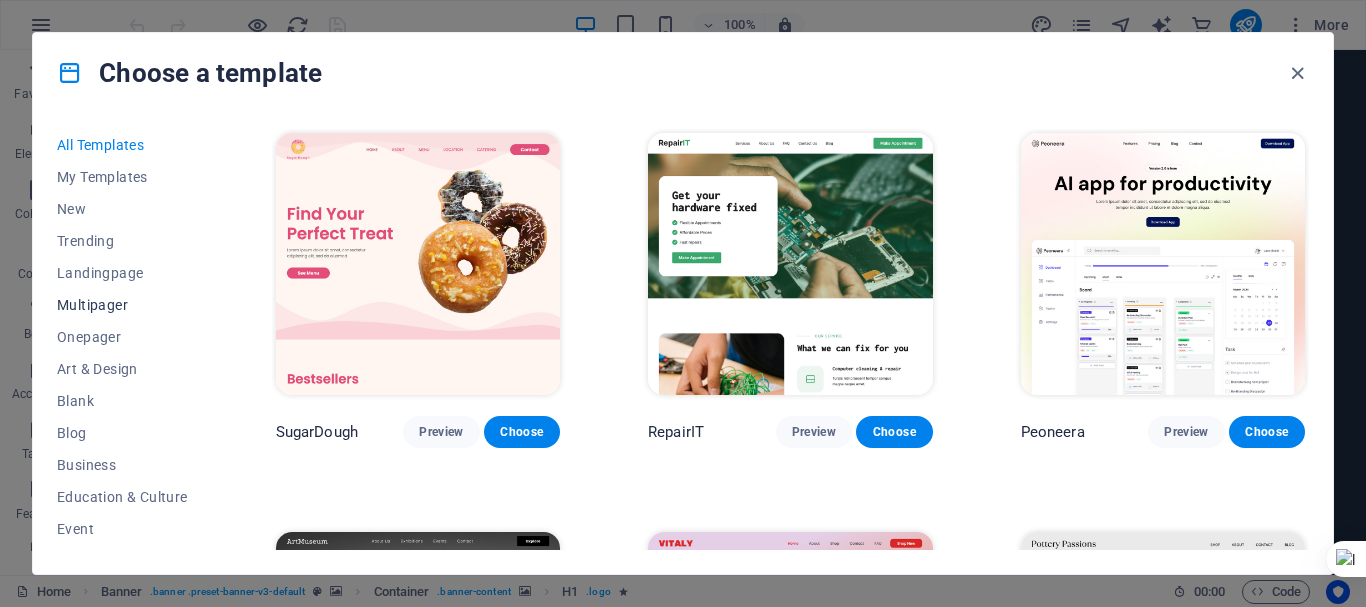 click on "Multipager" at bounding box center (122, 305) 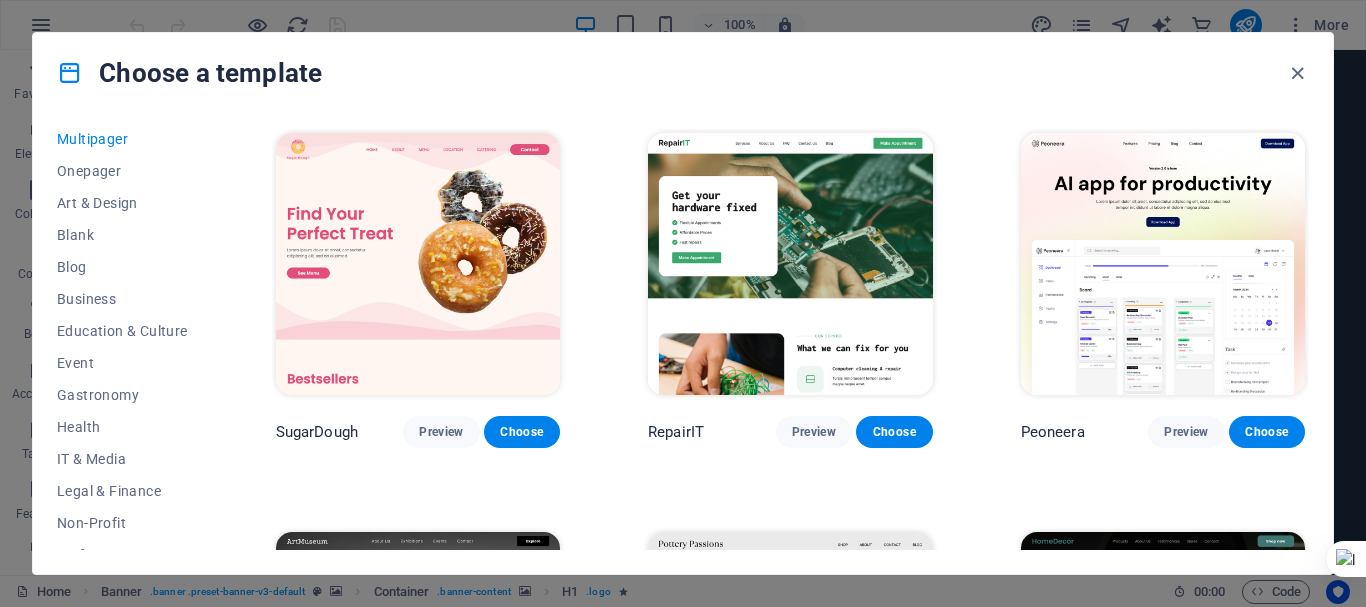 scroll, scrollTop: 167, scrollLeft: 0, axis: vertical 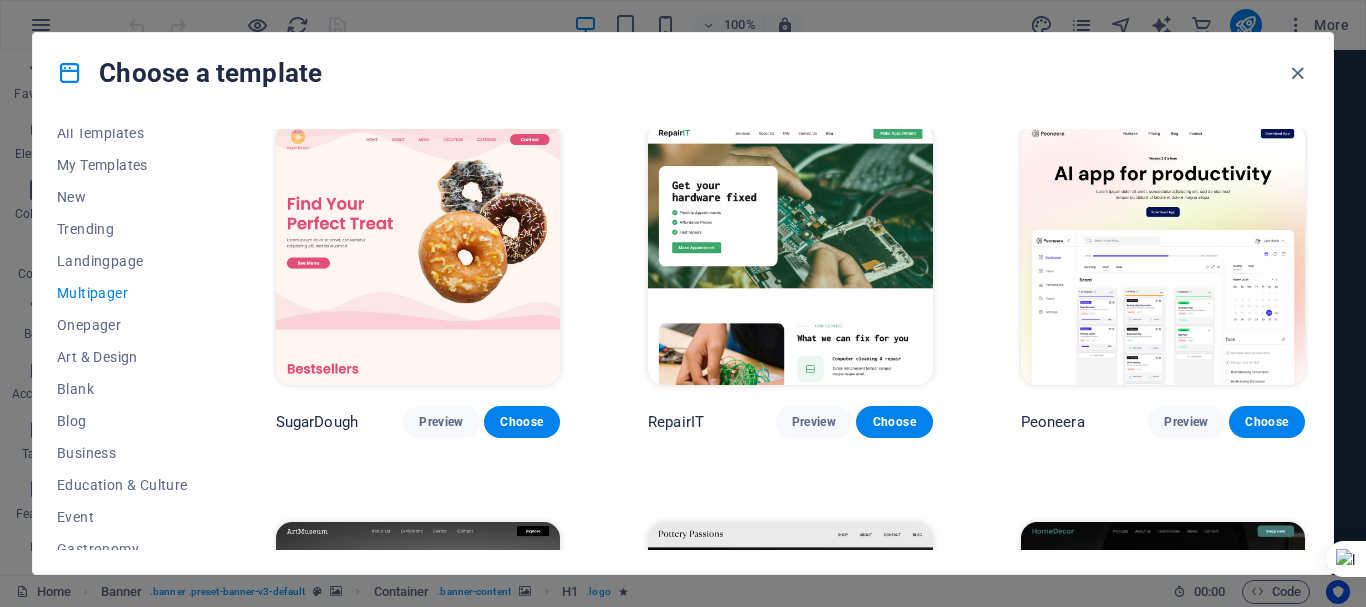 click on "Multipager" at bounding box center (122, 293) 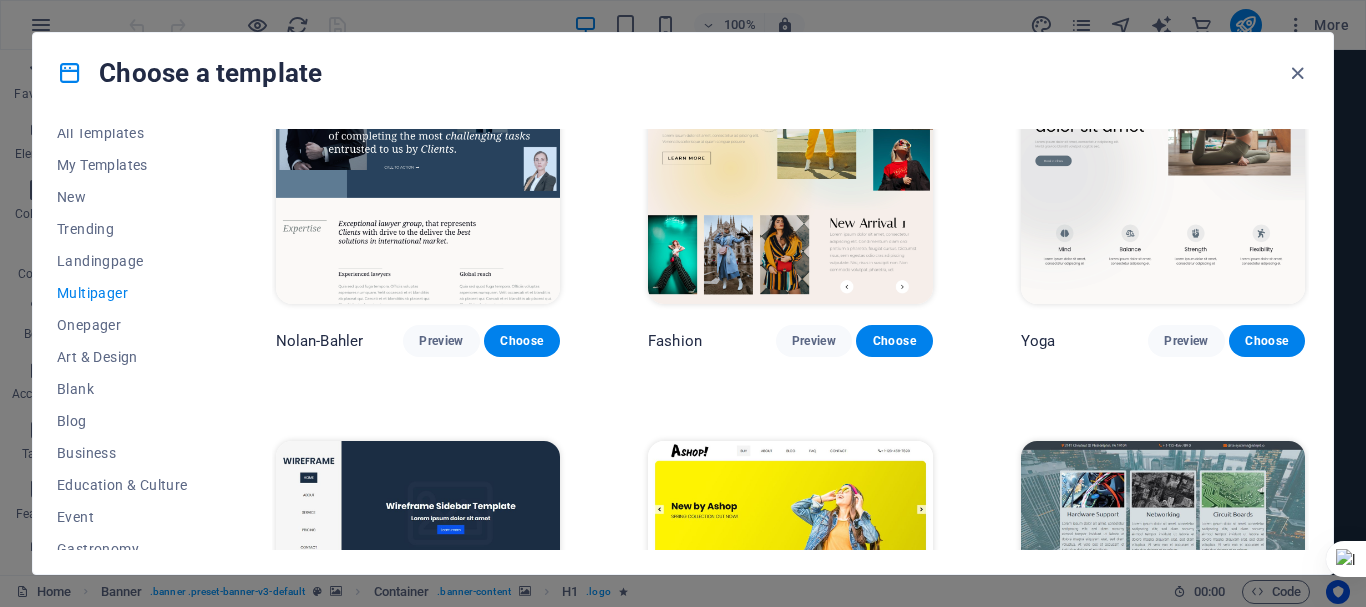 scroll, scrollTop: 4089, scrollLeft: 0, axis: vertical 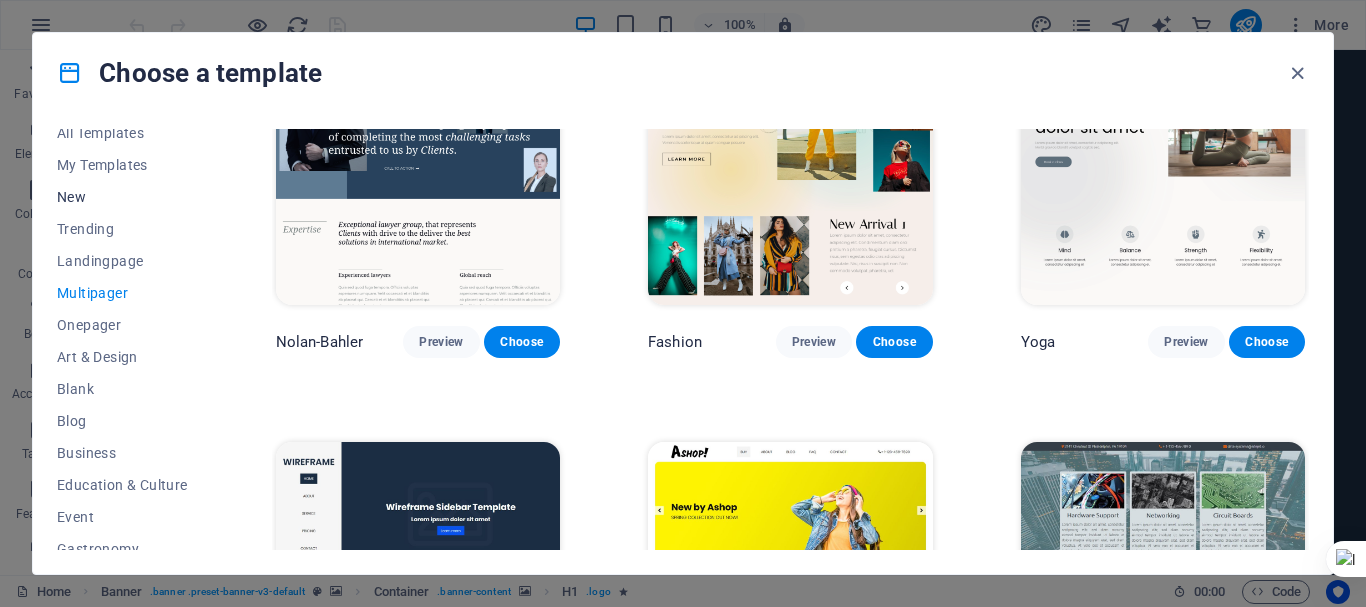 click on "New" at bounding box center (122, 197) 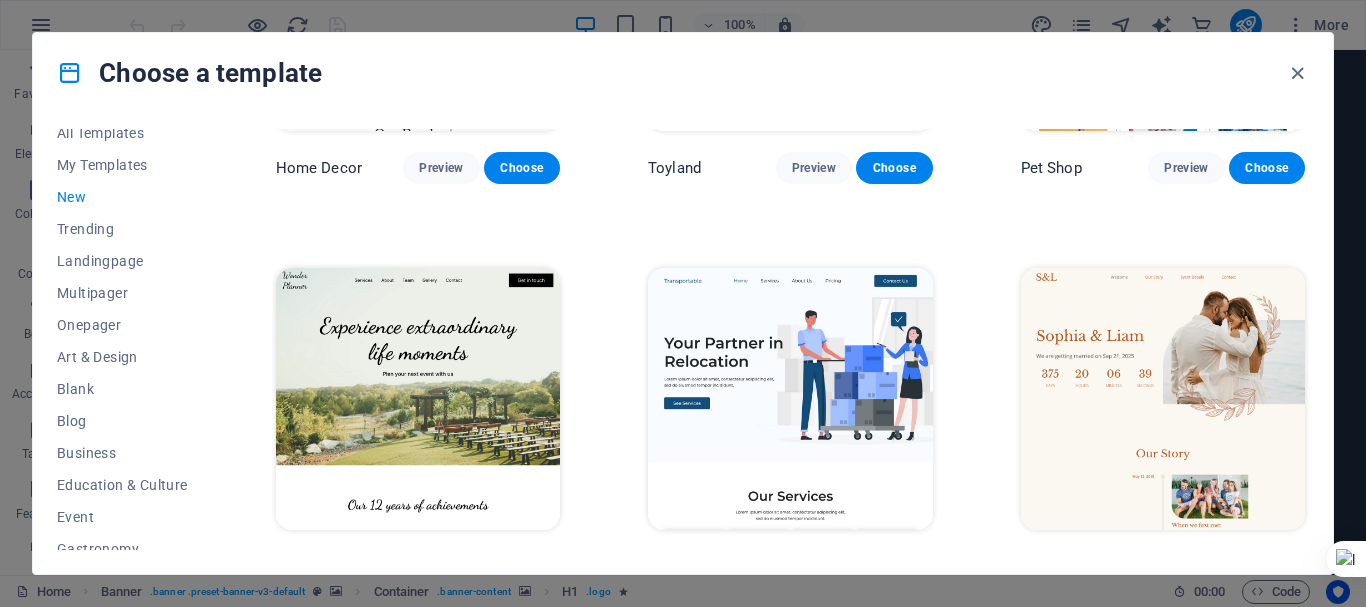 scroll, scrollTop: 1063, scrollLeft: 0, axis: vertical 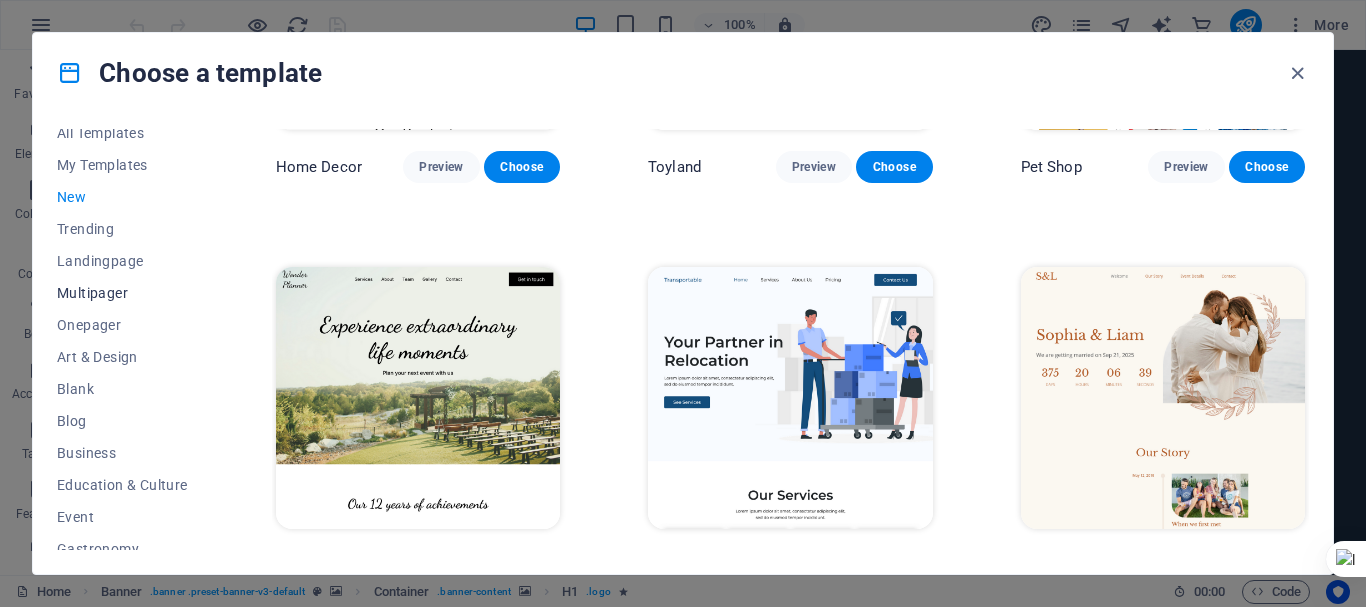click on "Multipager" at bounding box center [122, 293] 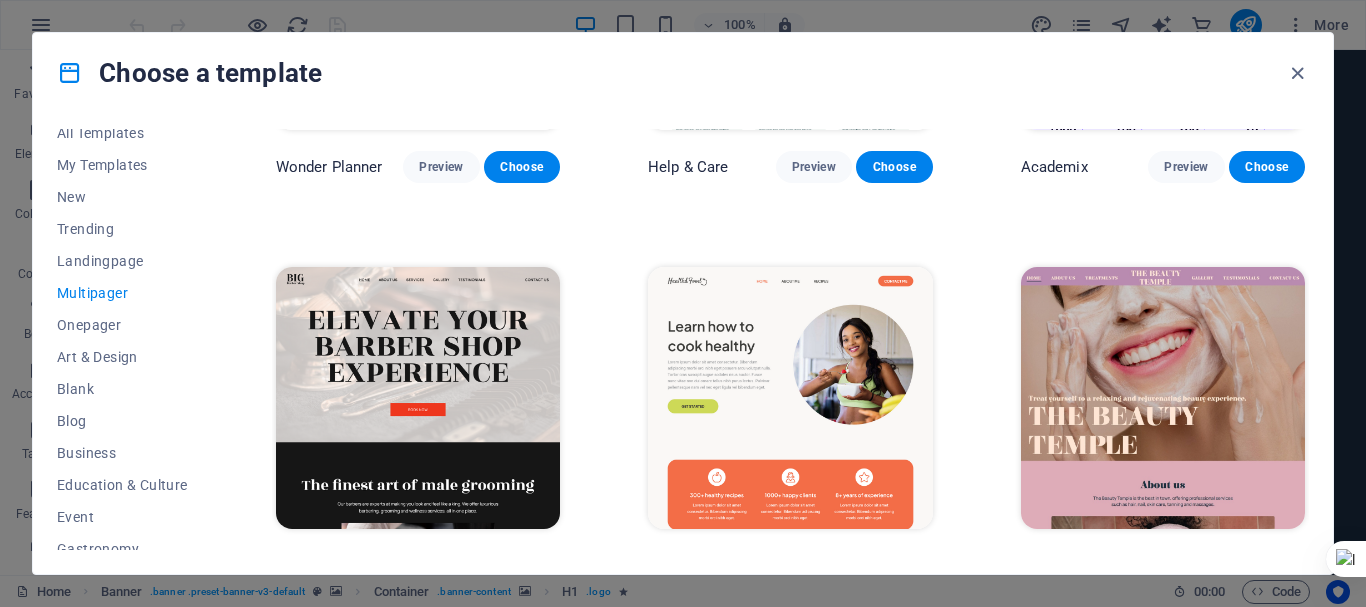 scroll, scrollTop: 364, scrollLeft: 0, axis: vertical 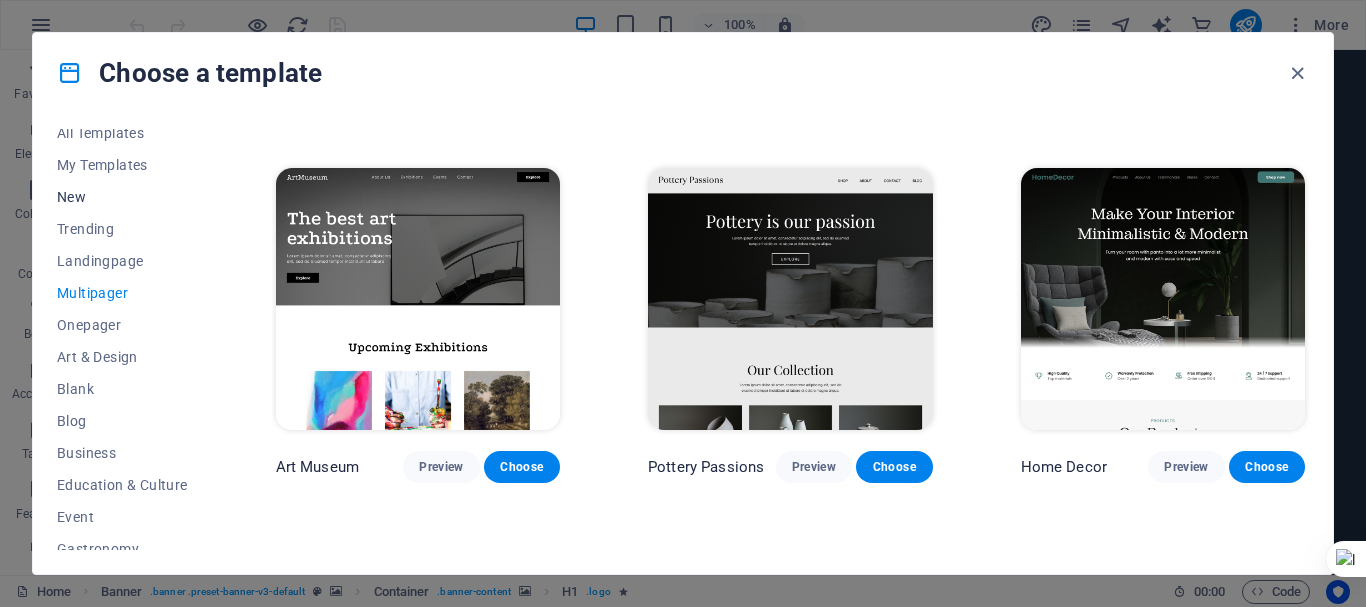 click on "New" at bounding box center [122, 197] 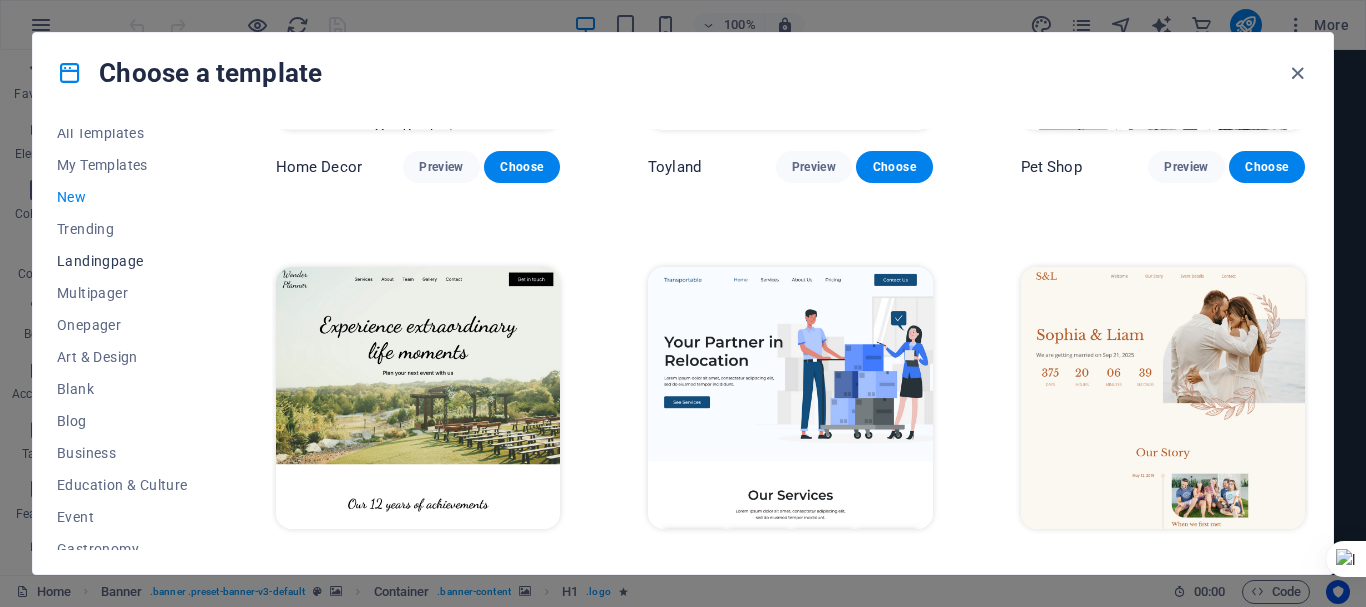 click on "Landingpage" at bounding box center (122, 261) 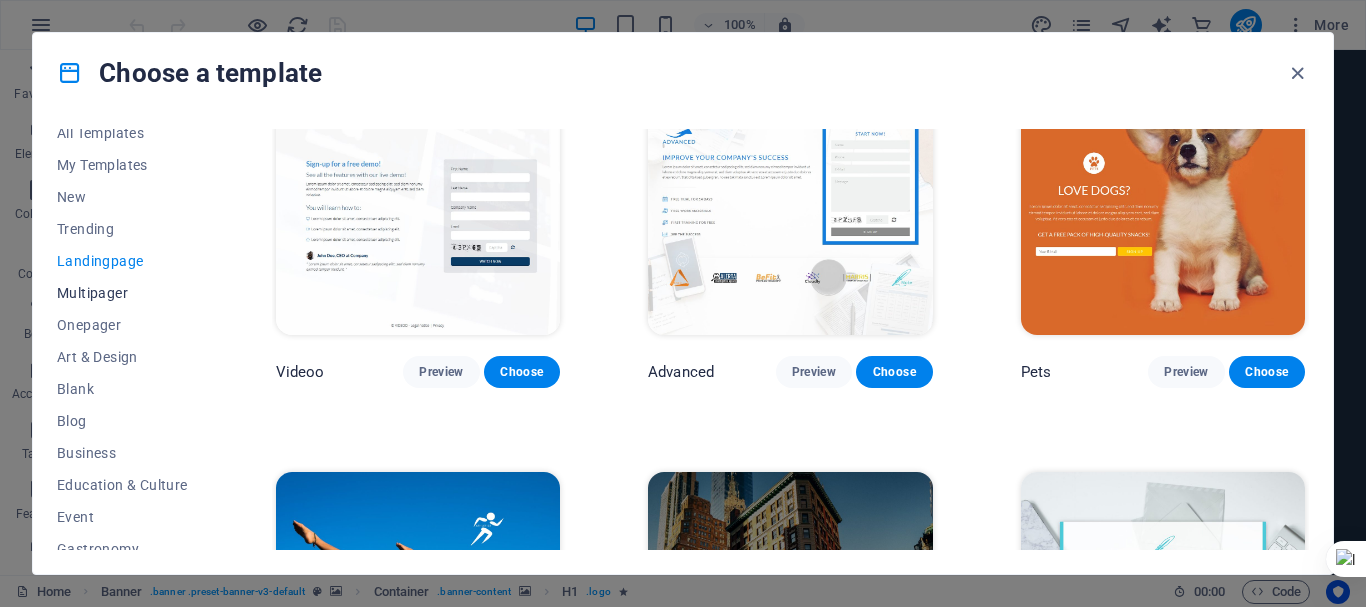 click on "Multipager" at bounding box center [122, 293] 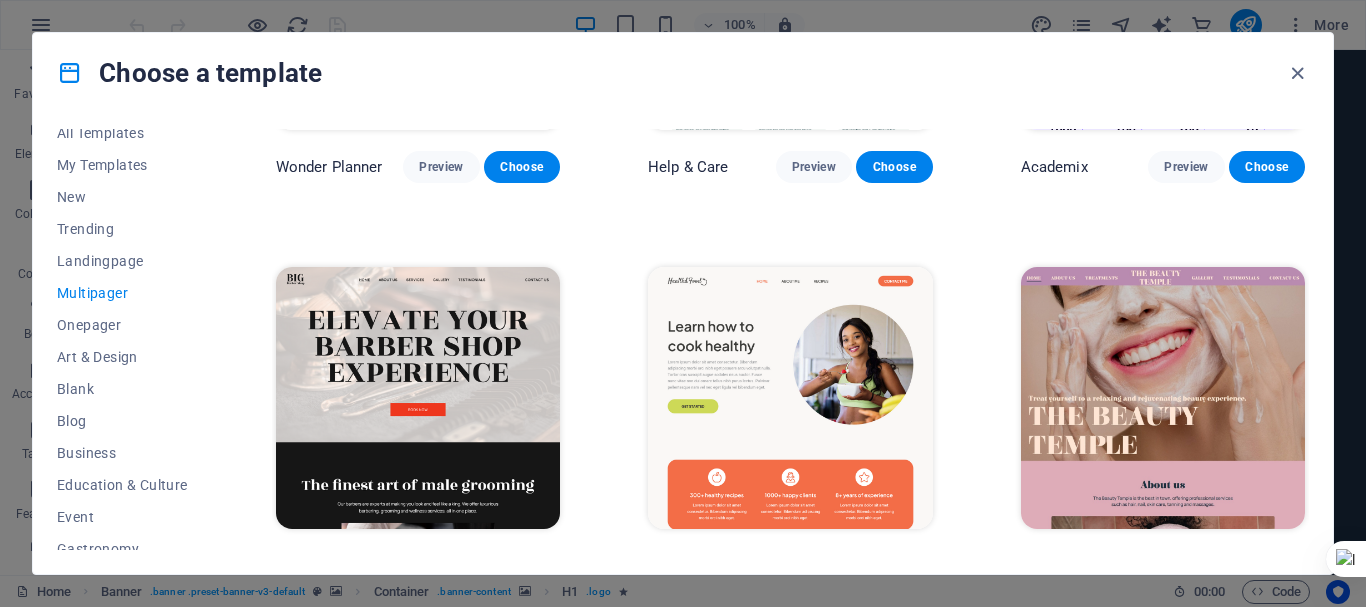 click on "Multipager" at bounding box center (122, 293) 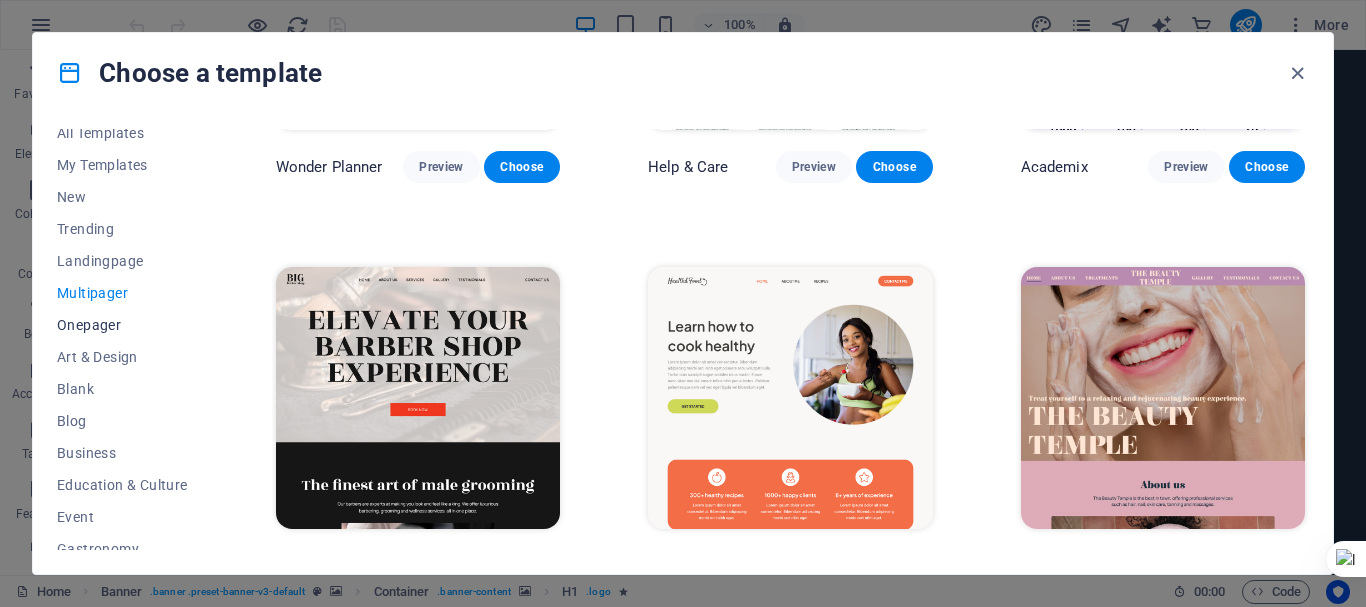 click on "Onepager" at bounding box center (122, 325) 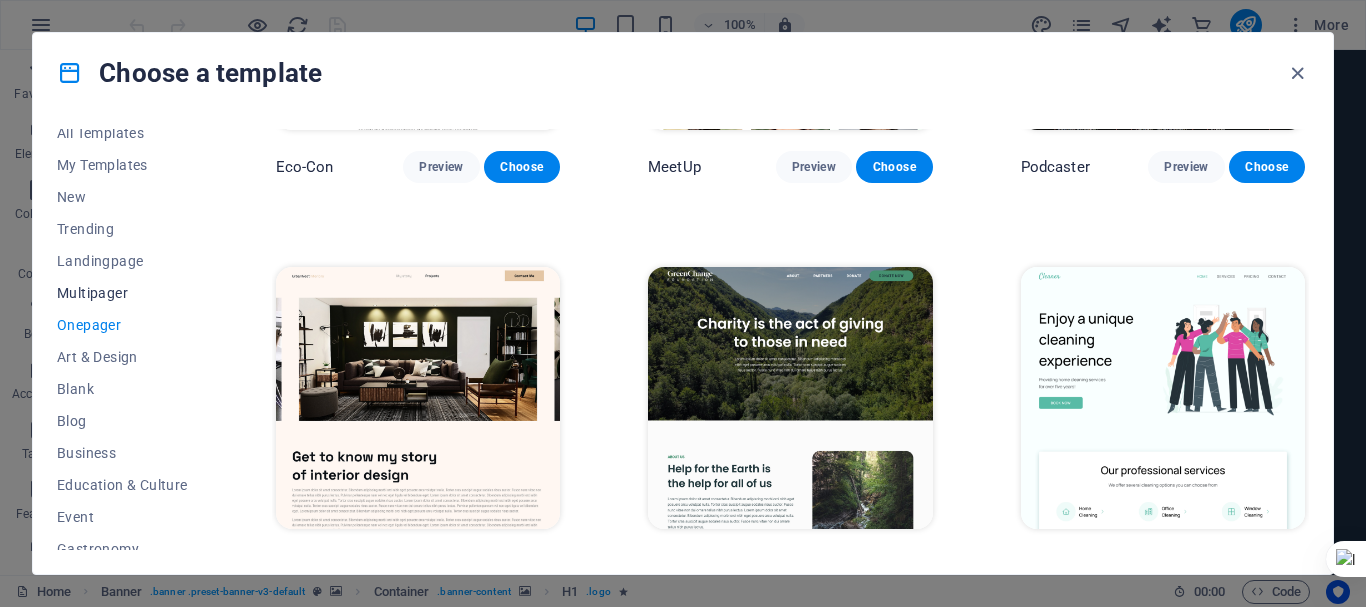 click on "Multipager" at bounding box center (122, 293) 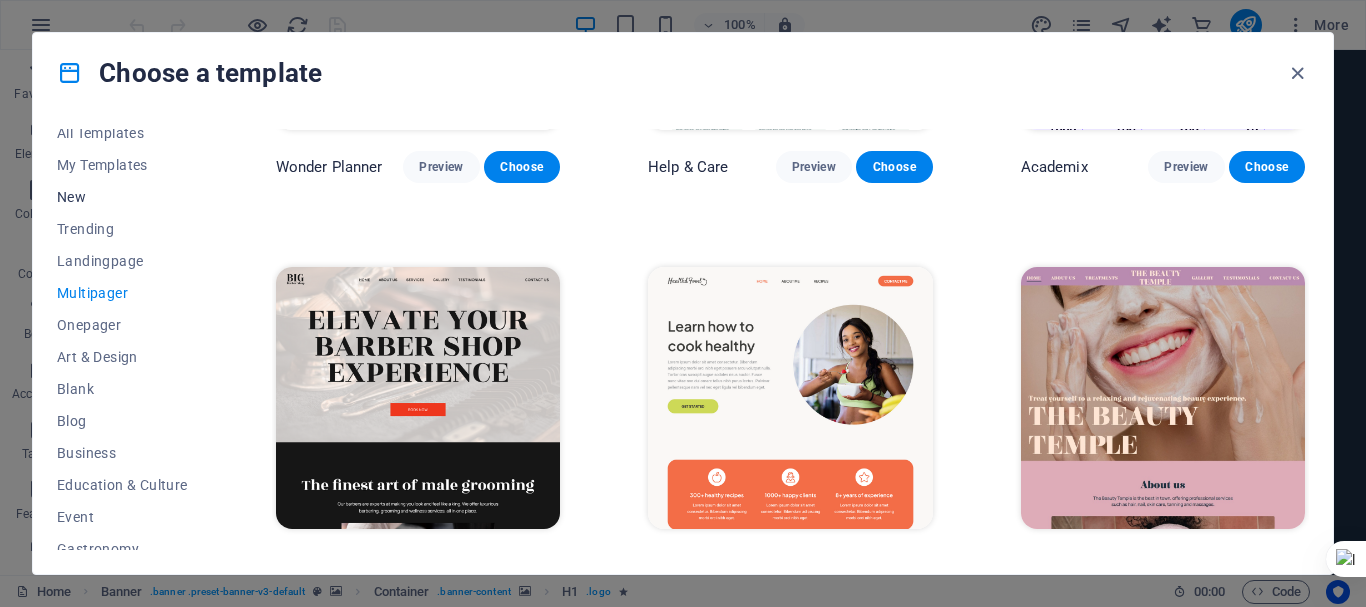 click on "New" at bounding box center (122, 197) 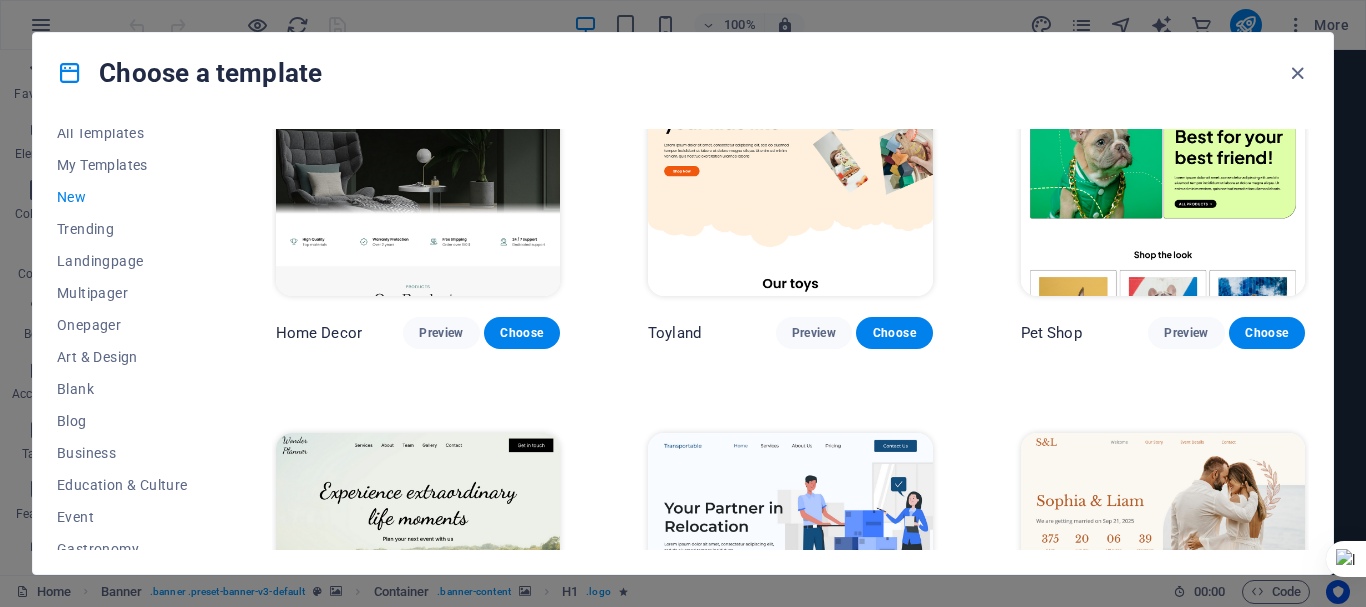 scroll, scrollTop: 1063, scrollLeft: 0, axis: vertical 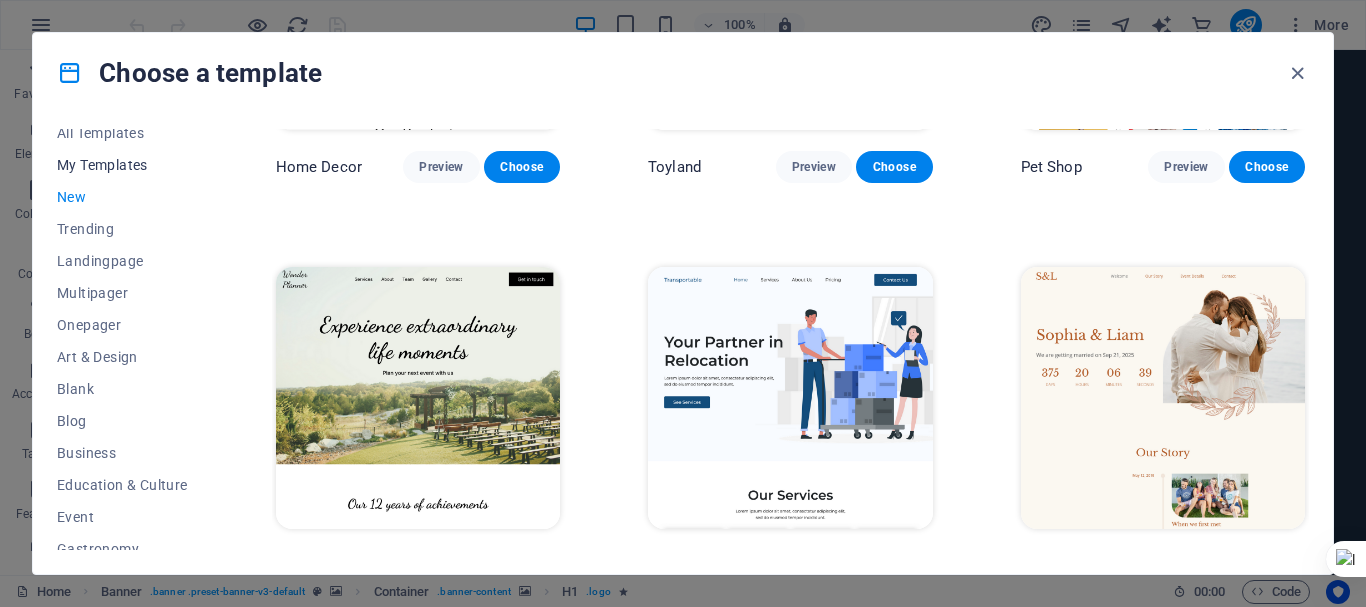 click on "My Templates" at bounding box center (122, 165) 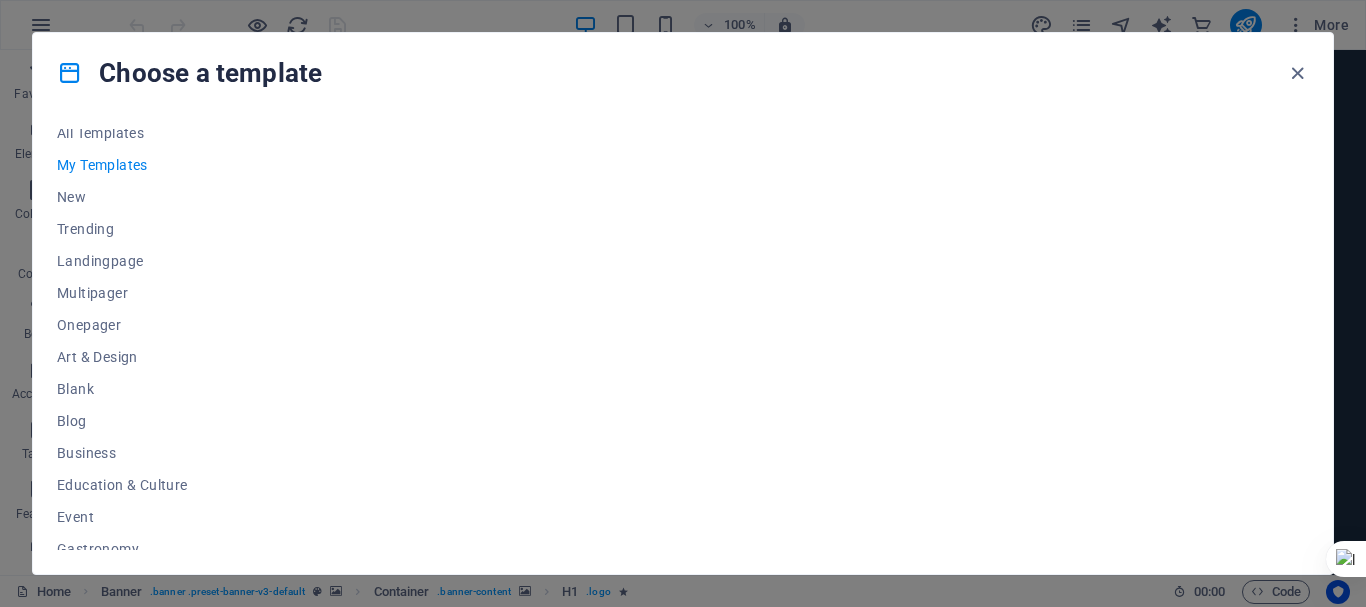 scroll, scrollTop: 0, scrollLeft: 0, axis: both 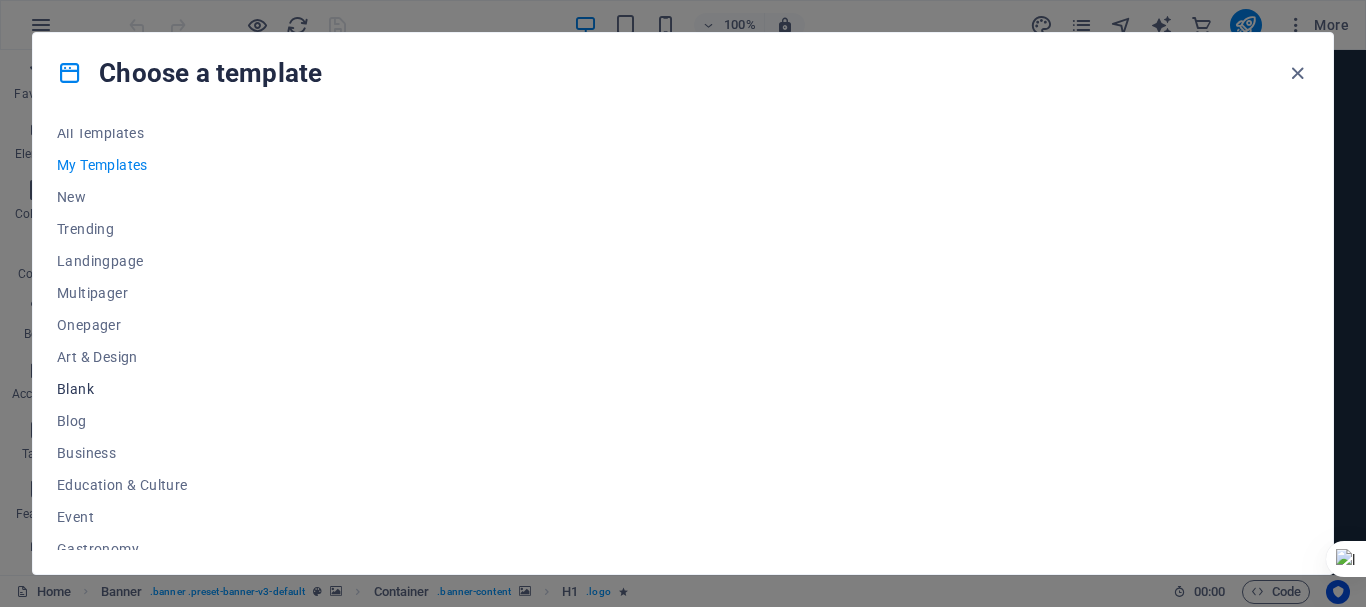 click on "Blank" at bounding box center (122, 389) 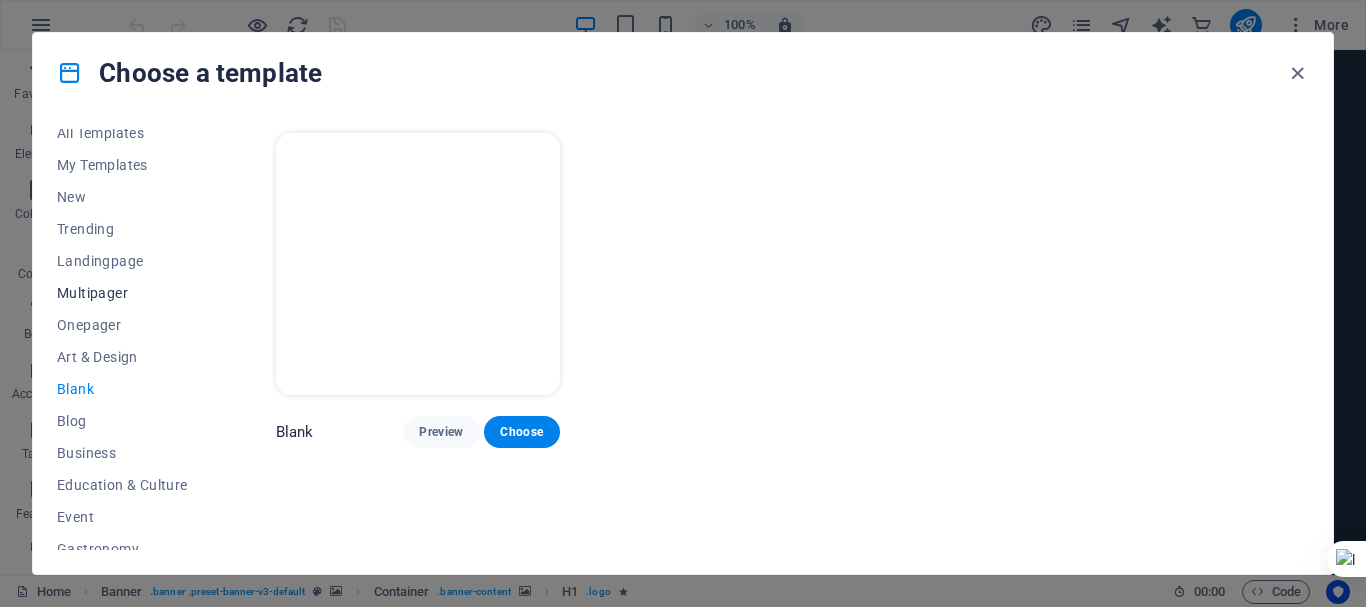 click on "Multipager" at bounding box center [122, 293] 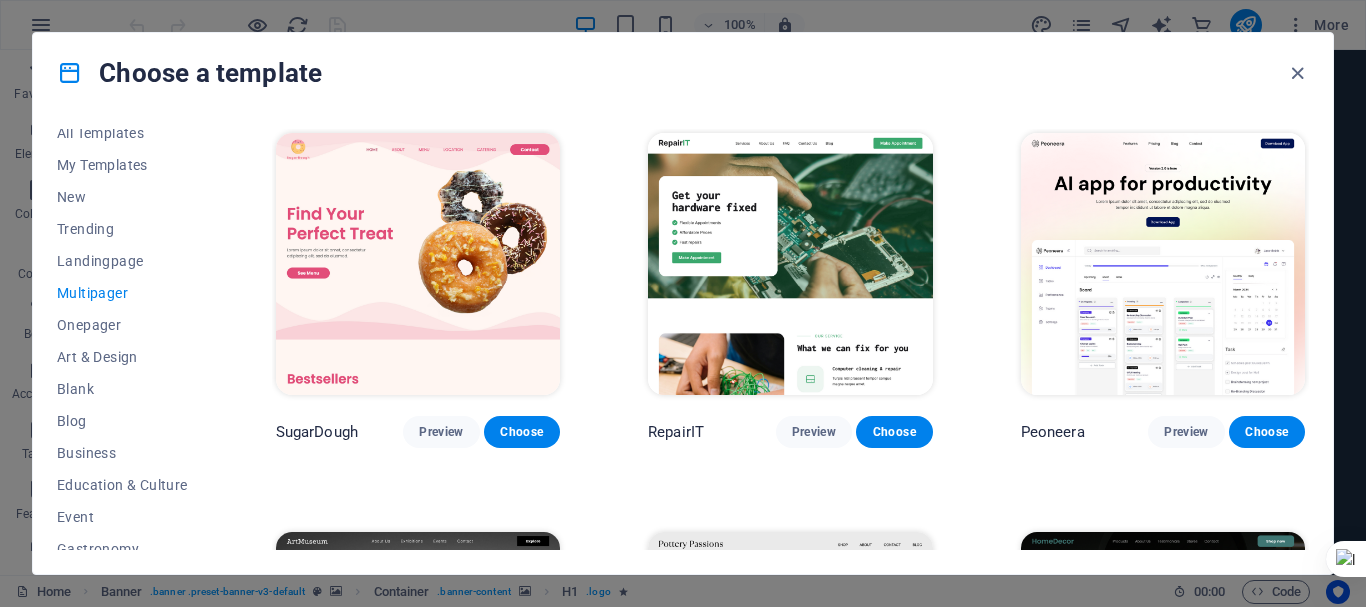 click on "Multipager" at bounding box center [122, 293] 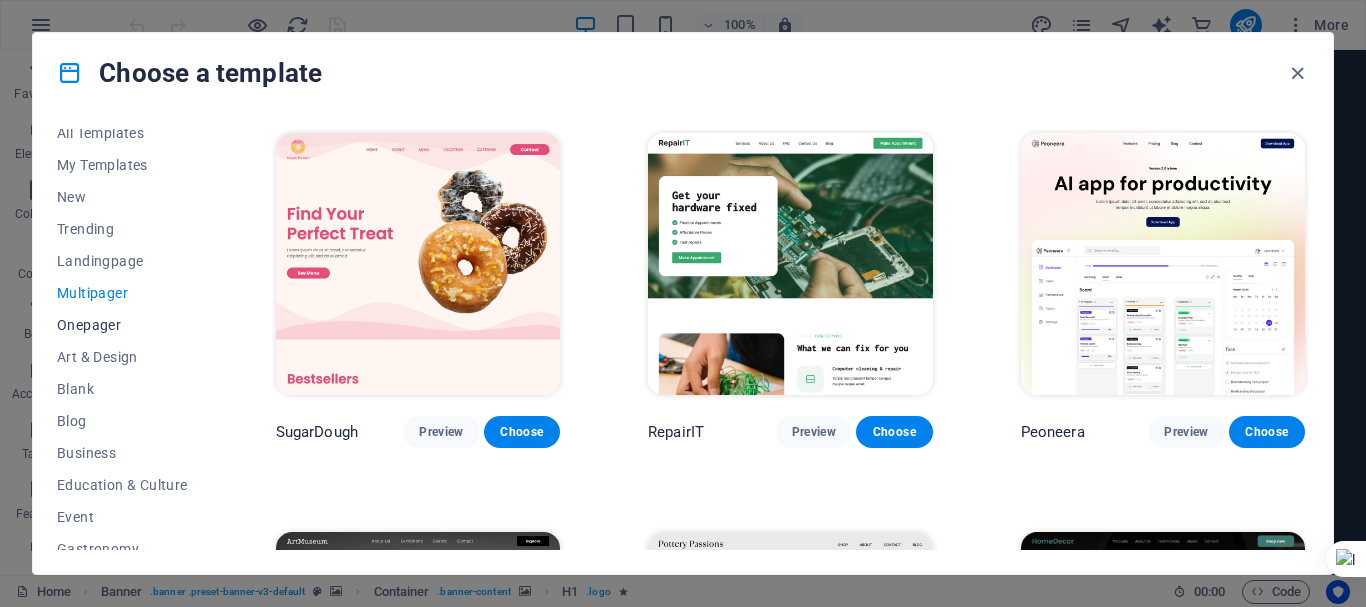 click on "Onepager" at bounding box center [122, 325] 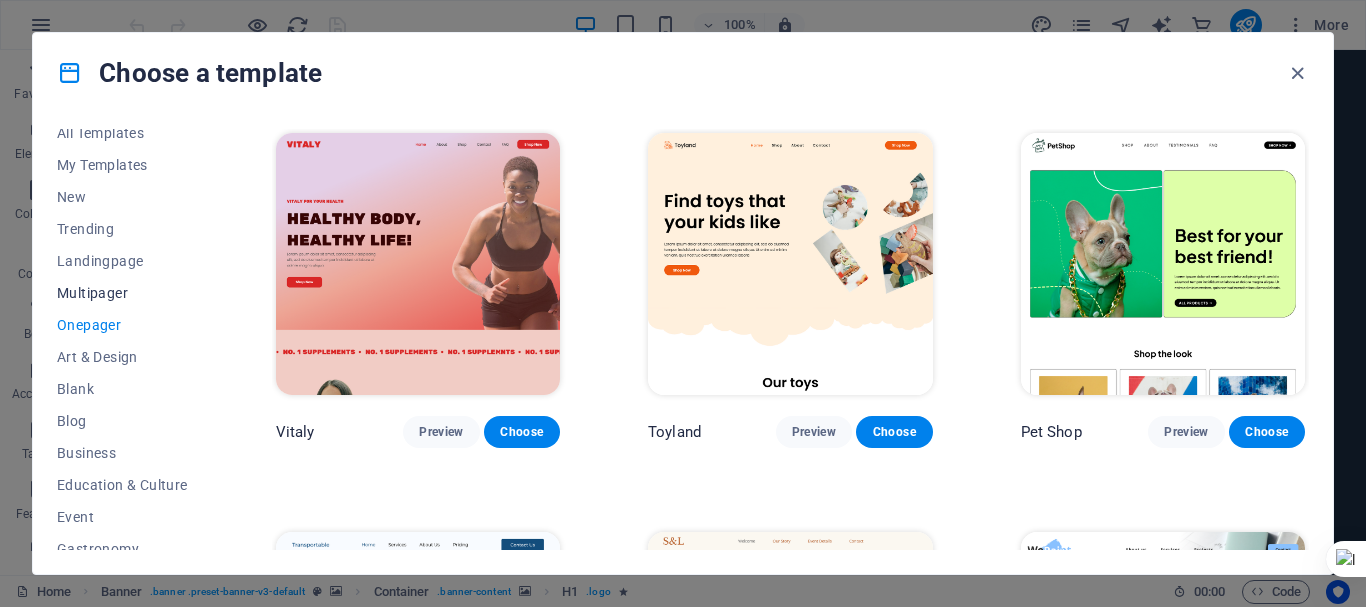 click on "Multipager" at bounding box center [122, 293] 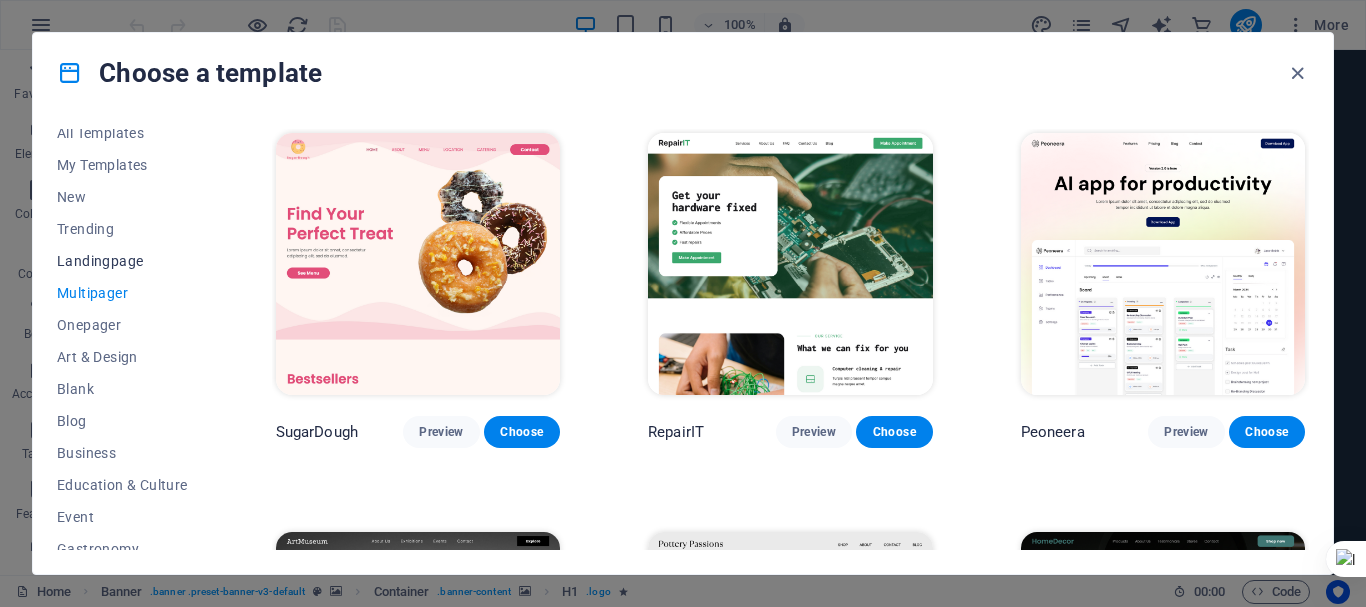 click on "Landingpage" at bounding box center (122, 261) 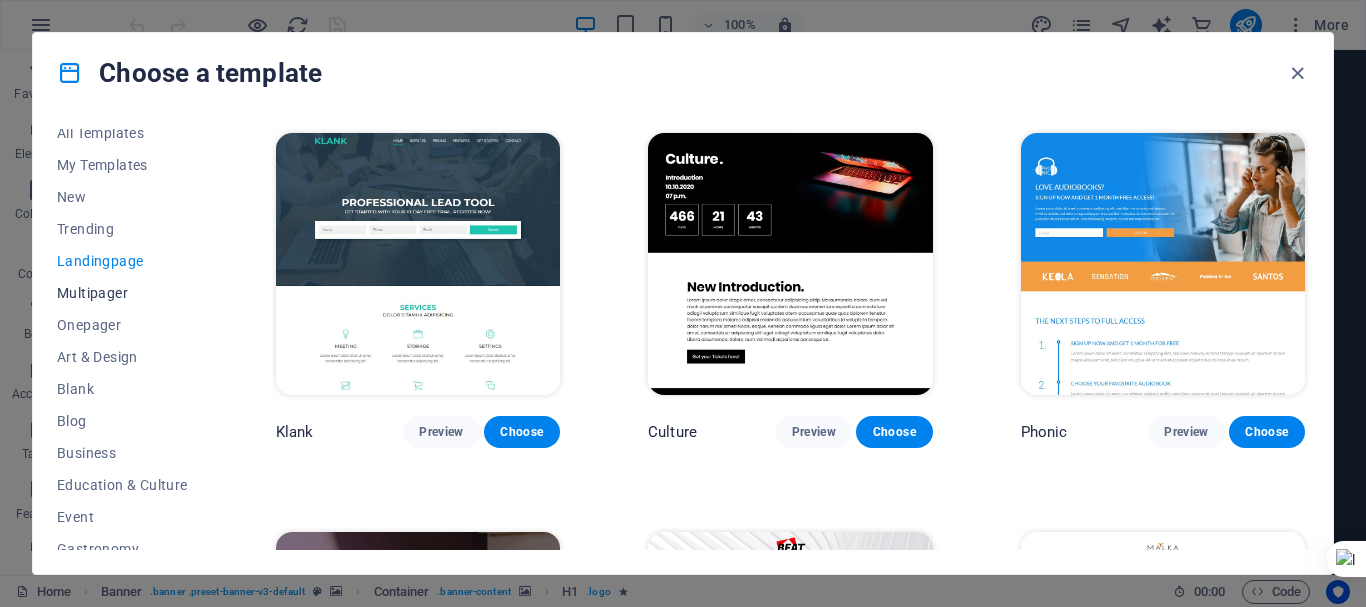 click on "Multipager" at bounding box center [122, 293] 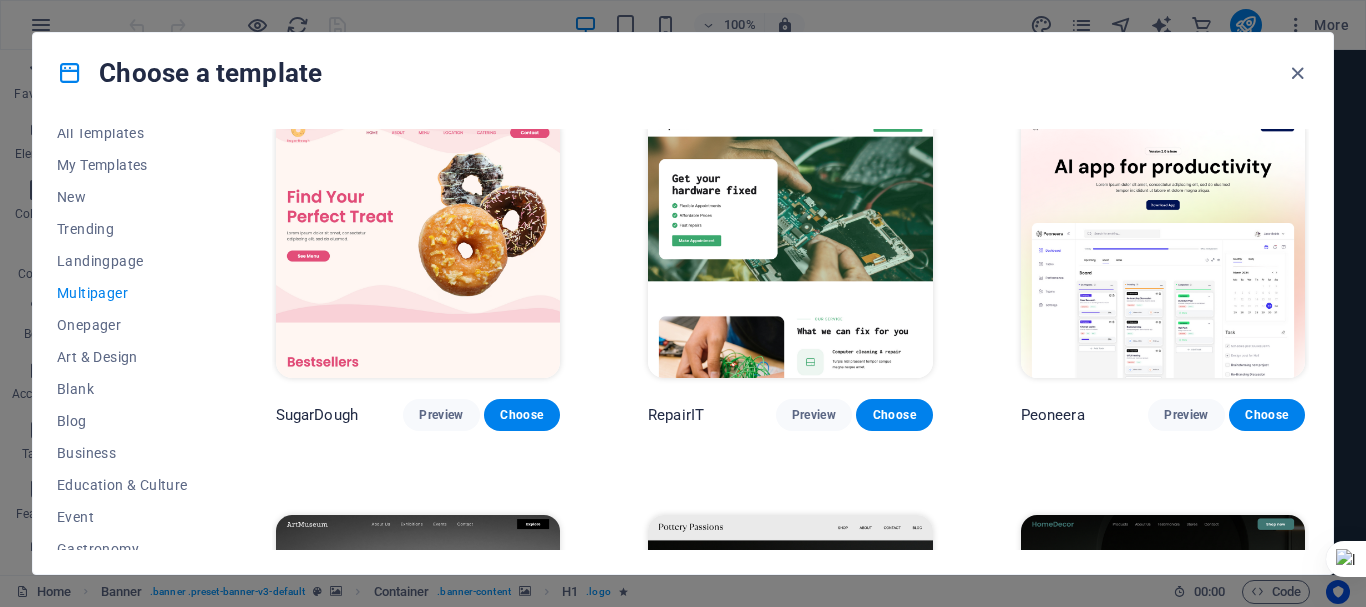 scroll, scrollTop: 0, scrollLeft: 0, axis: both 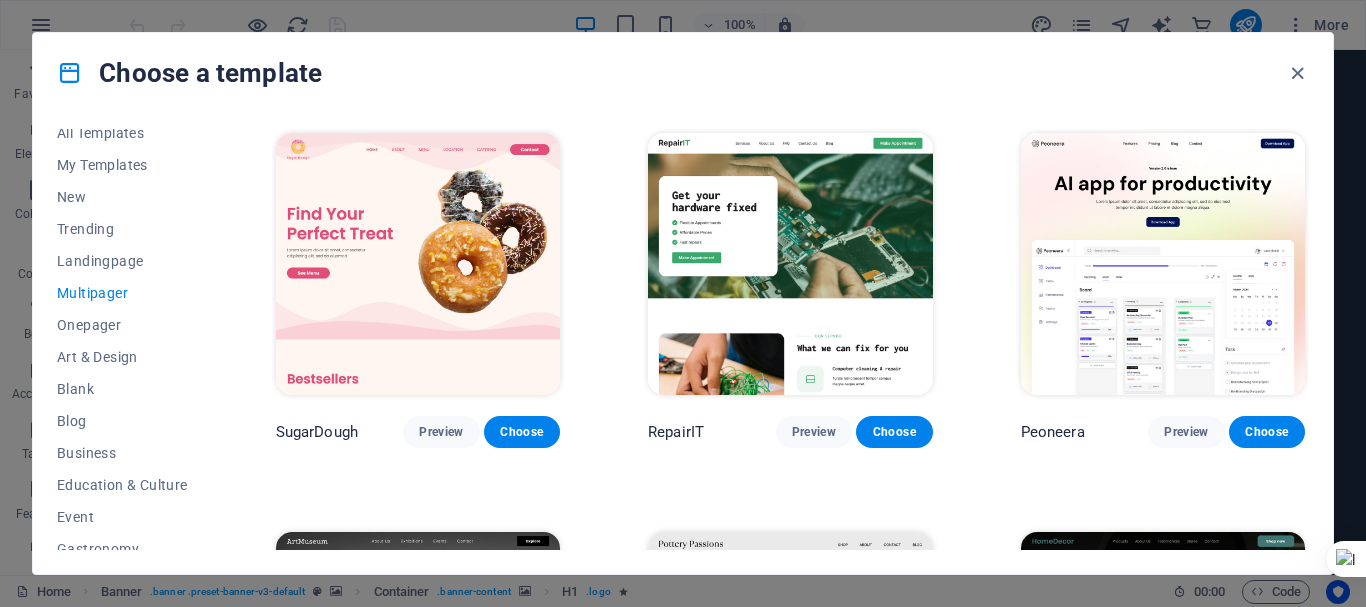 click on "SugarDough Preview Choose" at bounding box center (418, 288) 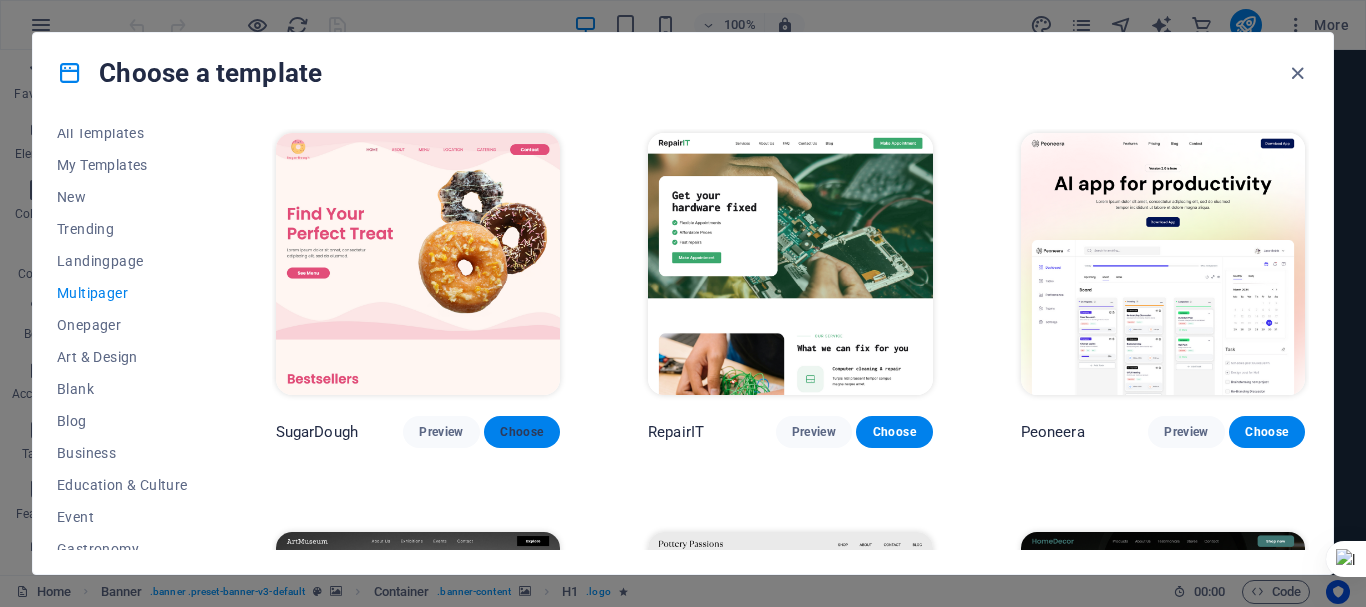 click on "Choose" at bounding box center [522, 432] 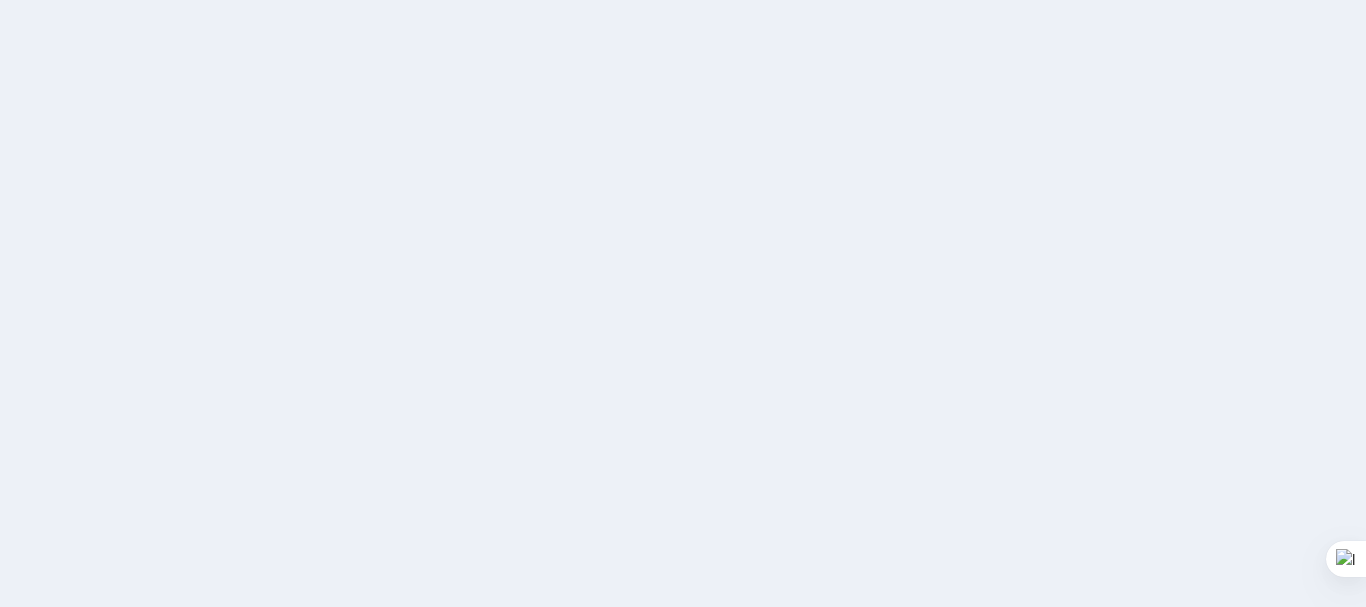 scroll, scrollTop: 0, scrollLeft: 0, axis: both 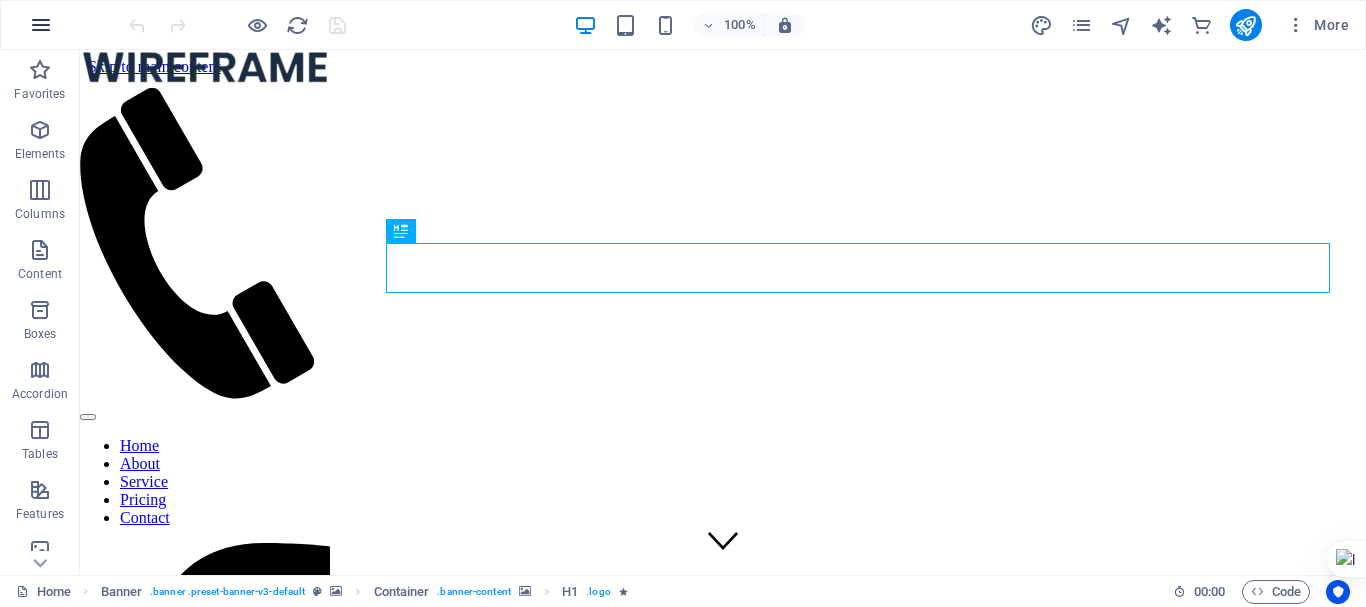 click at bounding box center [41, 25] 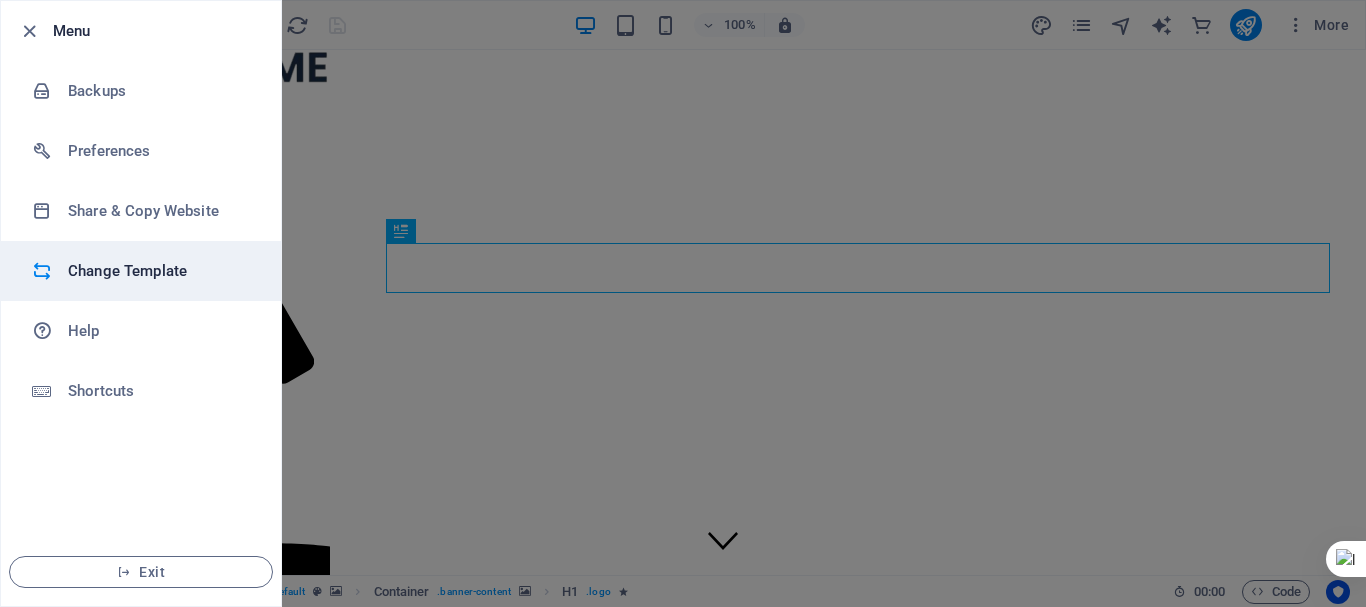 click on "Change Template" at bounding box center [141, 271] 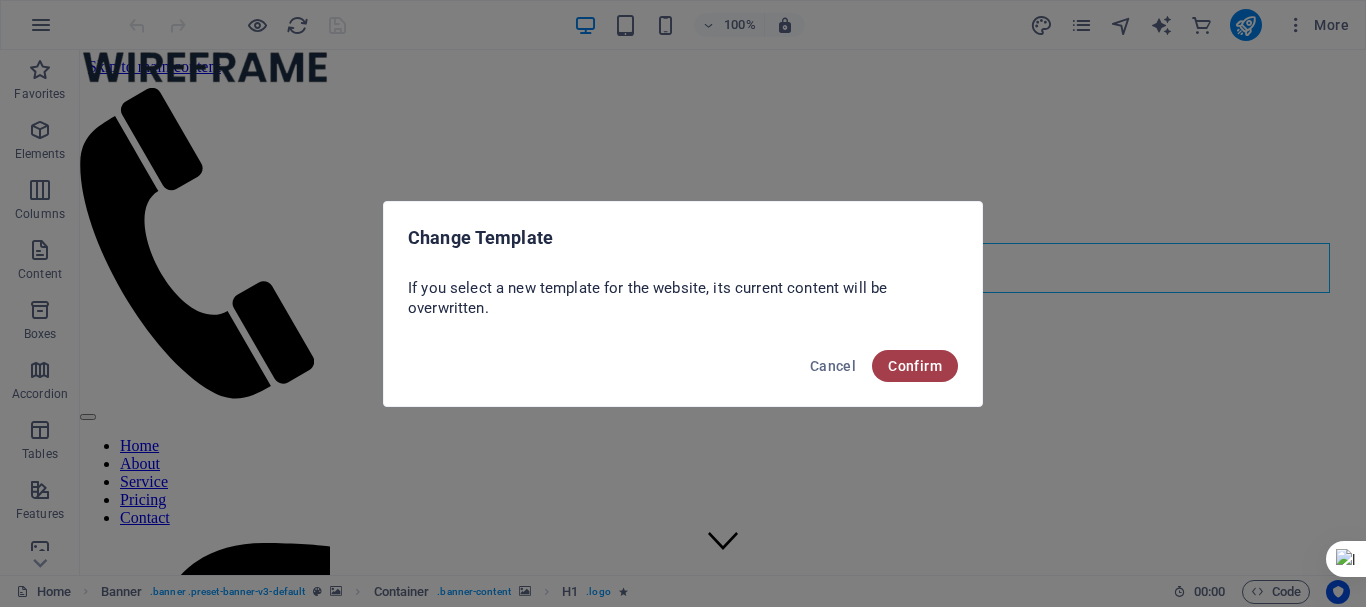 click on "Confirm" at bounding box center [915, 366] 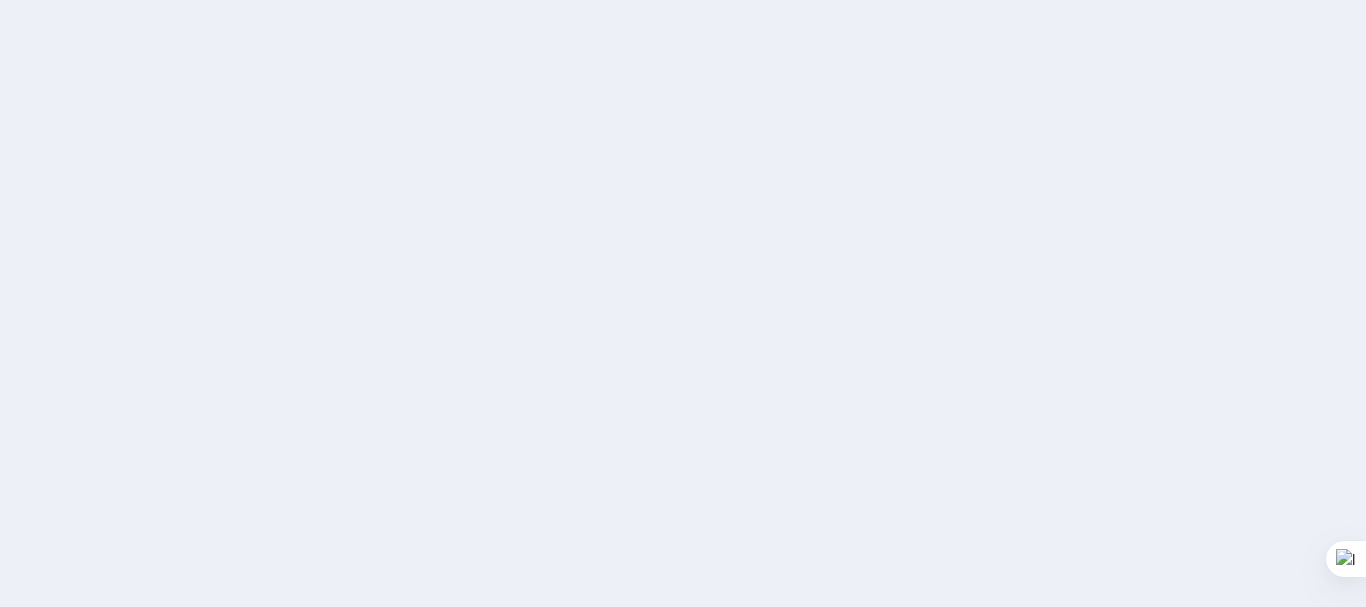 scroll, scrollTop: 0, scrollLeft: 0, axis: both 